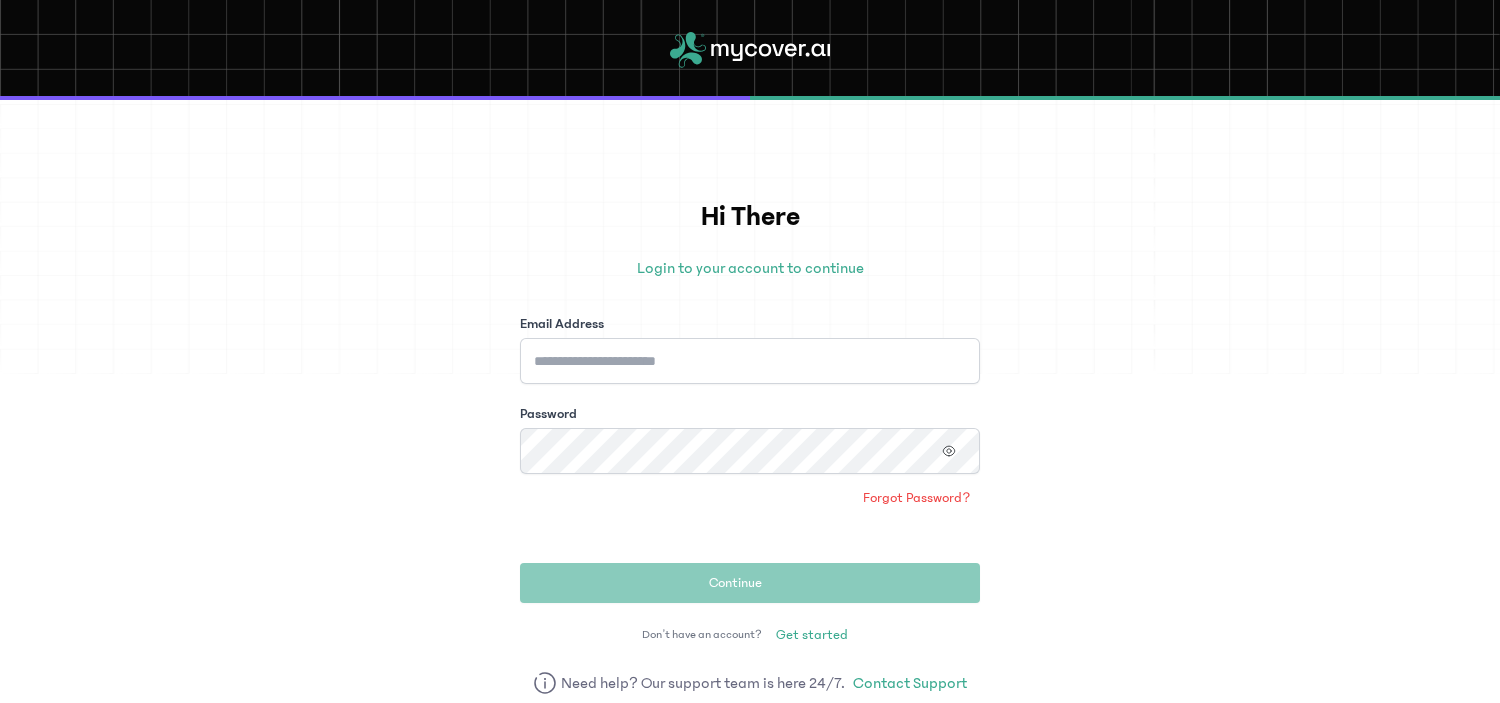 scroll, scrollTop: 0, scrollLeft: 0, axis: both 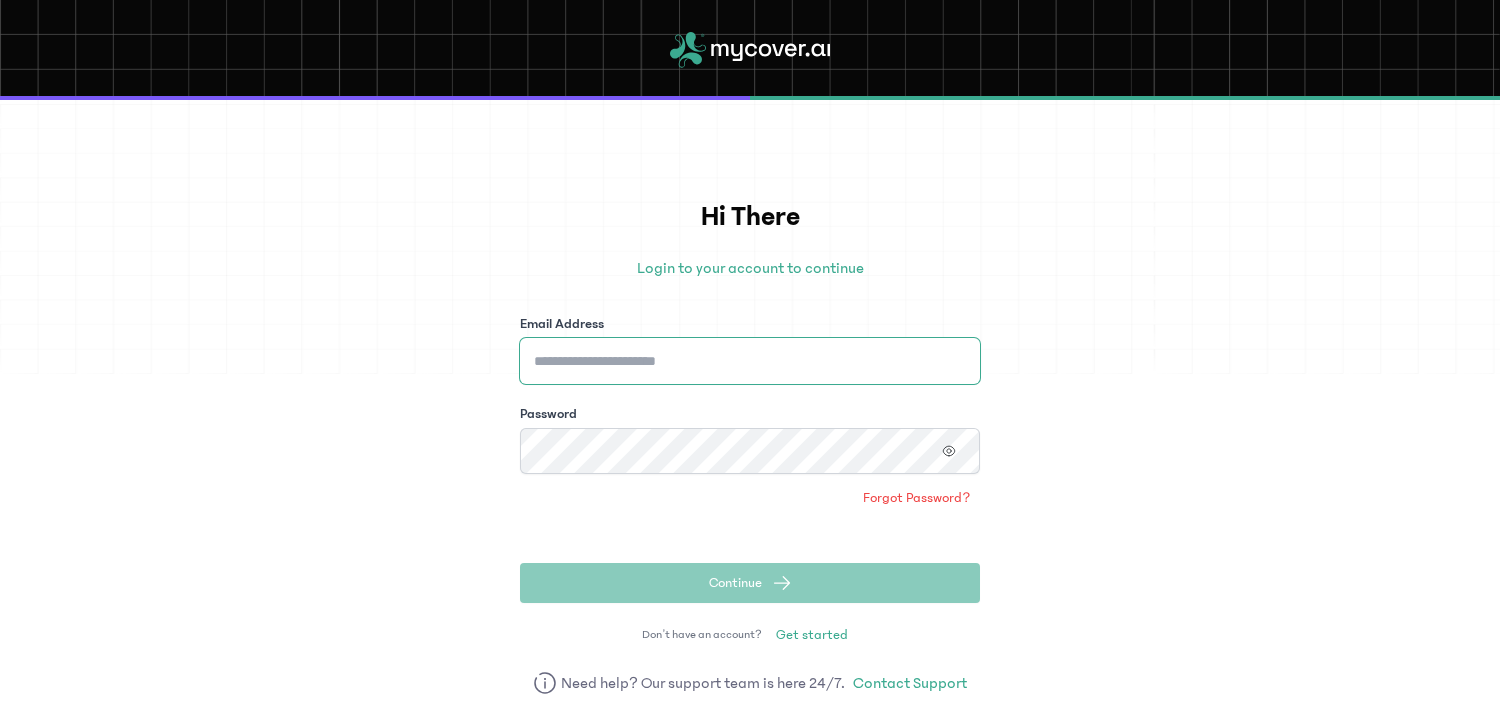 click on "Email Address" at bounding box center (750, 361) 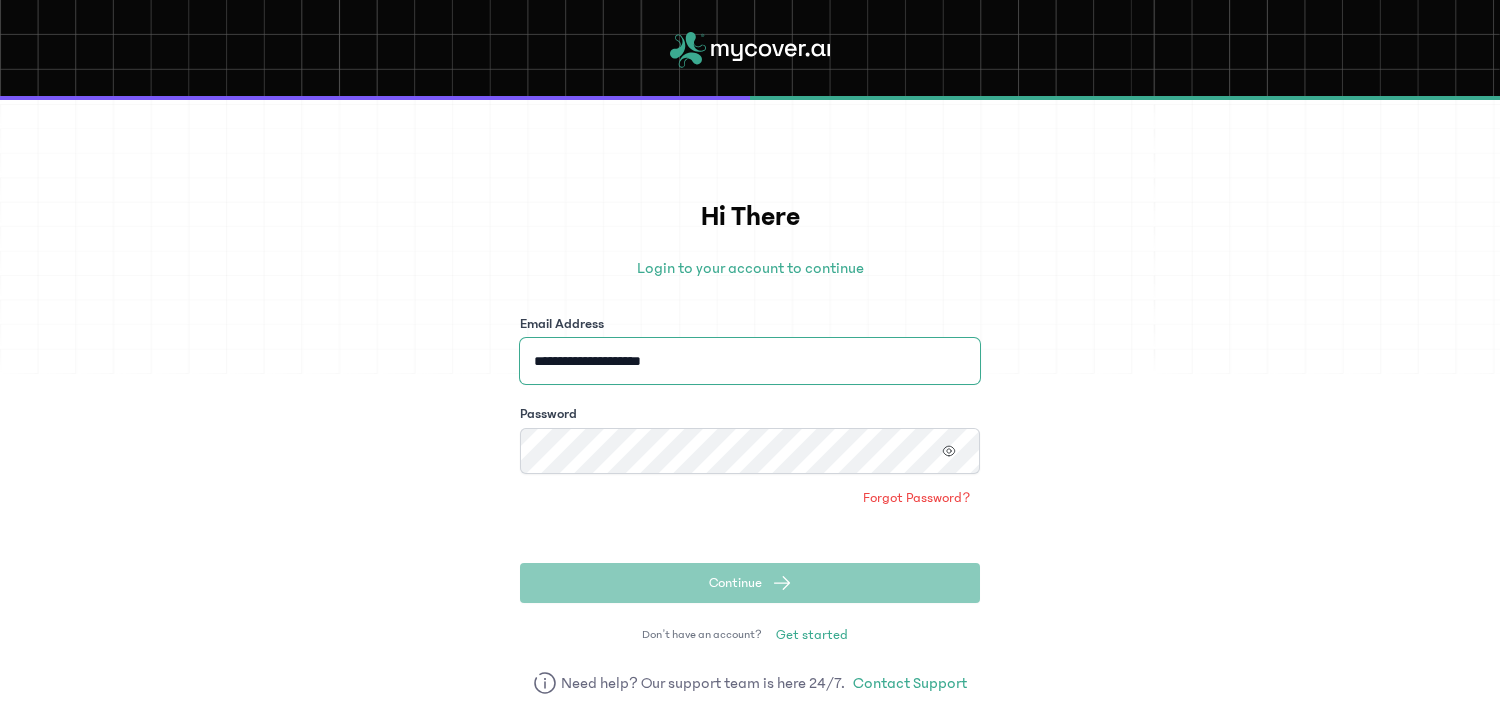 click on "**********" at bounding box center (750, 361) 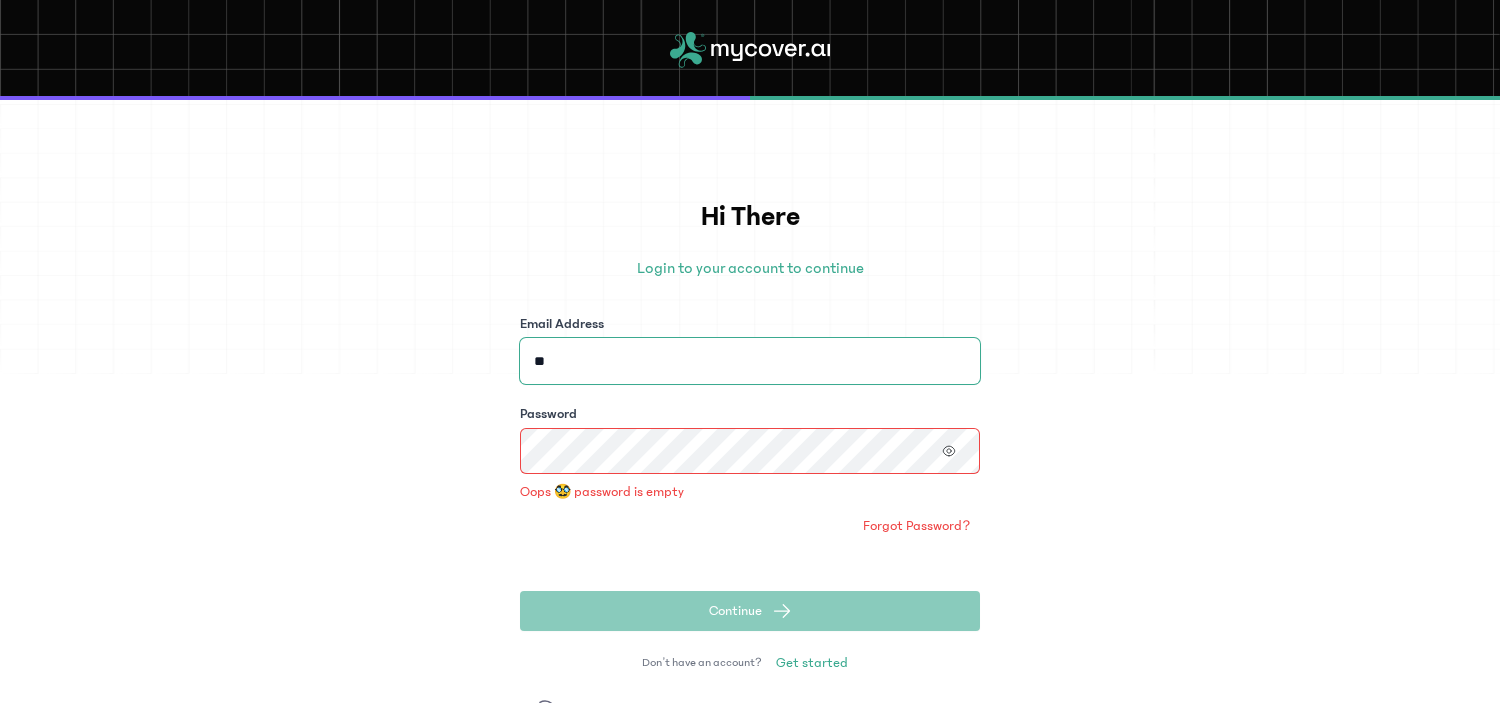 type on "*" 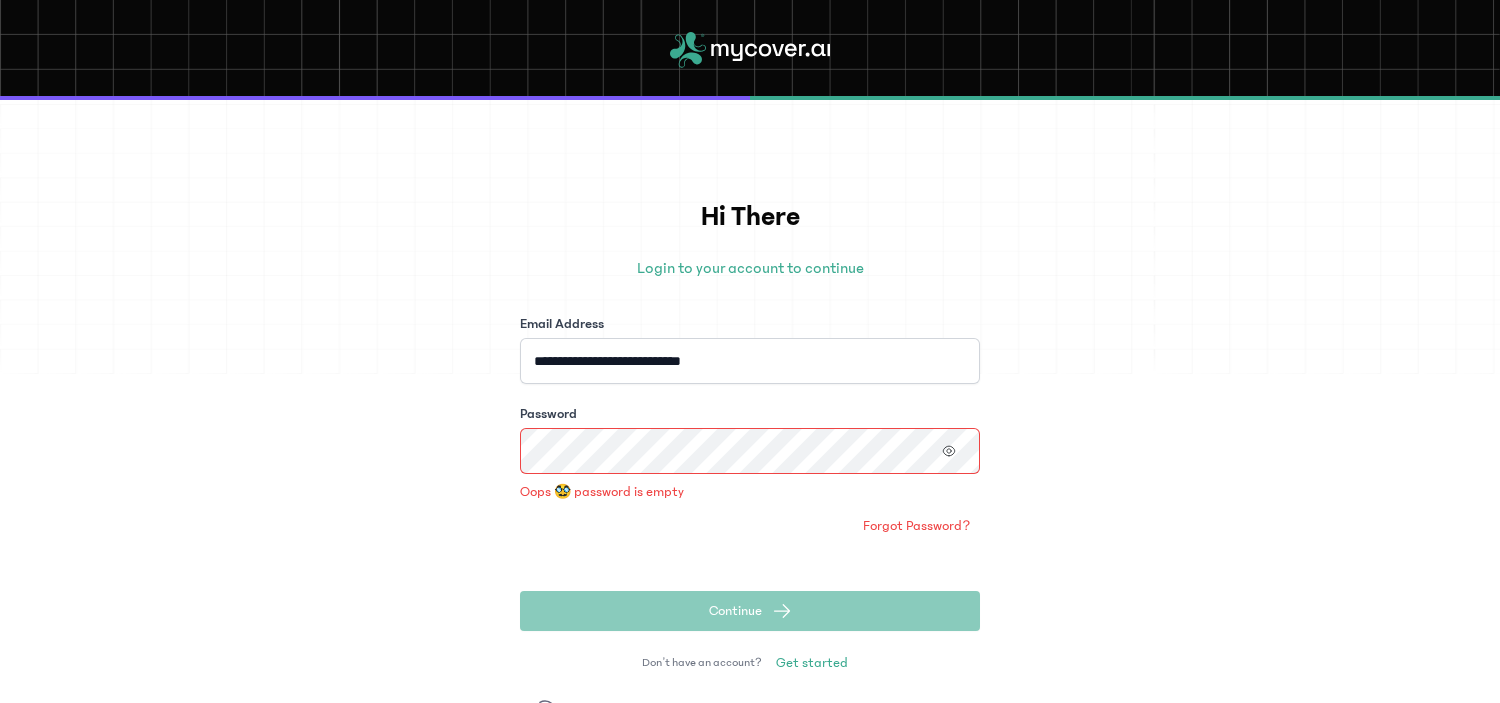 click on "**********" at bounding box center (750, 401) 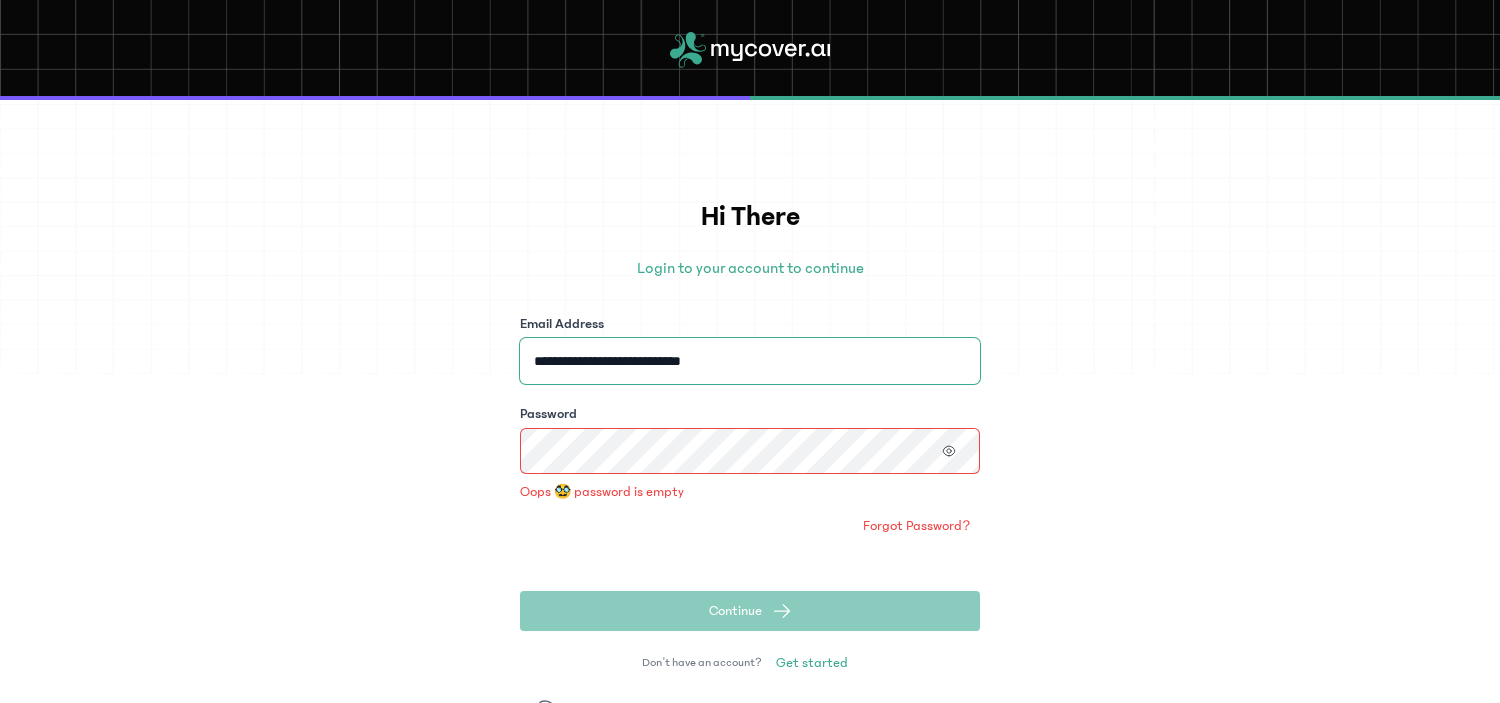 click on "**********" at bounding box center [750, 361] 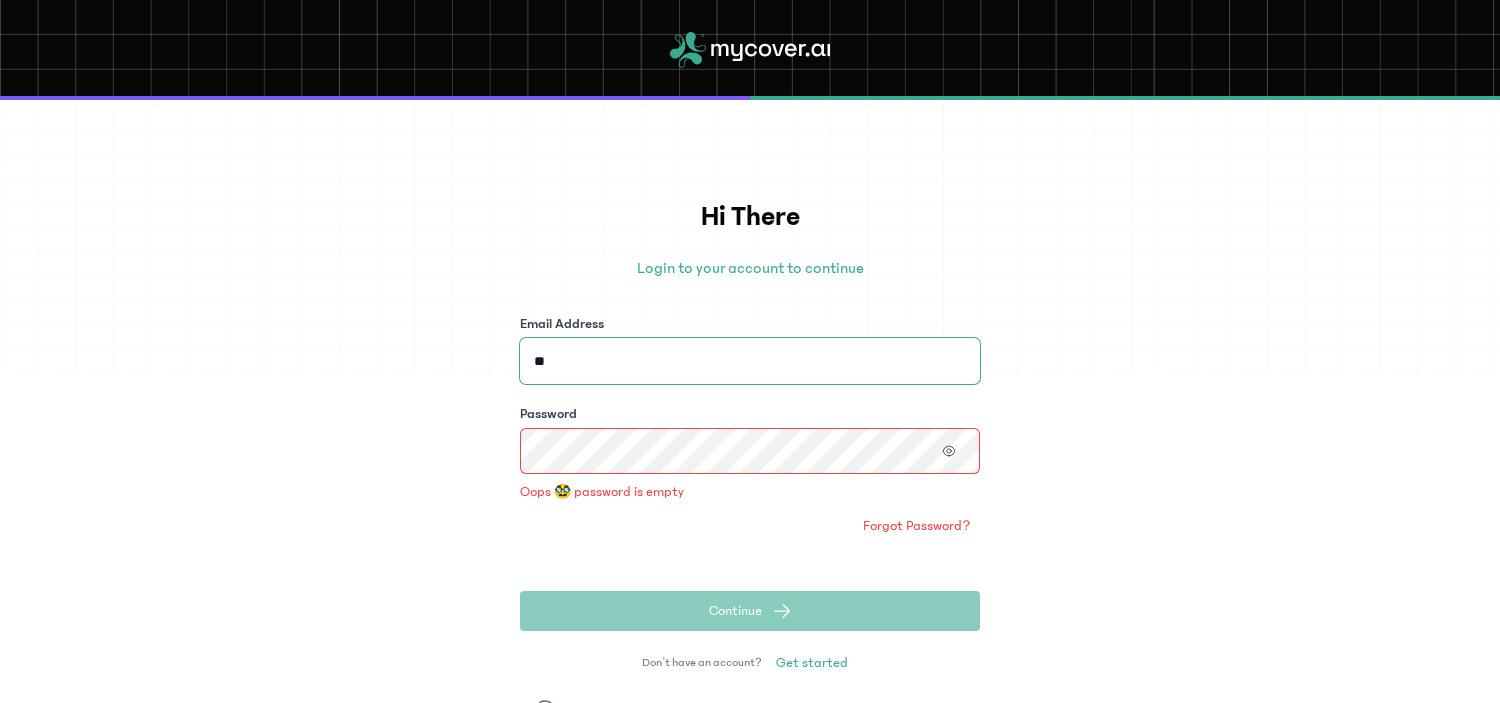 type on "*" 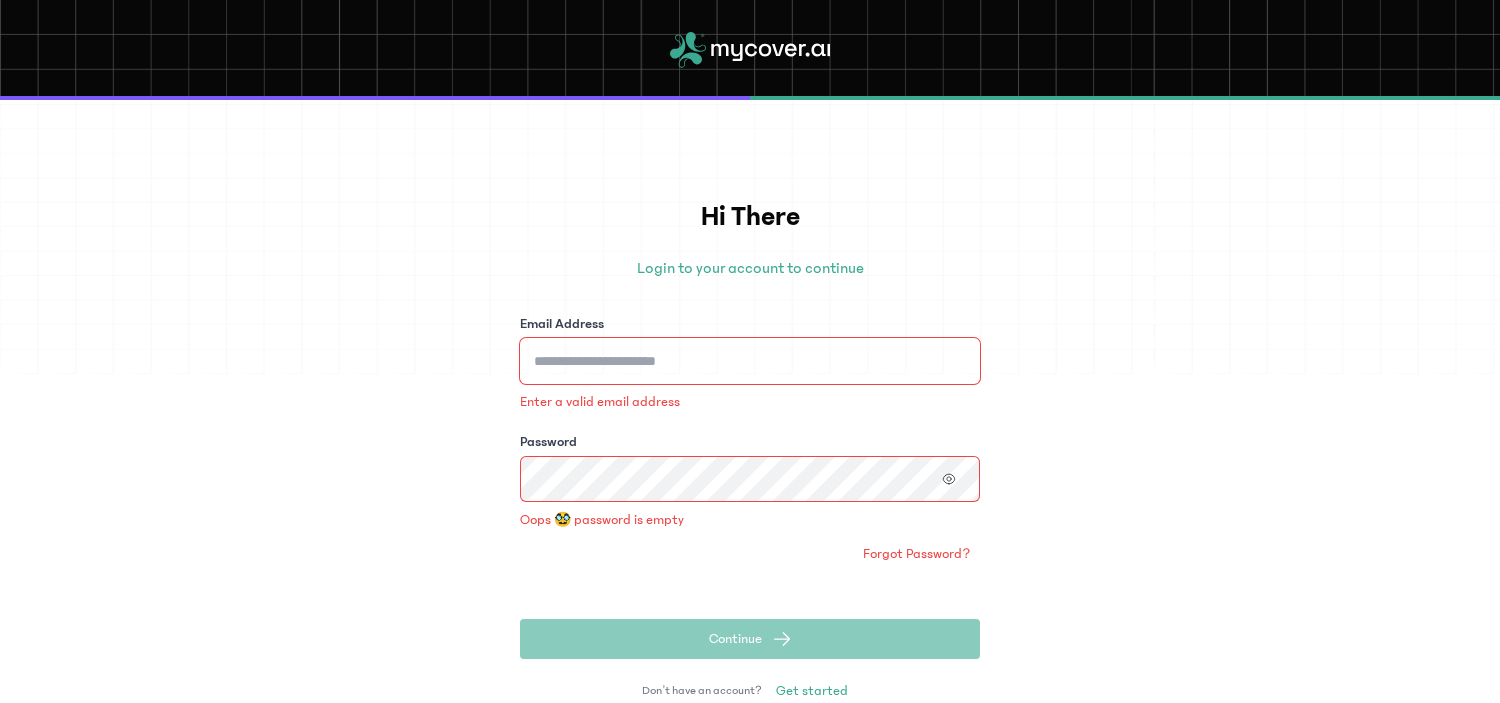 type 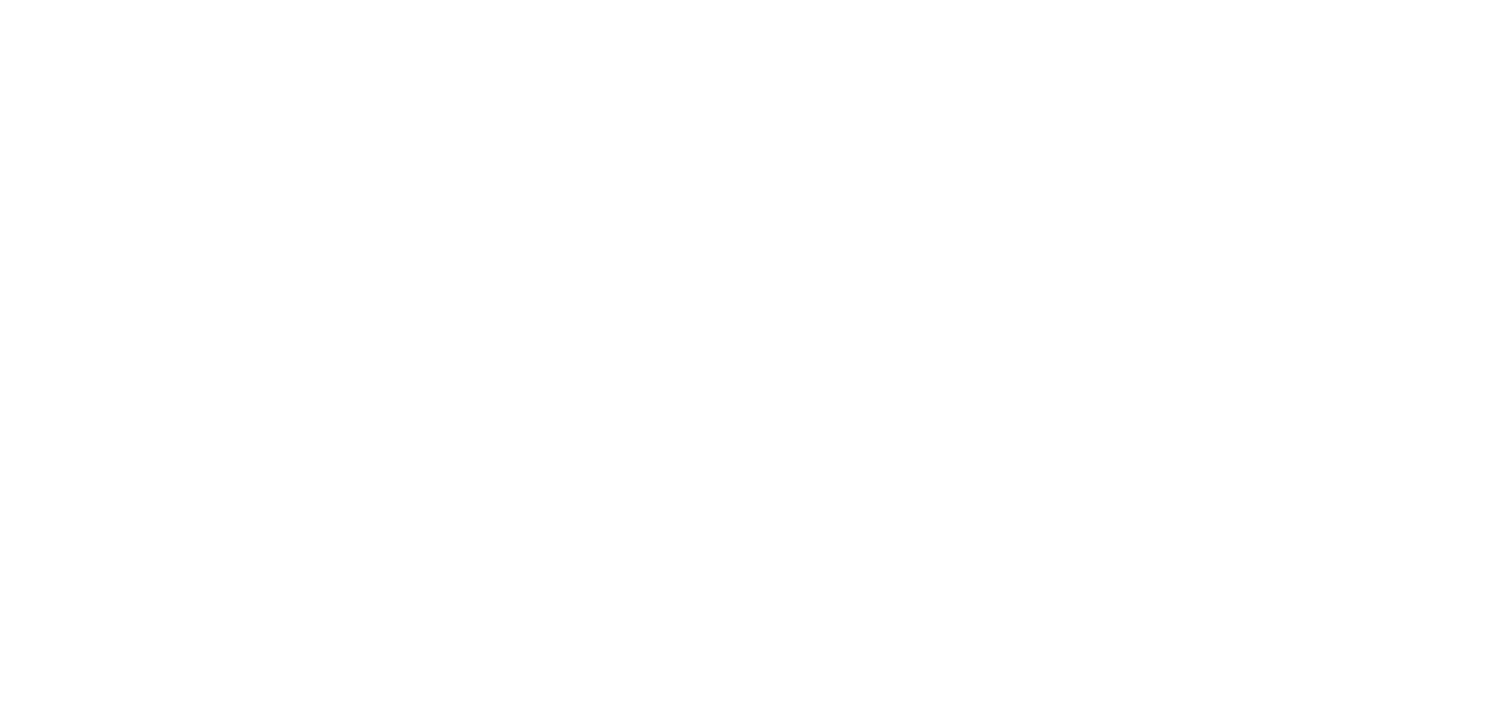 scroll, scrollTop: 0, scrollLeft: 0, axis: both 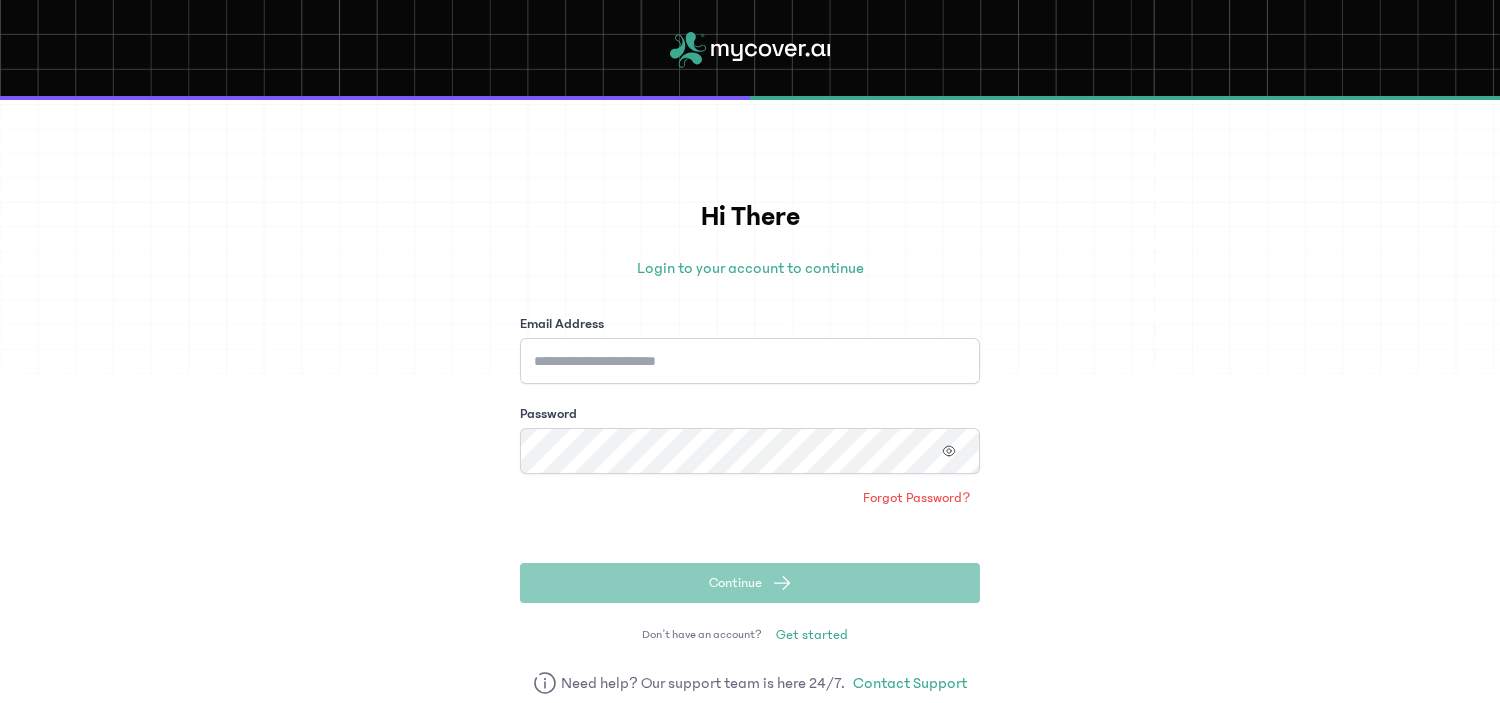 click on "Hi There  Login to your account to continue  Email Address Password
Forgot Password? Continue Don’t have an account? Get started" at bounding box center (750, 423) 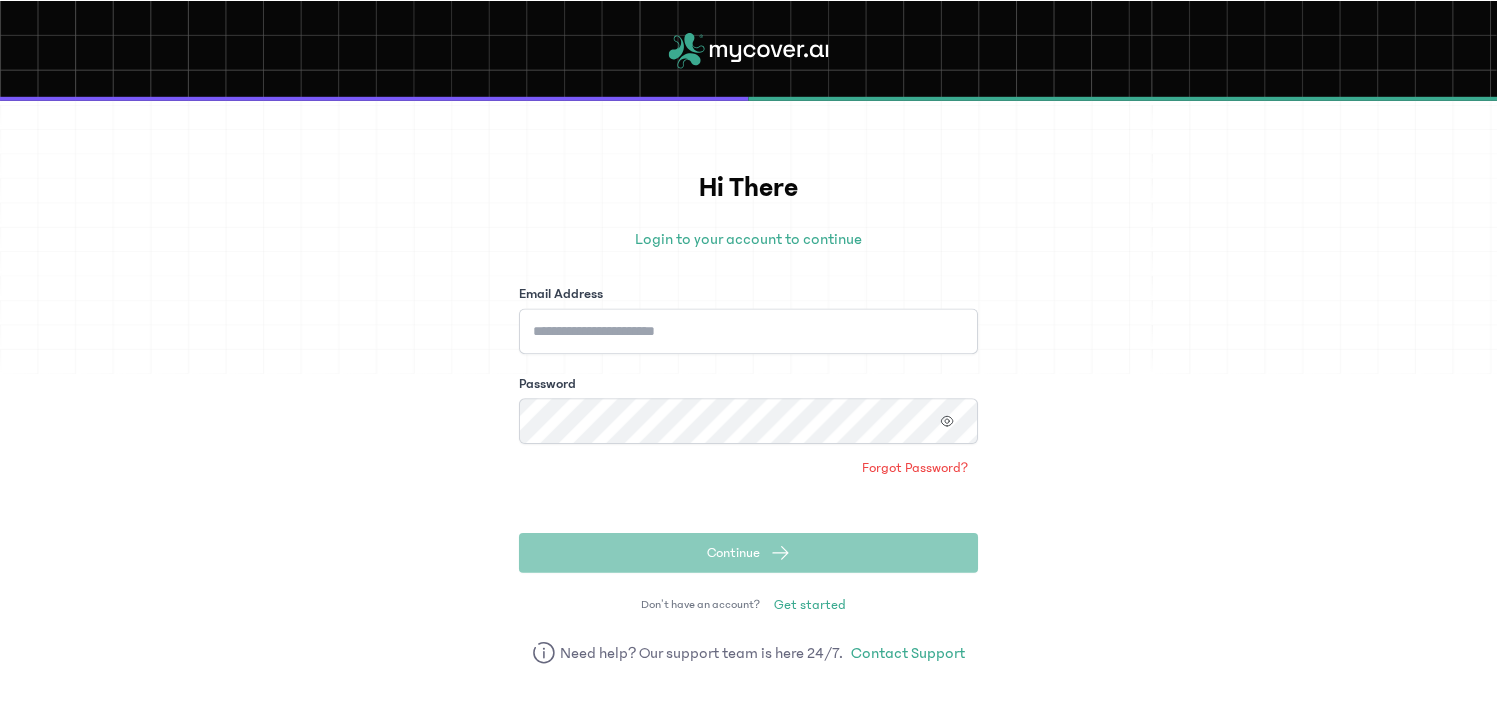 scroll, scrollTop: 31, scrollLeft: 0, axis: vertical 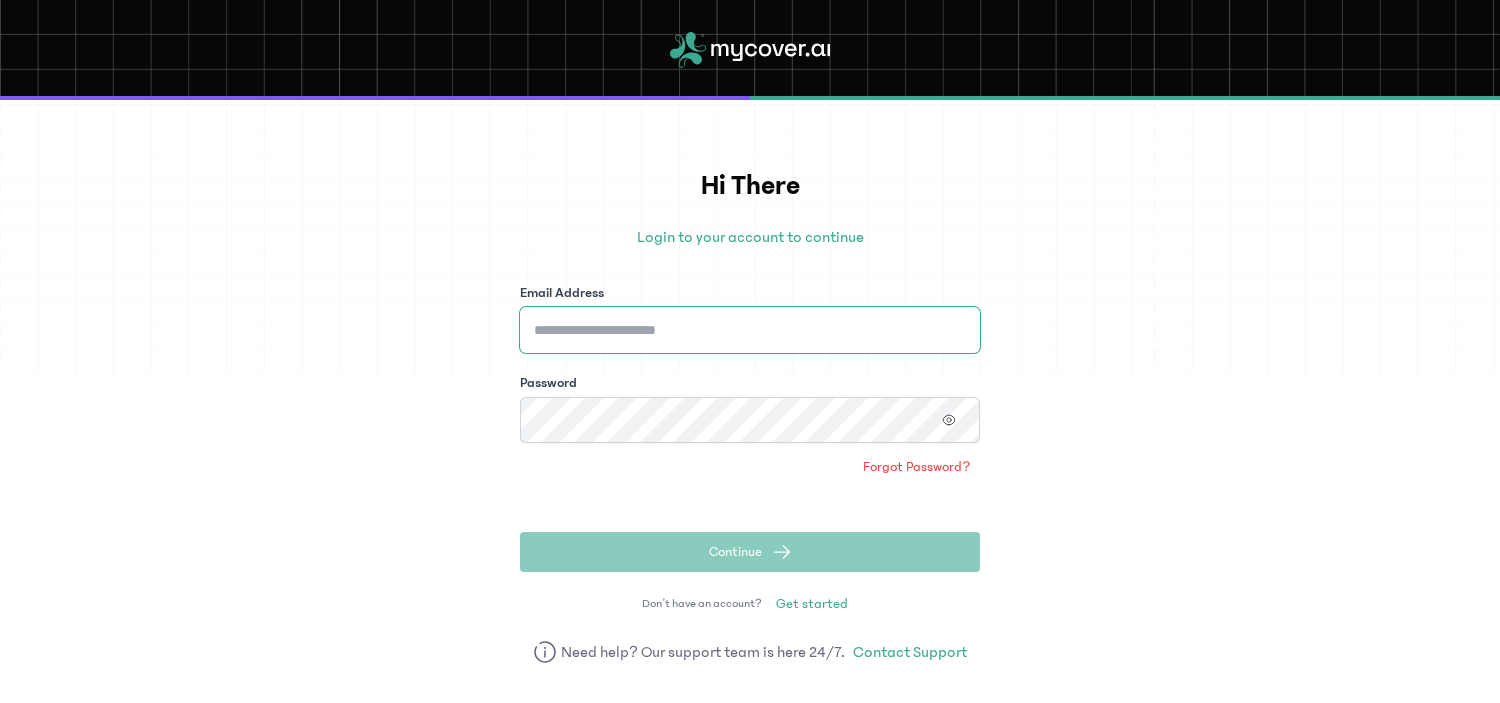 click on "Email Address" at bounding box center [750, 330] 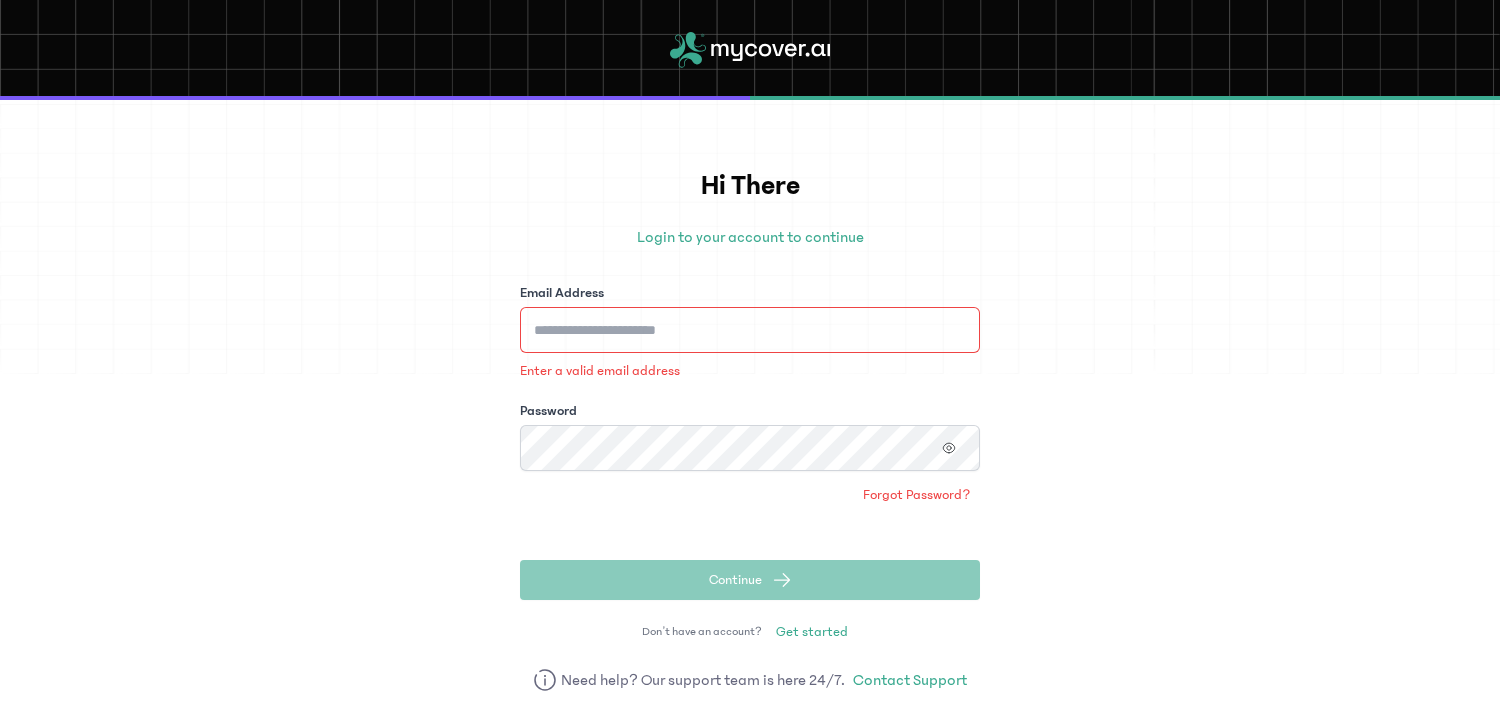 click on "Hi There  Login to your account to continue  Email Address Enter a valid email address Password
Forgot Password? Continue Don’t have an account? Get started
Need help? Our support team is here 24/7.   Contact Support" at bounding box center (750, 401) 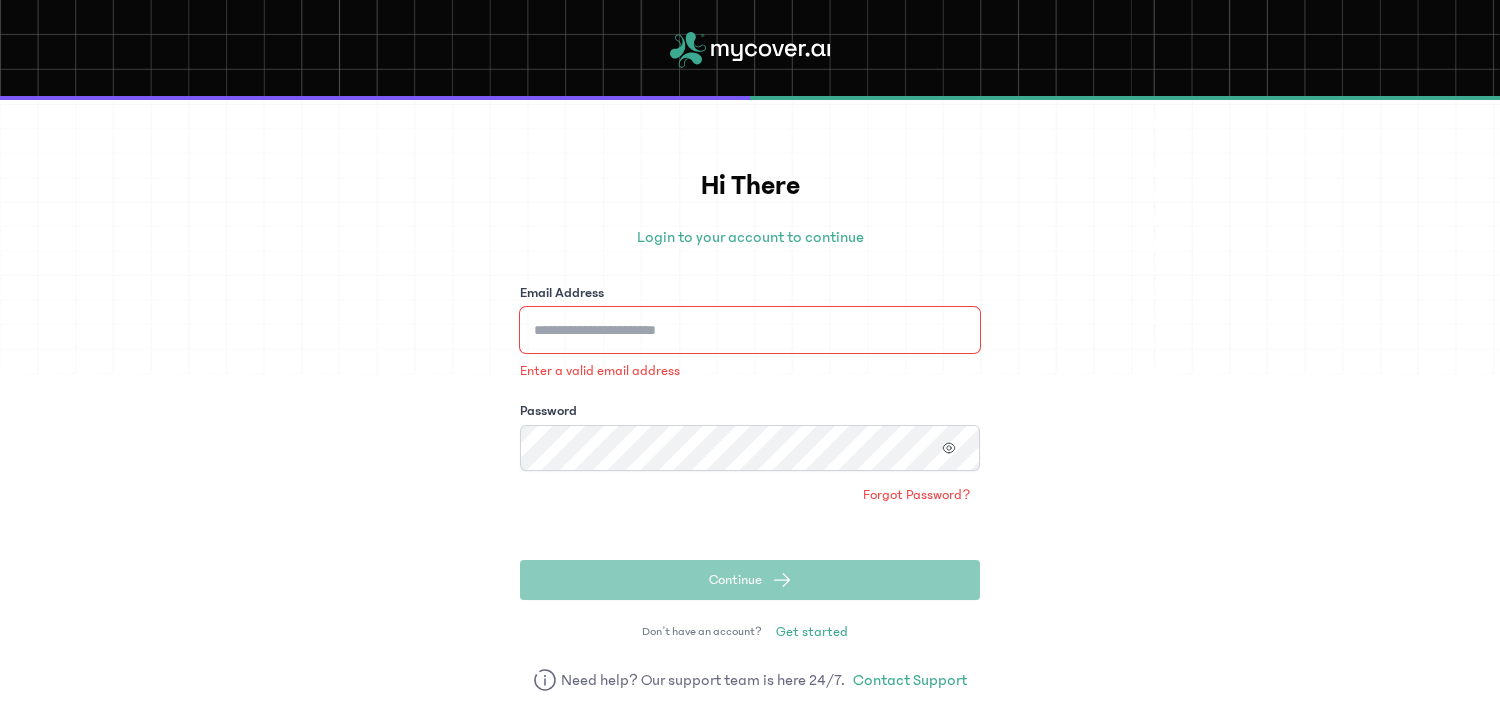 click on "Email Address" at bounding box center (750, 330) 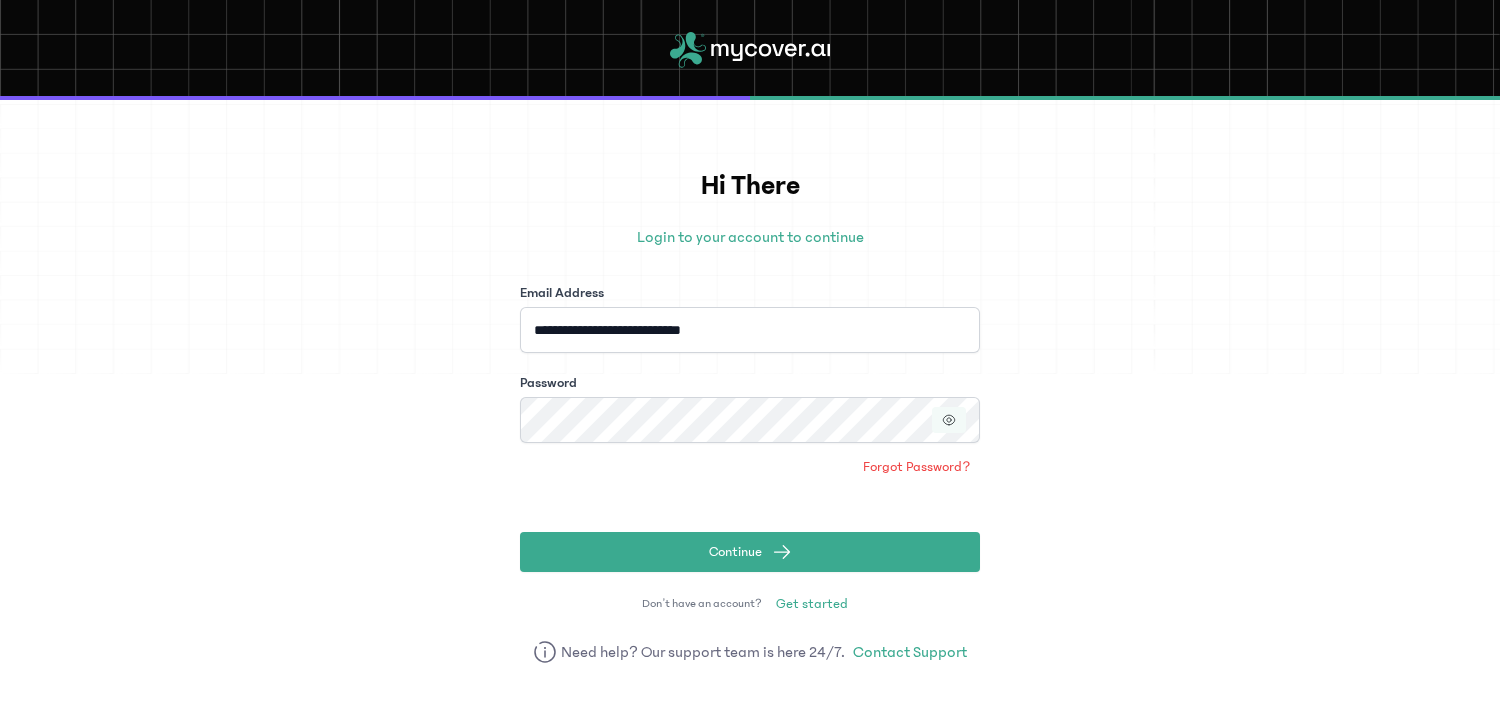 click 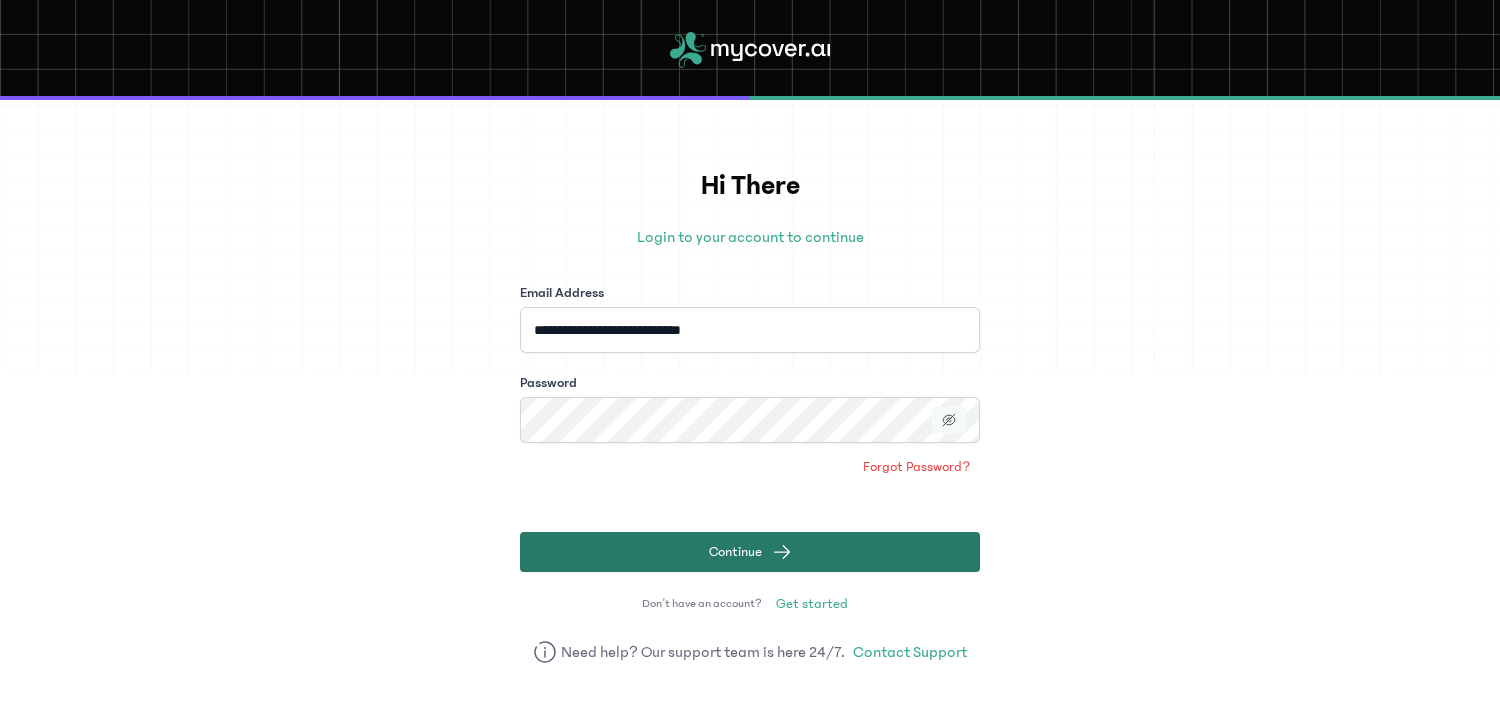 click on "Continue" 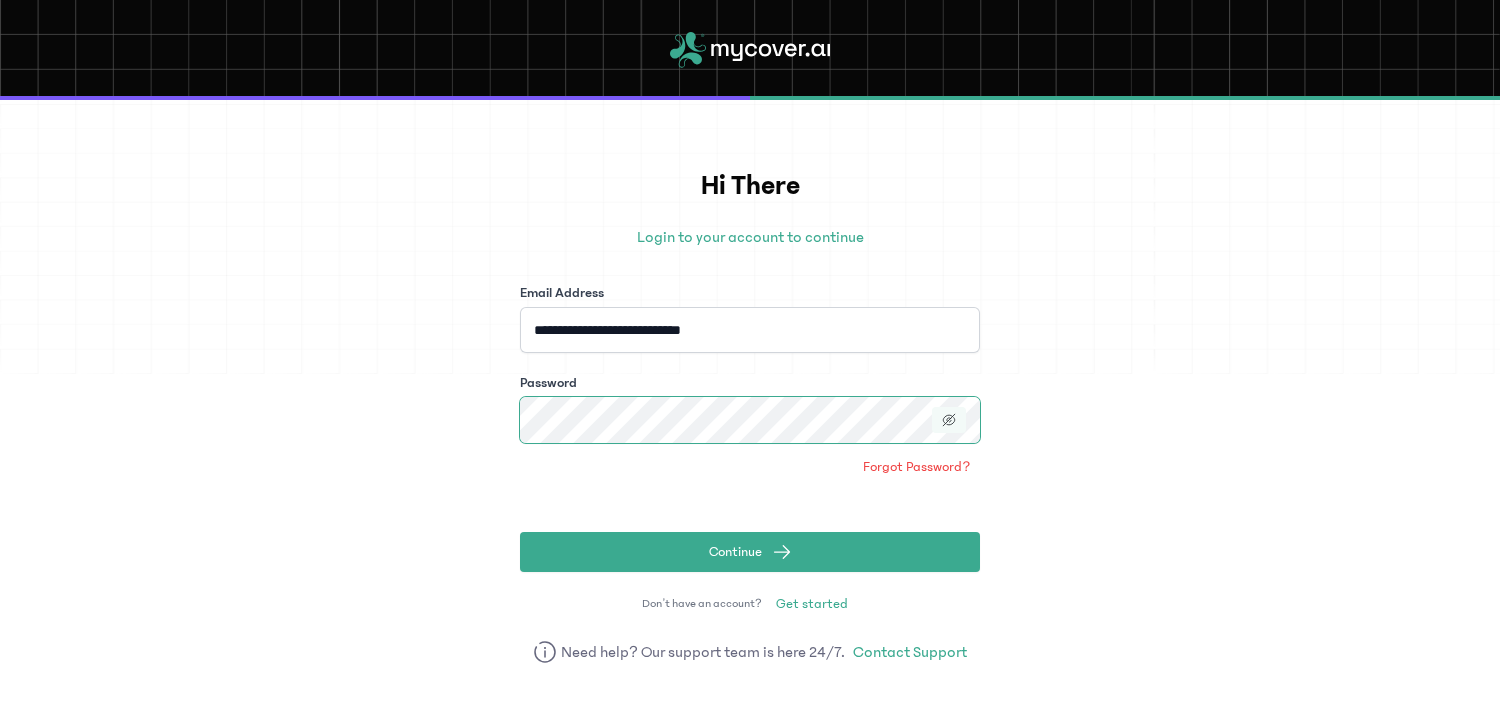 click on "Continue" 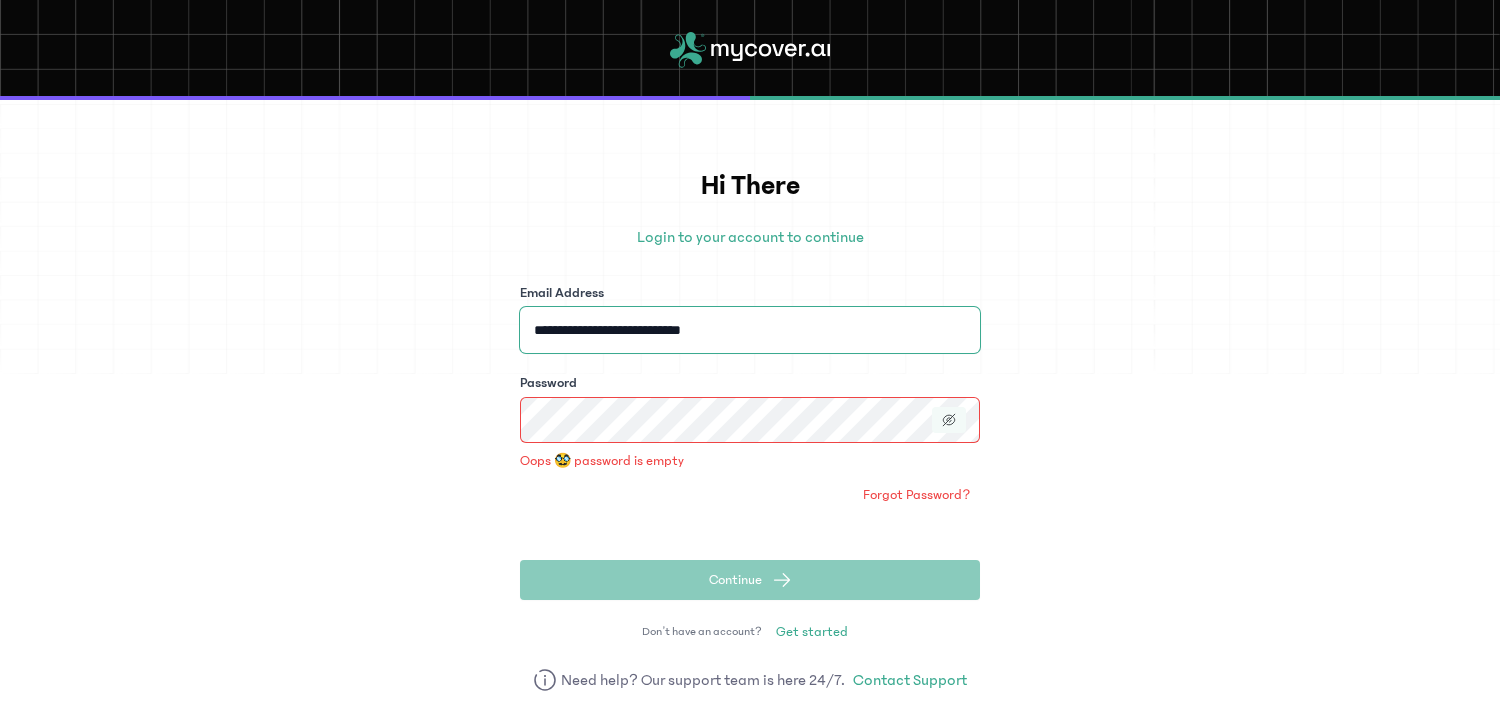 click on "**********" at bounding box center [750, 330] 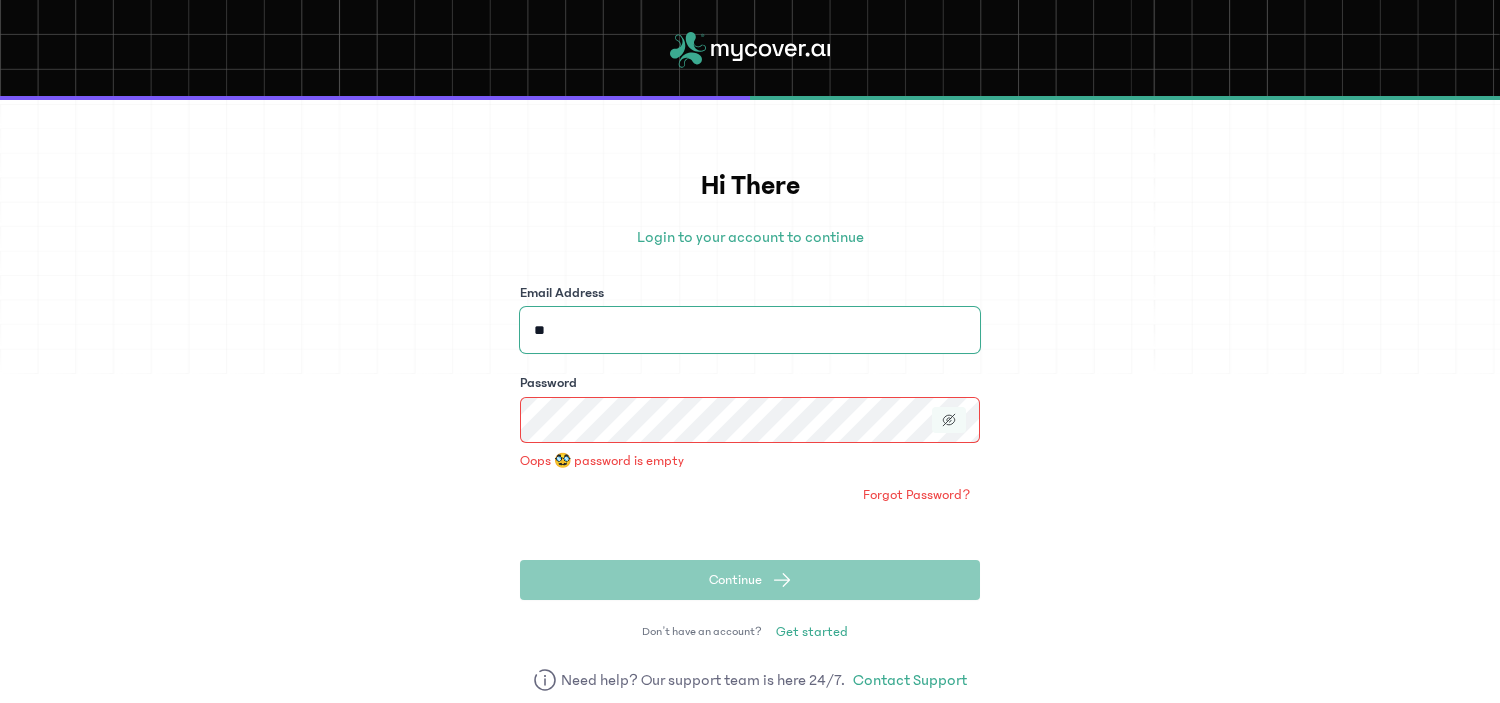 type on "*" 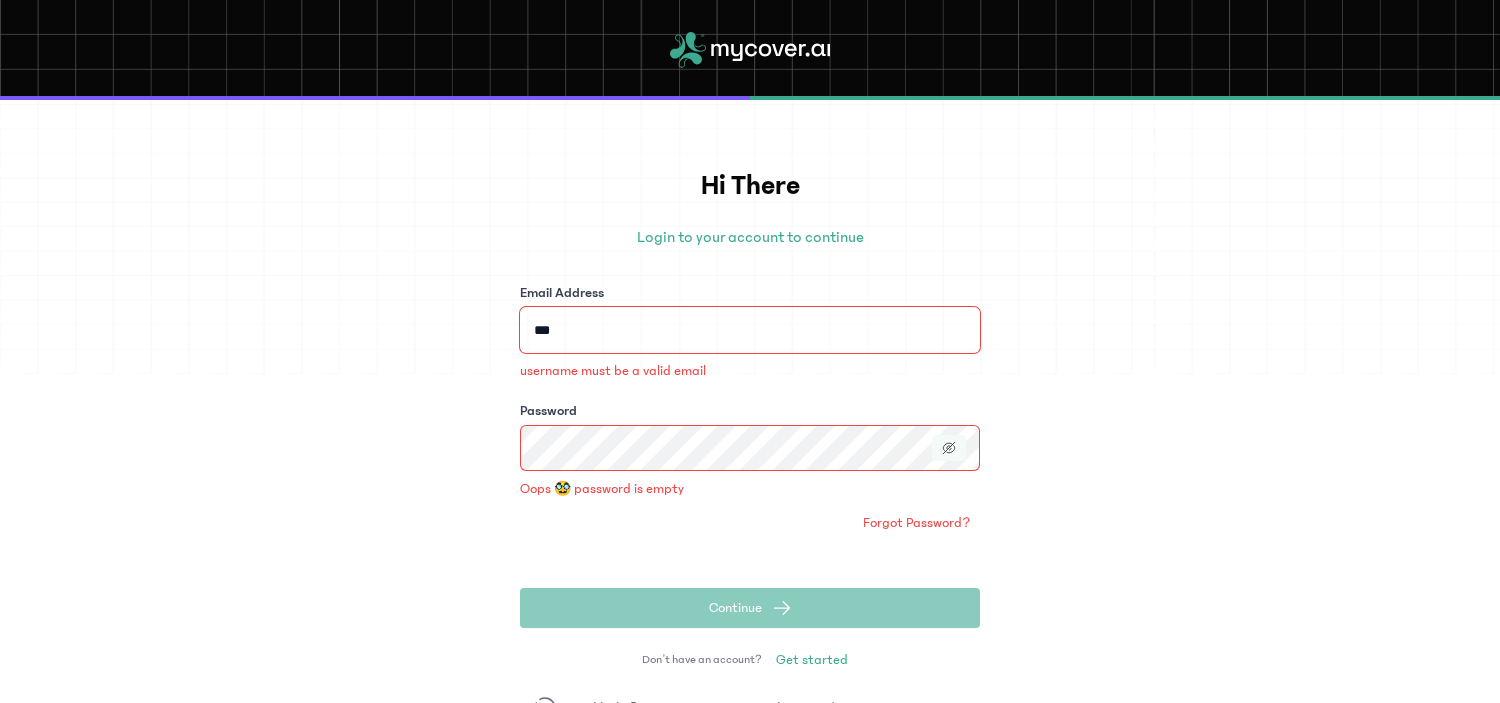 type on "**********" 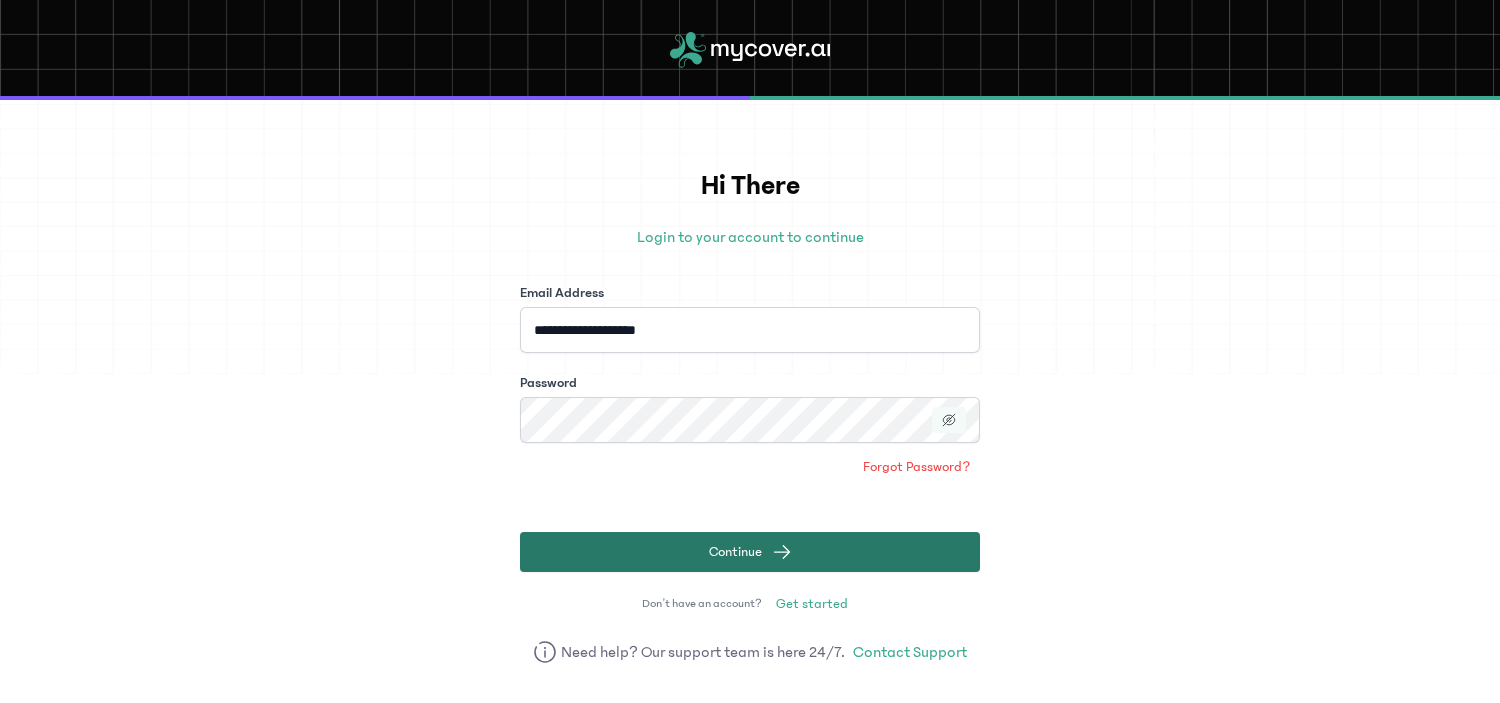 click on "Continue" 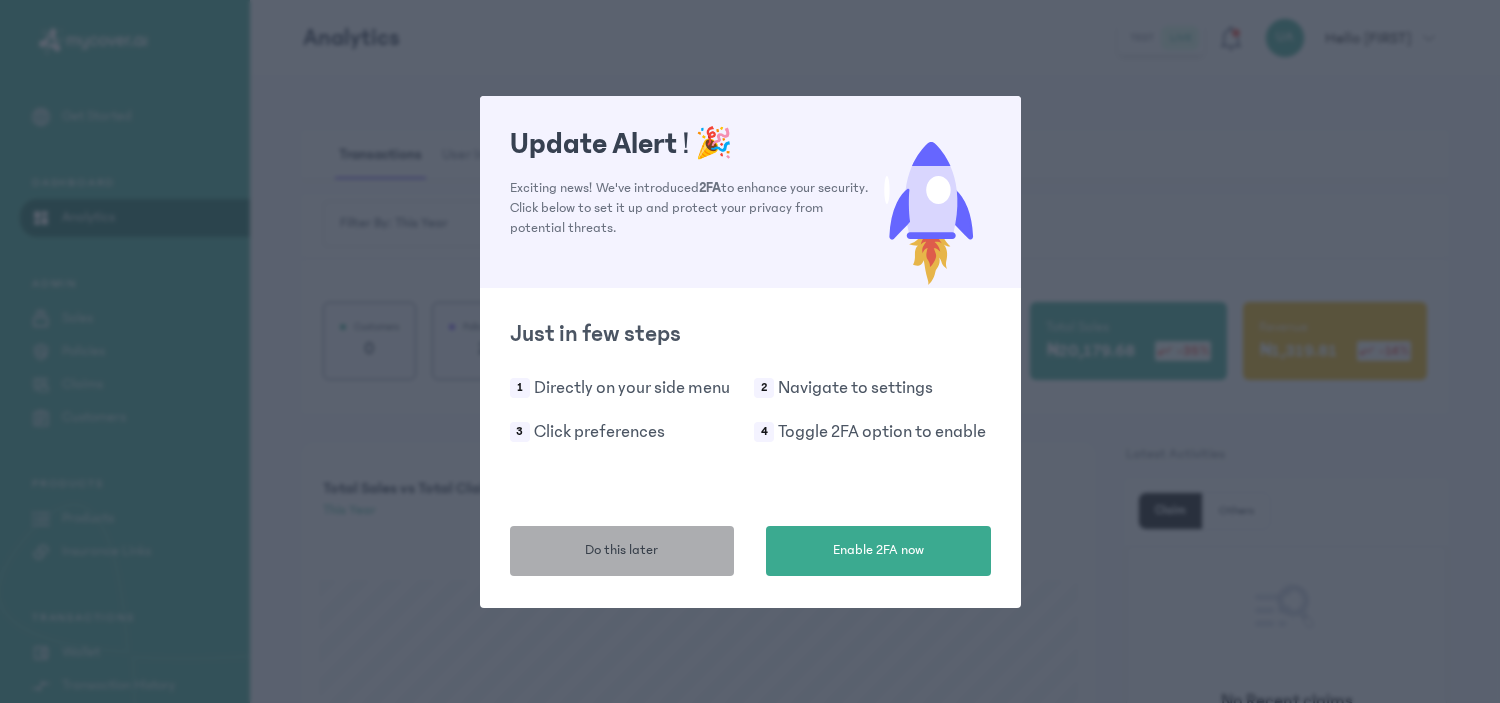 click on "Do this later" at bounding box center (621, 550) 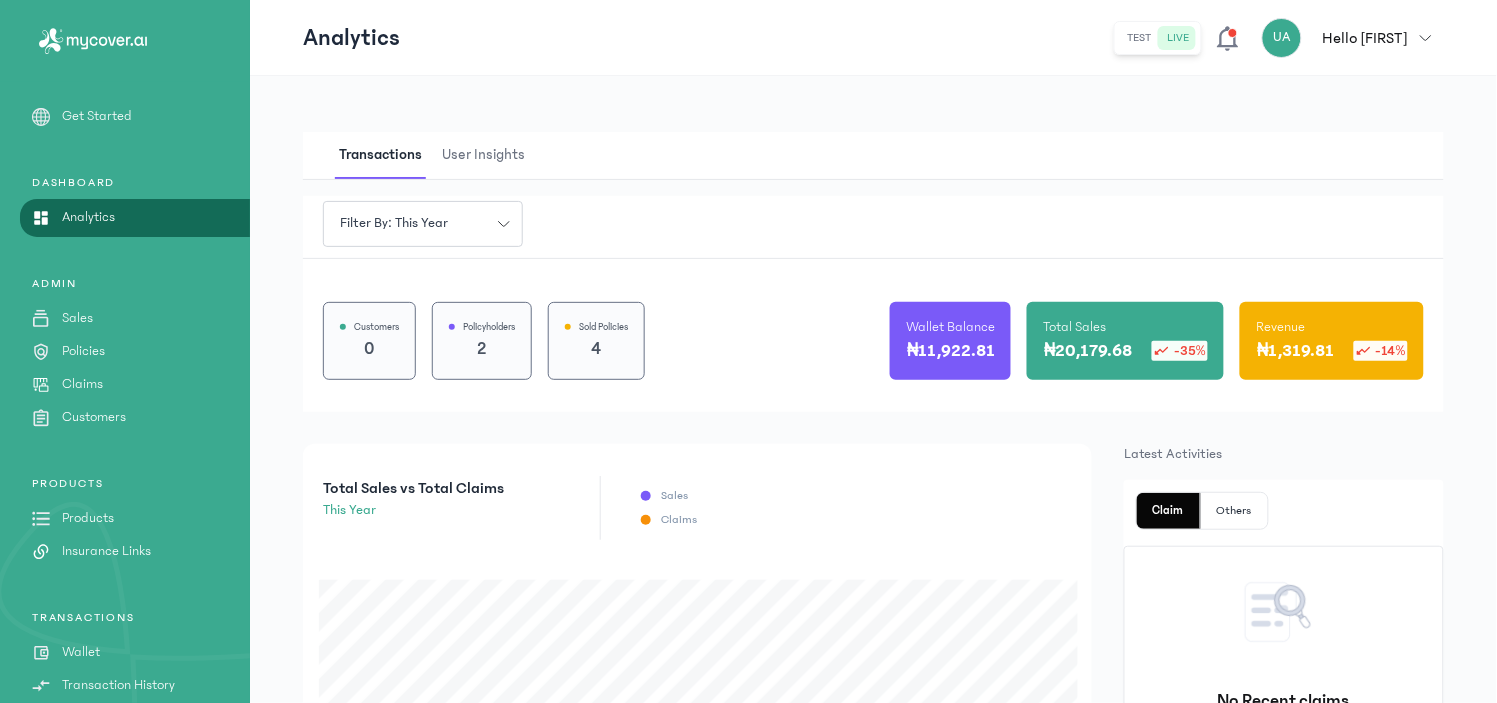 click on "Hello [FIRST]" at bounding box center (1365, 38) 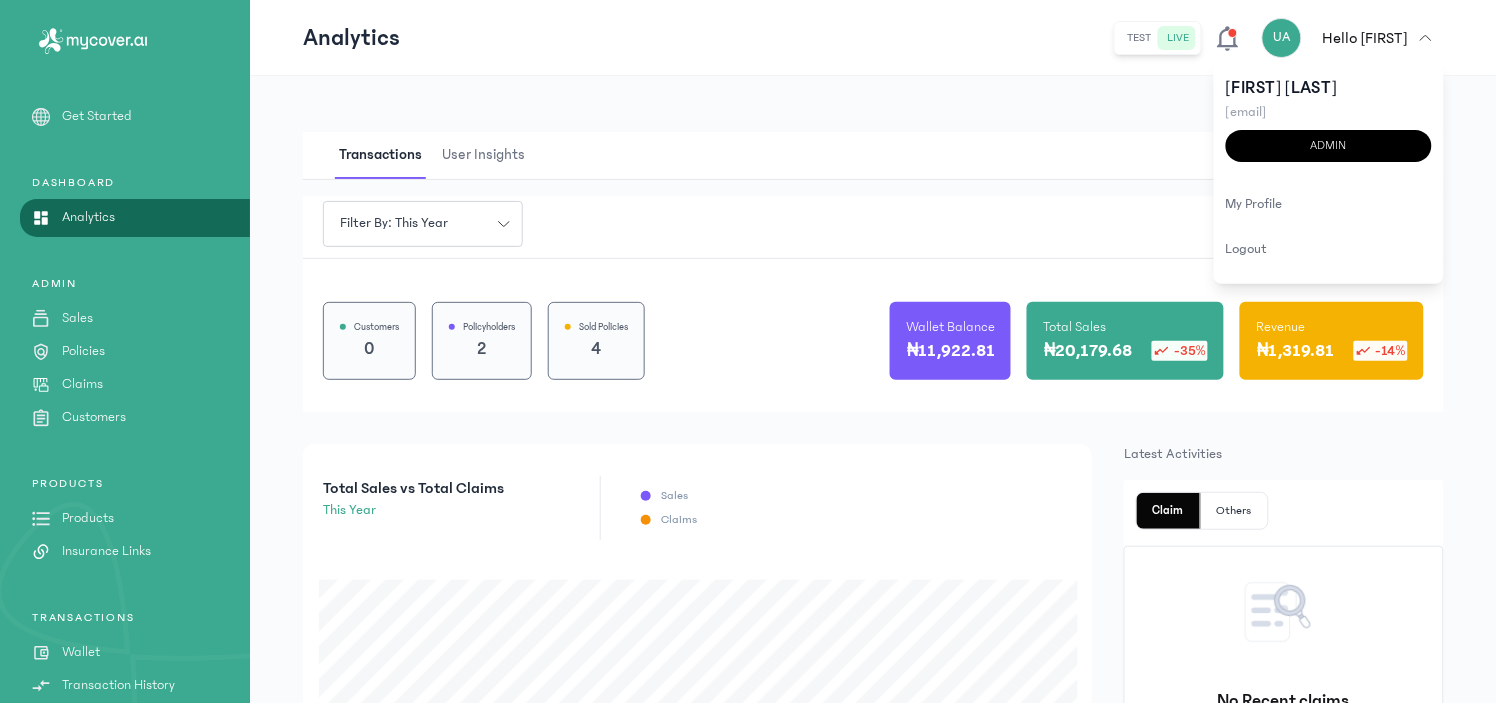 click on "Transactions User Insights Filter by: this year
Customers 0 Policyholders 2 Sold Policies 4 Wallet Balance ₦11,922.81 Total Sales ₦20,179.68
-35% Revenue ₦1,319.81
-14%  Total Sales vs Total Claims  this year Sales Claims  Policy Statistics  Total Policies 10 Active Policies 2 Inactive Policies 8 Average Policy Value ₦0 % of Policy Renewal 100.0%  Recent Transactions   You have 10 recent transactions.   See more
S/N Transaction type Amount Date Status 1 purchase profit ₦36.6 [DAY] [MONTH] [YEAR] Completed 2 purchase ₦2,000 [DAY] [MONTH] [YEAR] Completed 3 purchase profit ₦1,283.22 [DAY] [MONTH] [YEAR] Completed 4 purchase ₦16,179.68 [DAY] [MONTH] [YEAR] Completed 5 purchase profit ₦80 [DAY] [MONTH] [YEAR] Completed 6 purchase ₦1,000 [DAY] [MONTH] [YEAR] Completed 7 purchase profit ₦80 [DAY] [MONTH] [YEAR] Completed 8 purchase ₦1,000 [DAY] [MONTH] [YEAR] Completed 9 fund wallet ₦25,000 [DAY] [MONTH] [YEAR] Completed 10 purchase profit ₦625 [DAY] [MONTH] [YEAR] Completed Latest Activities Claim Others" at bounding box center (873, 1037) 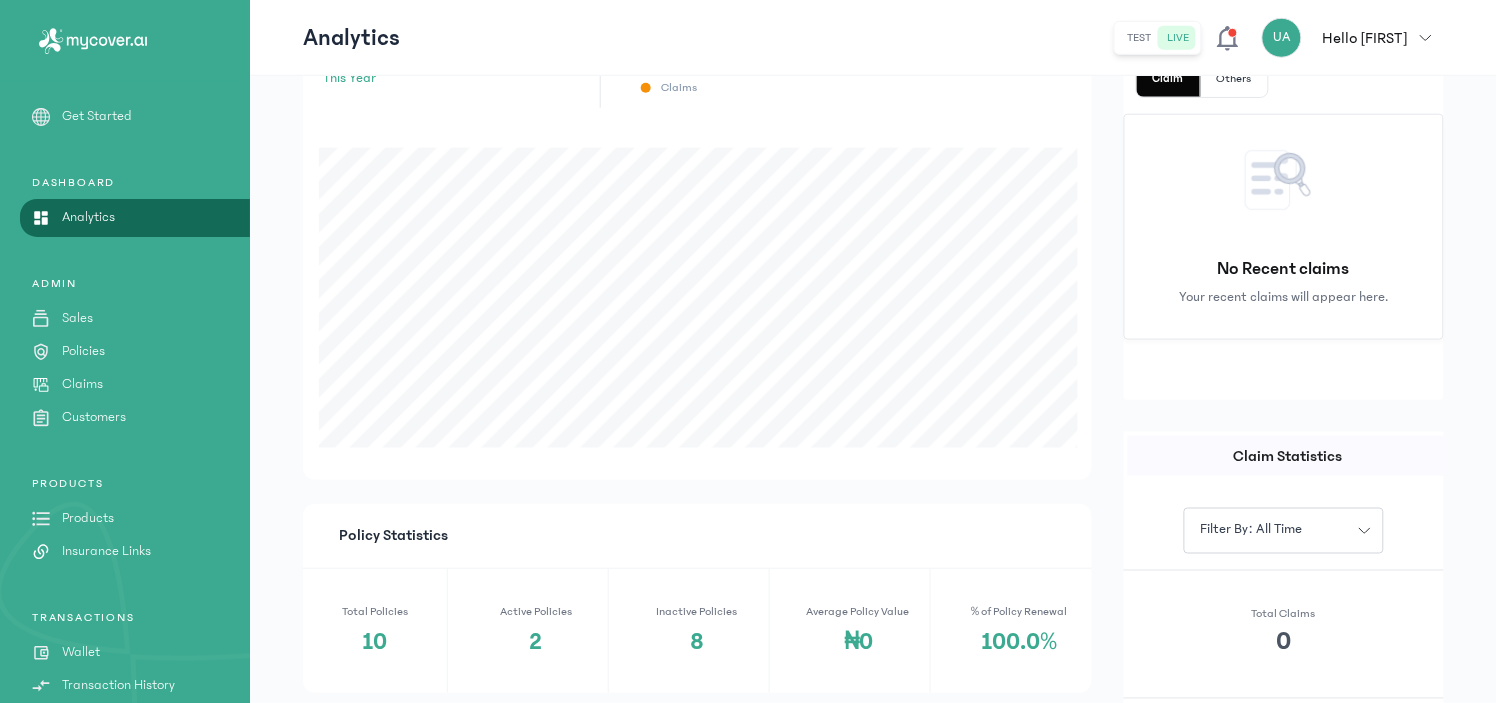 scroll, scrollTop: 441, scrollLeft: 0, axis: vertical 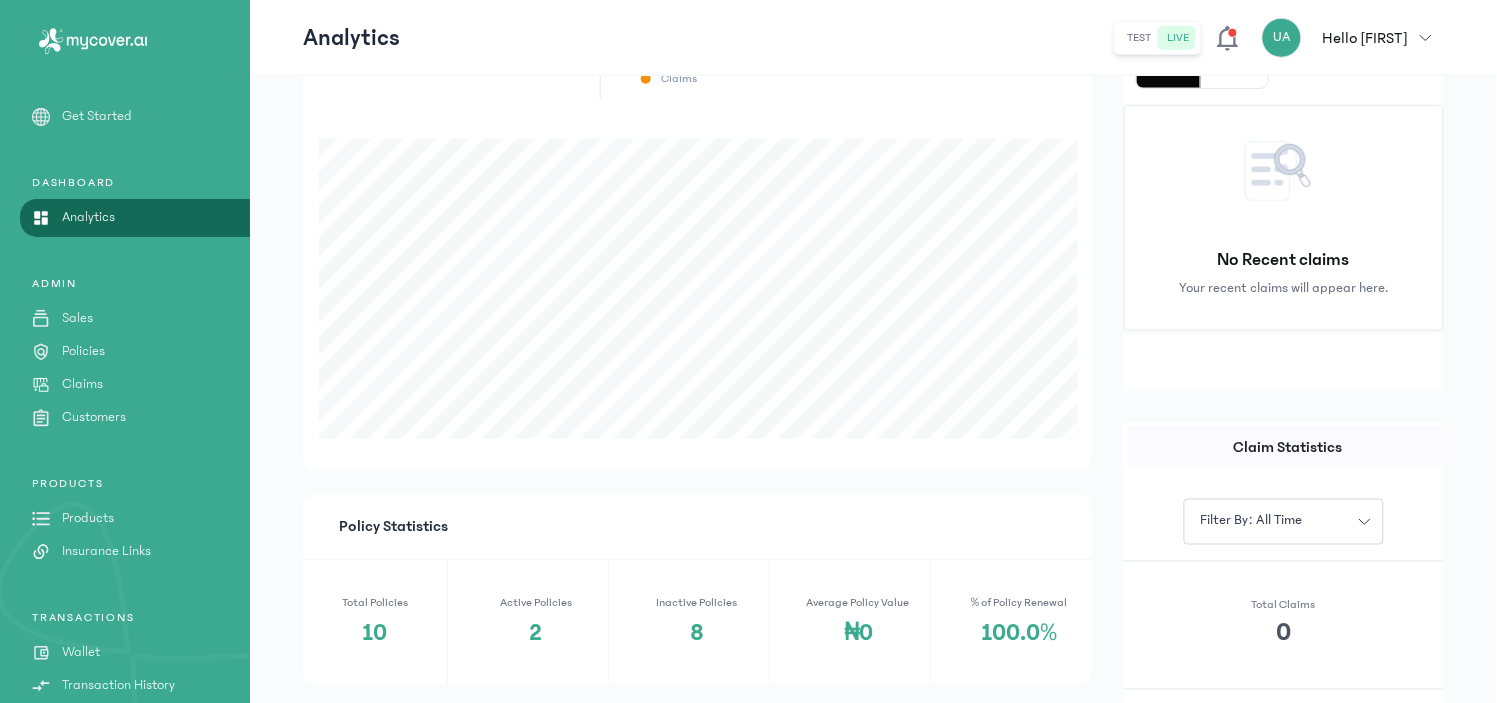click on "Products" at bounding box center [88, 518] 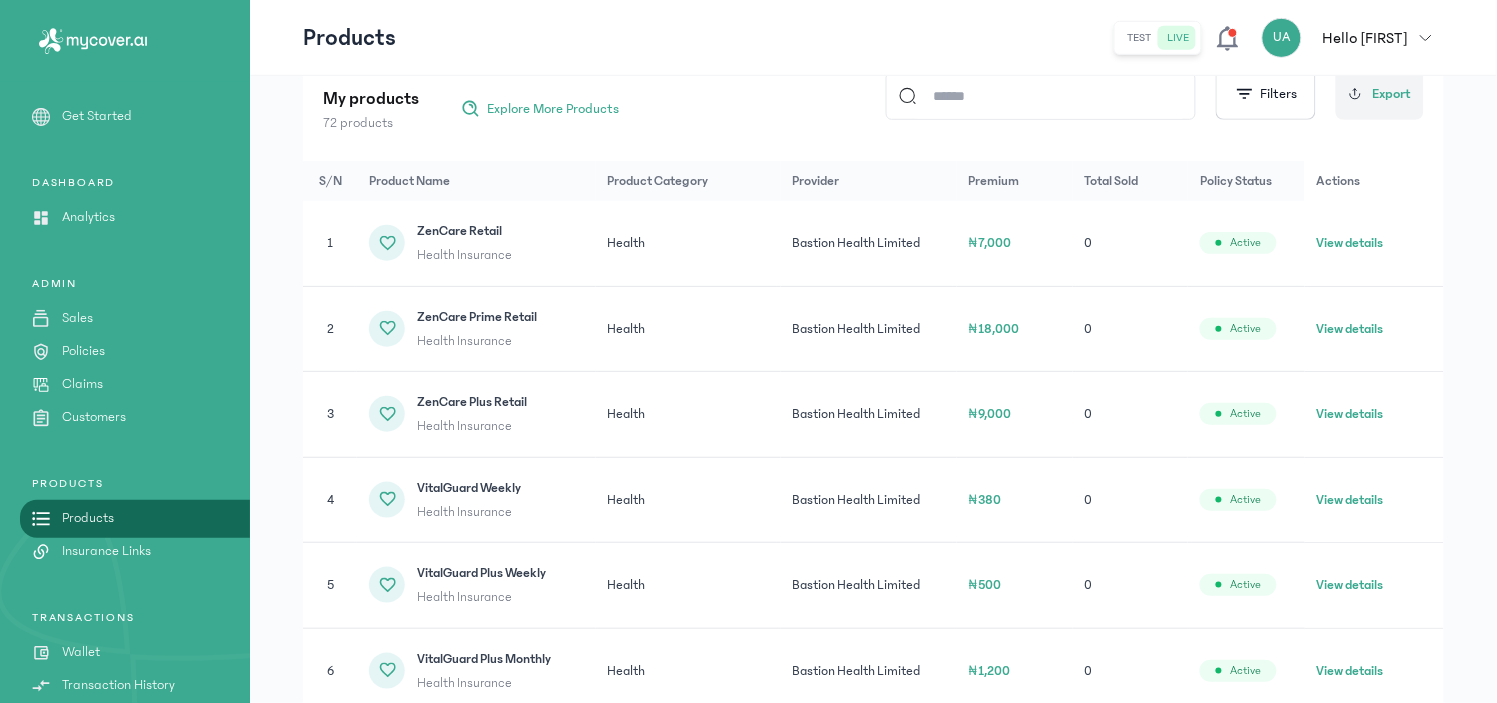 scroll, scrollTop: 0, scrollLeft: 0, axis: both 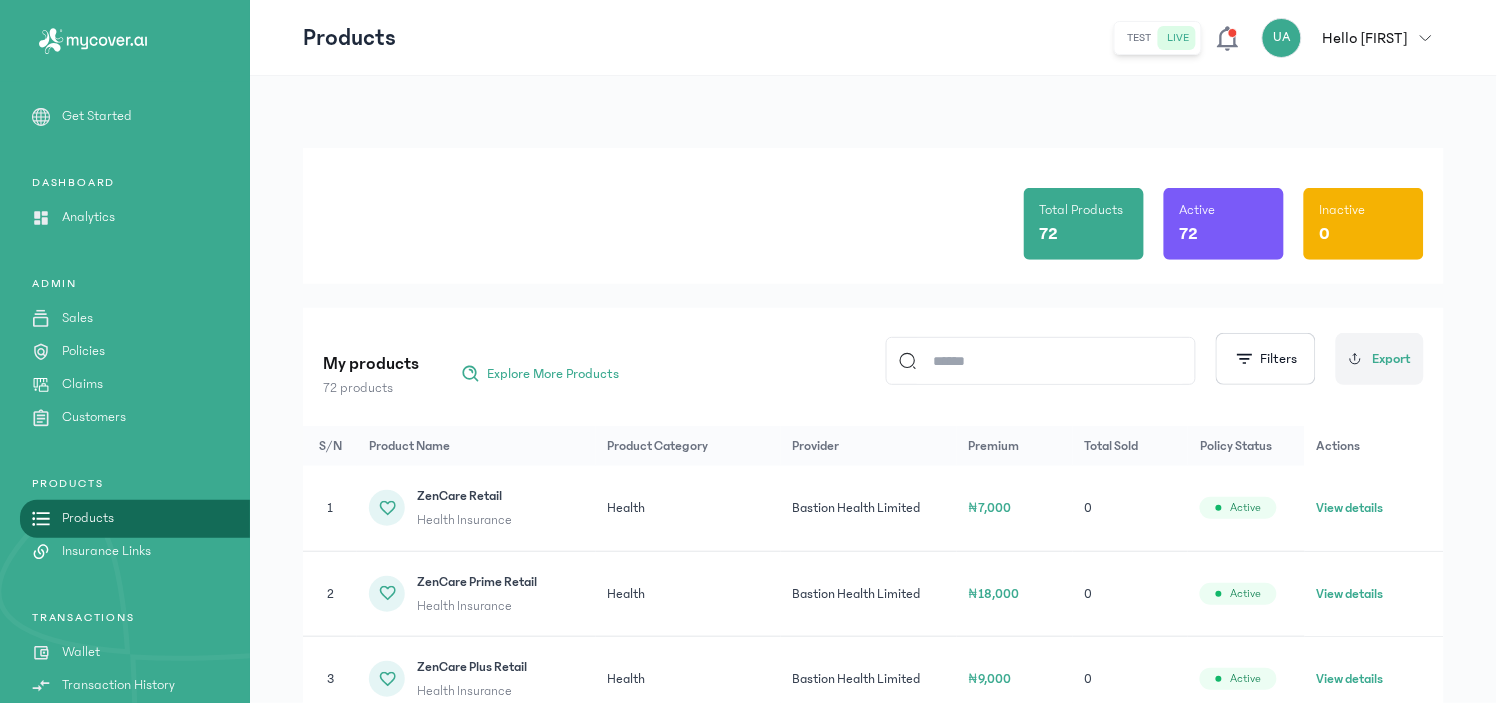 click on "DASHBOARD" at bounding box center (125, 183) 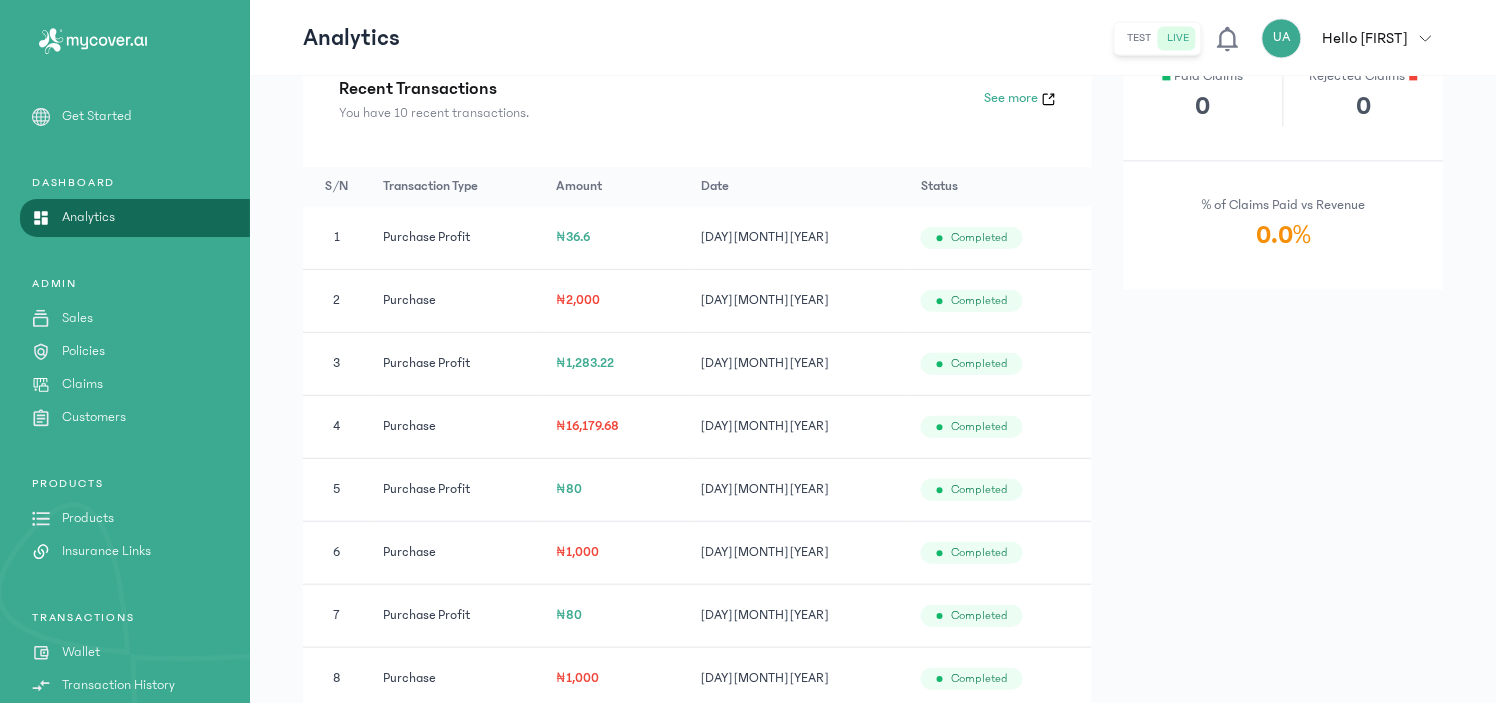 scroll, scrollTop: 0, scrollLeft: 0, axis: both 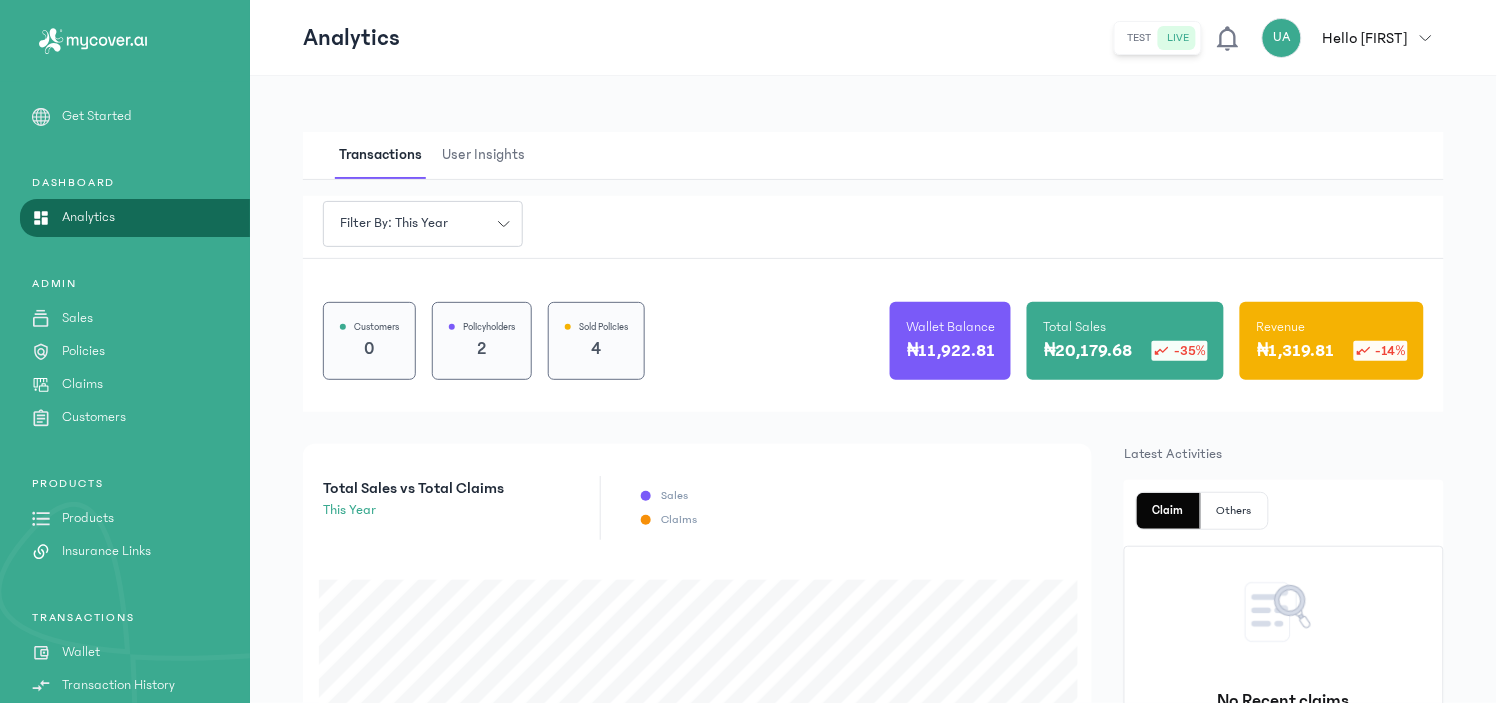click on "UA Hello [FIRST]" at bounding box center (1353, 38) 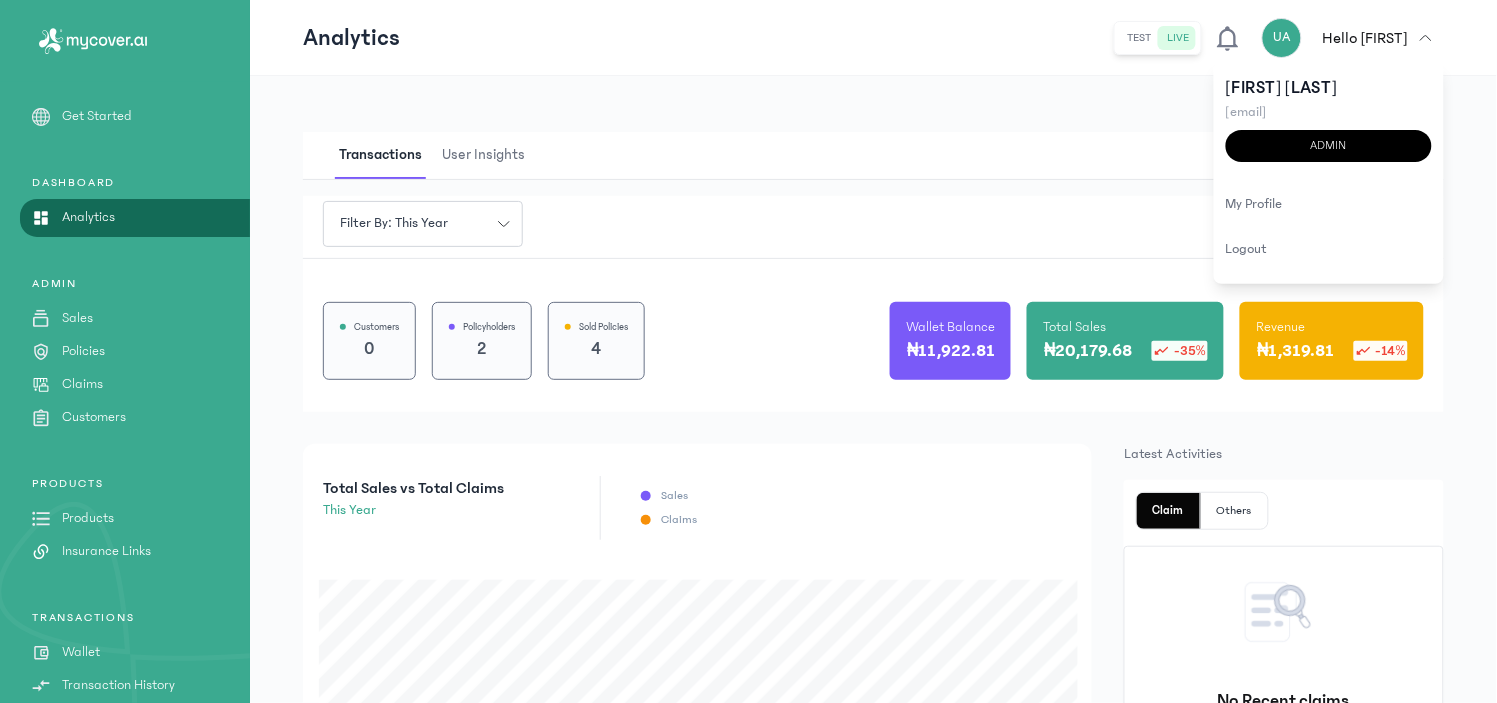 click on "UA Hello [FIRST]" at bounding box center [1353, 38] 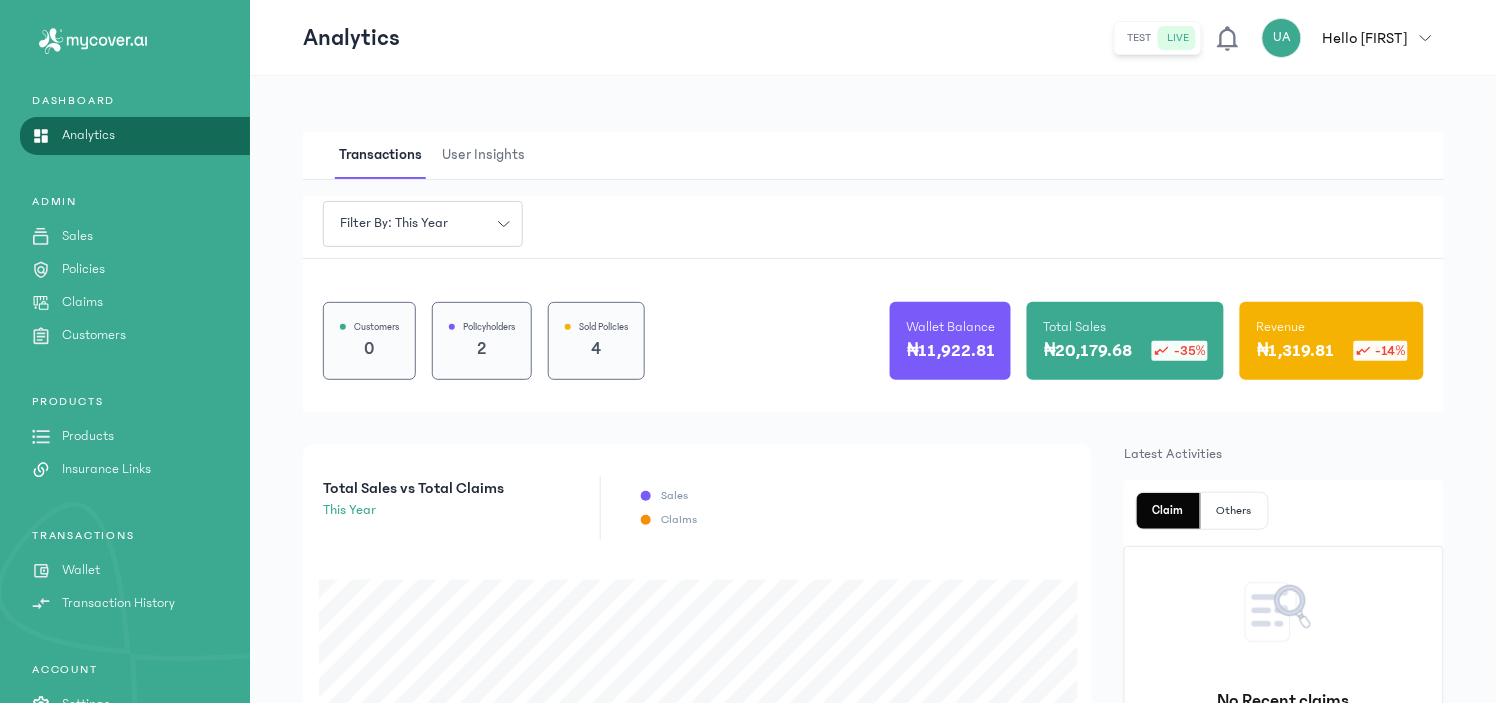 scroll, scrollTop: 154, scrollLeft: 0, axis: vertical 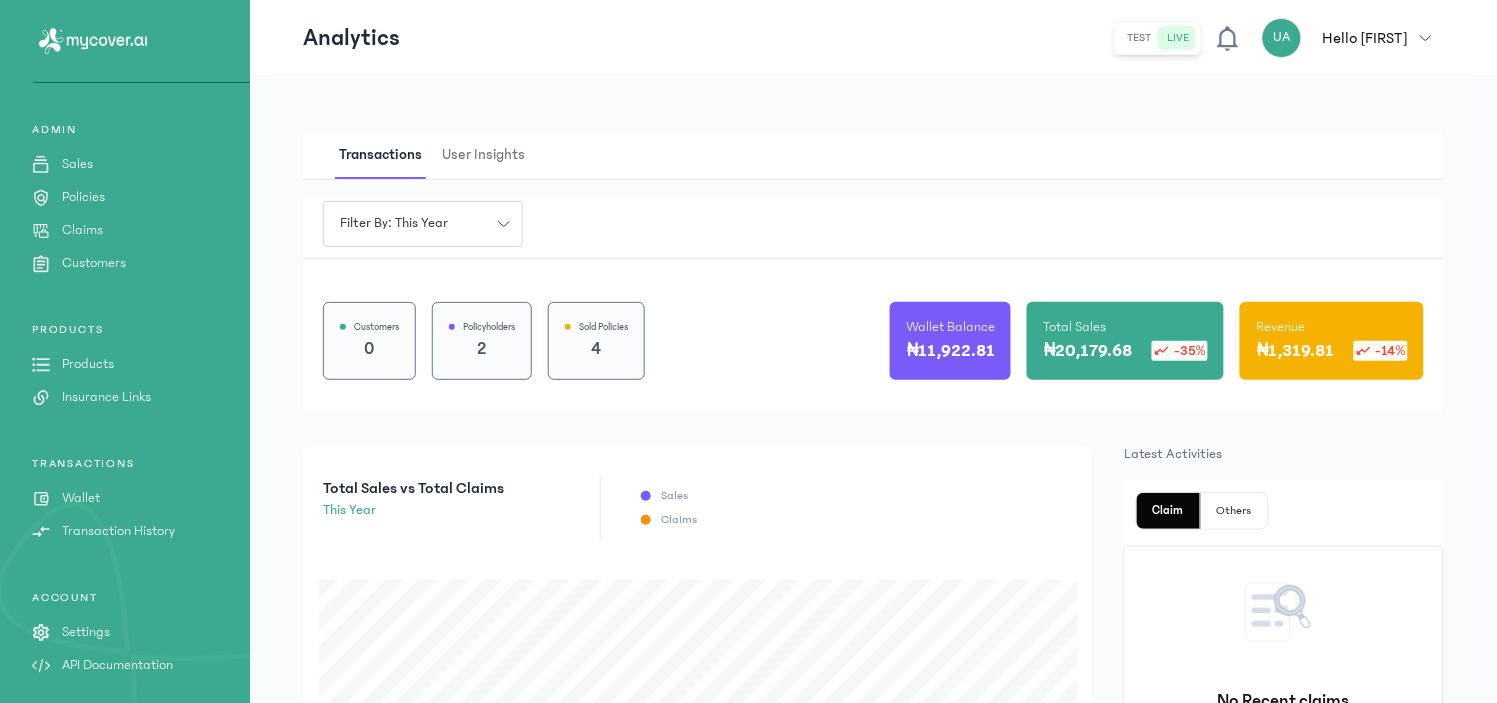 click on "Wallet" at bounding box center [81, 498] 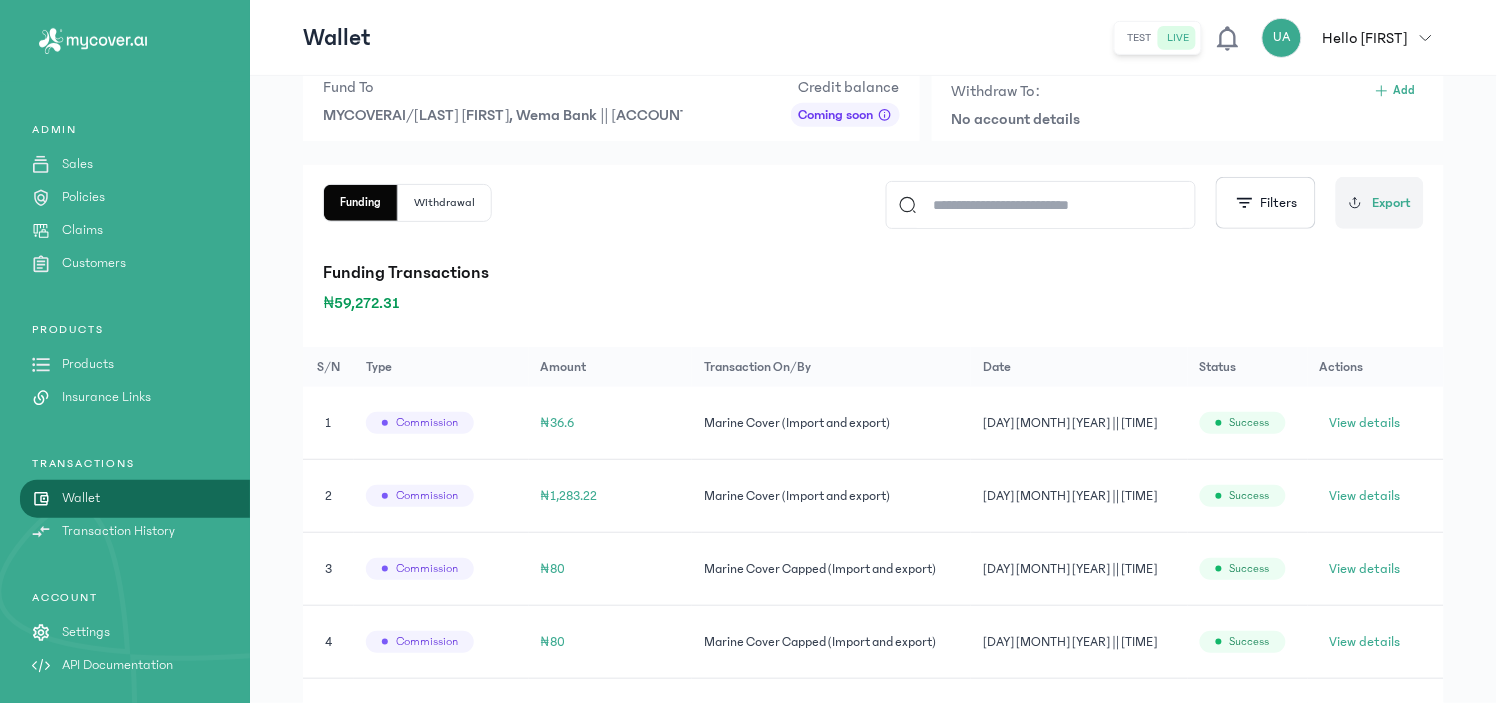 scroll, scrollTop: 0, scrollLeft: 0, axis: both 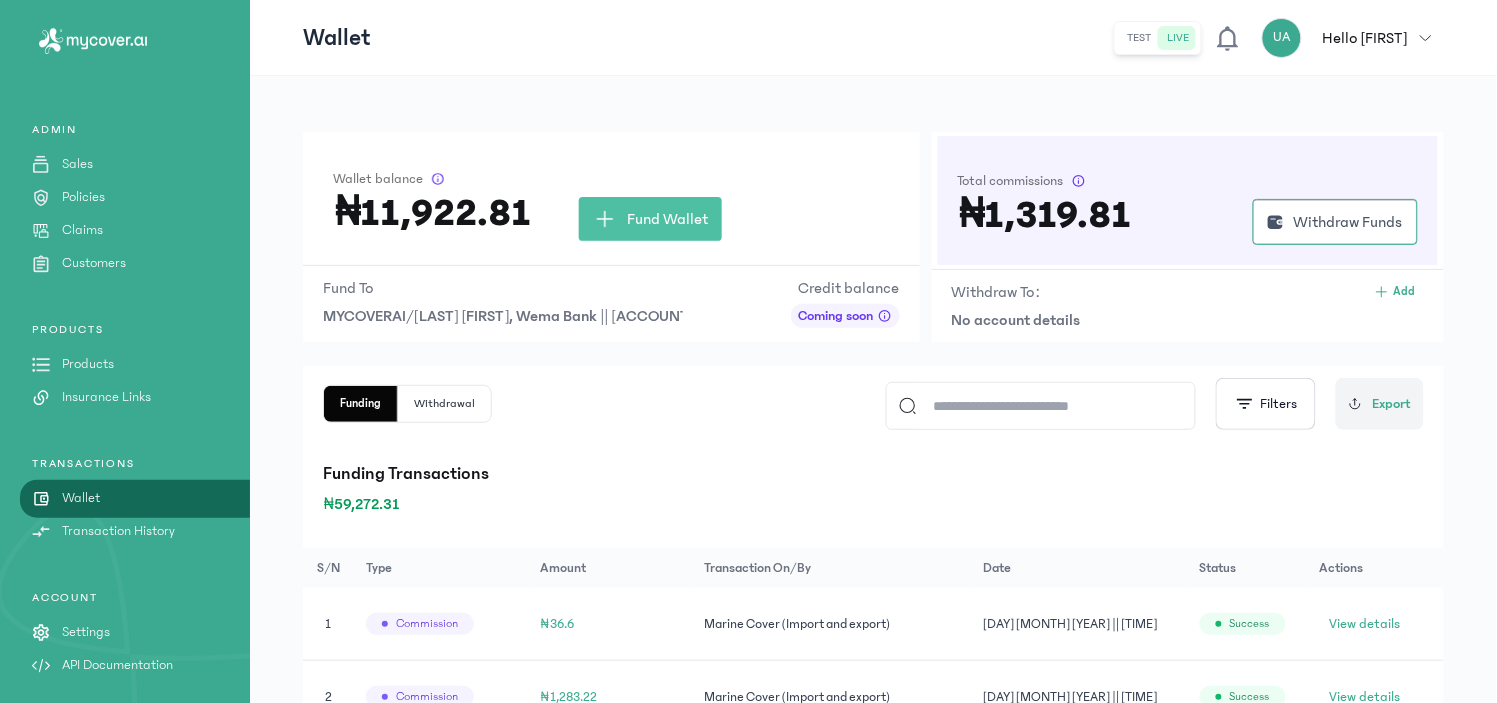 click on "Products" at bounding box center (88, 364) 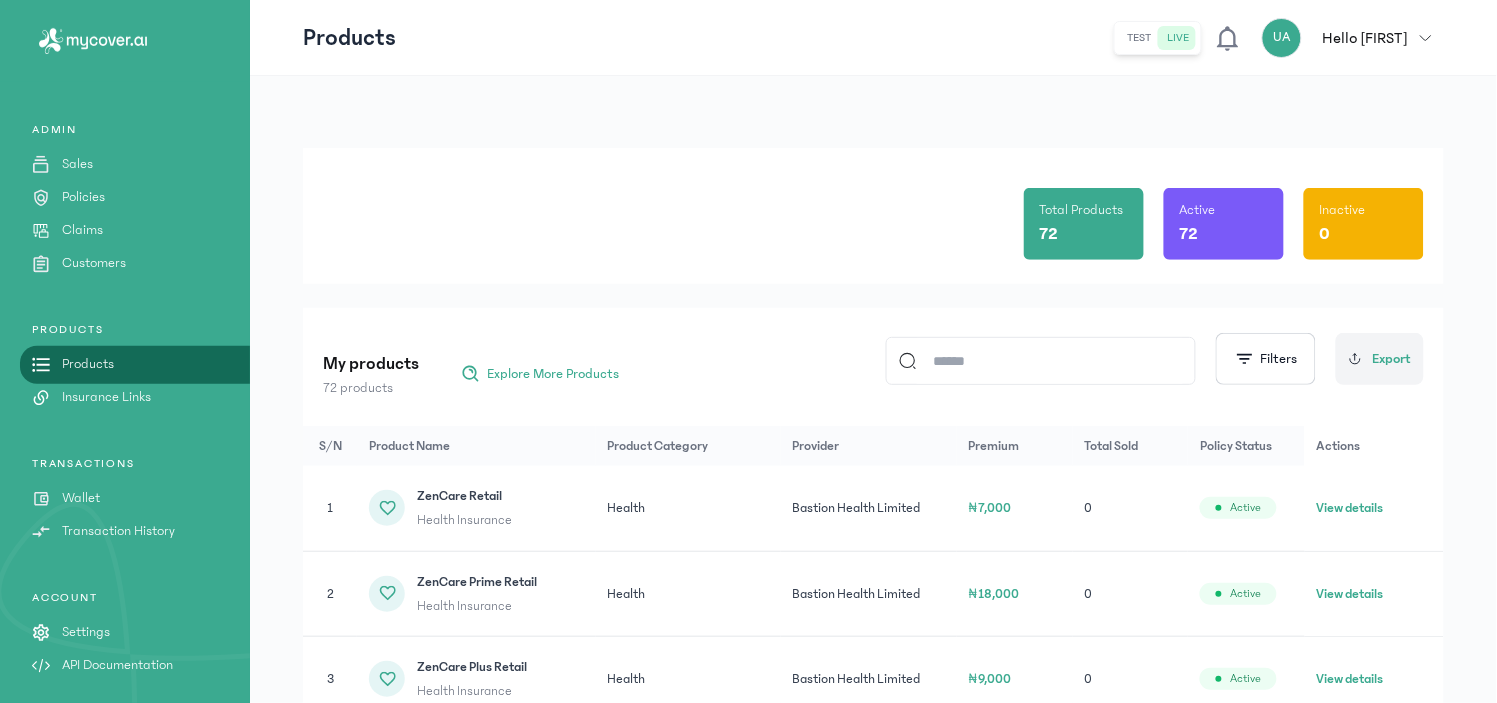 click 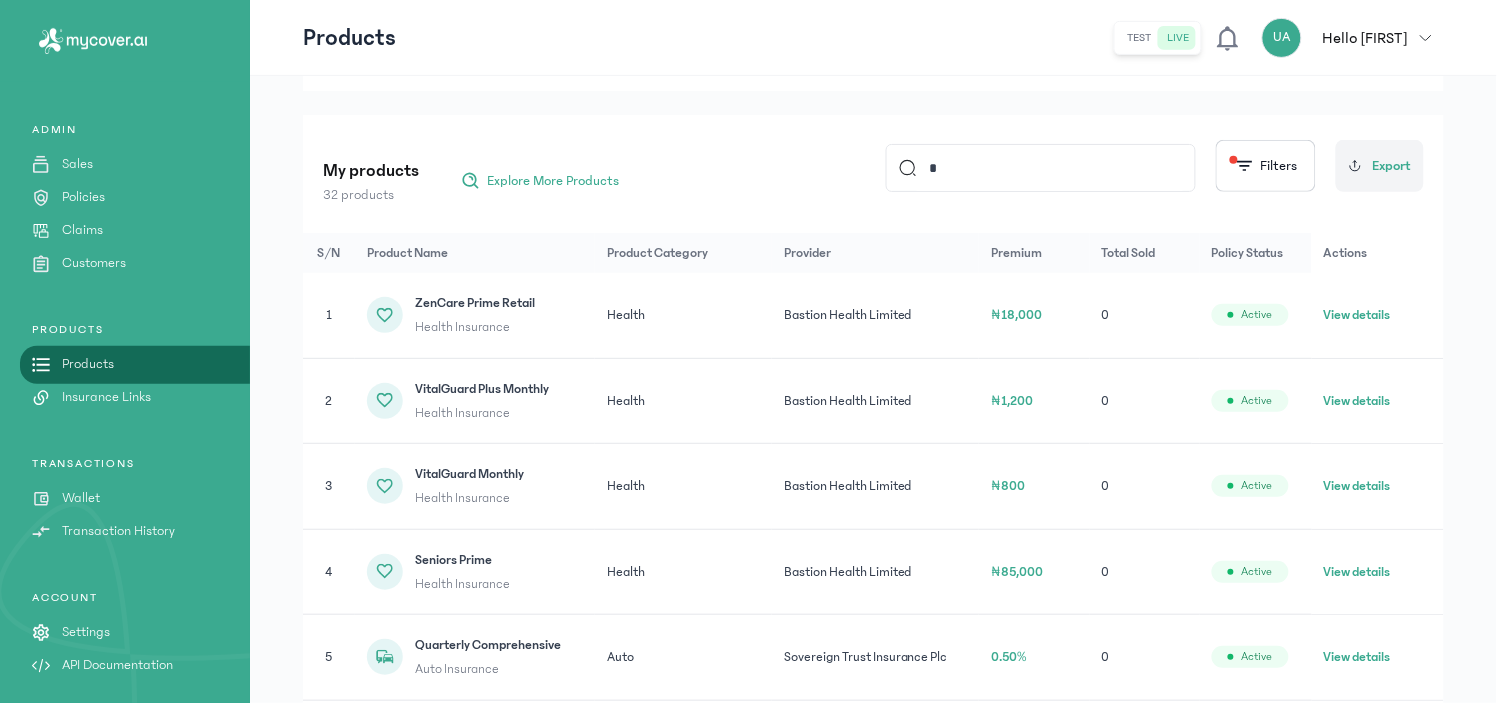scroll, scrollTop: 190, scrollLeft: 0, axis: vertical 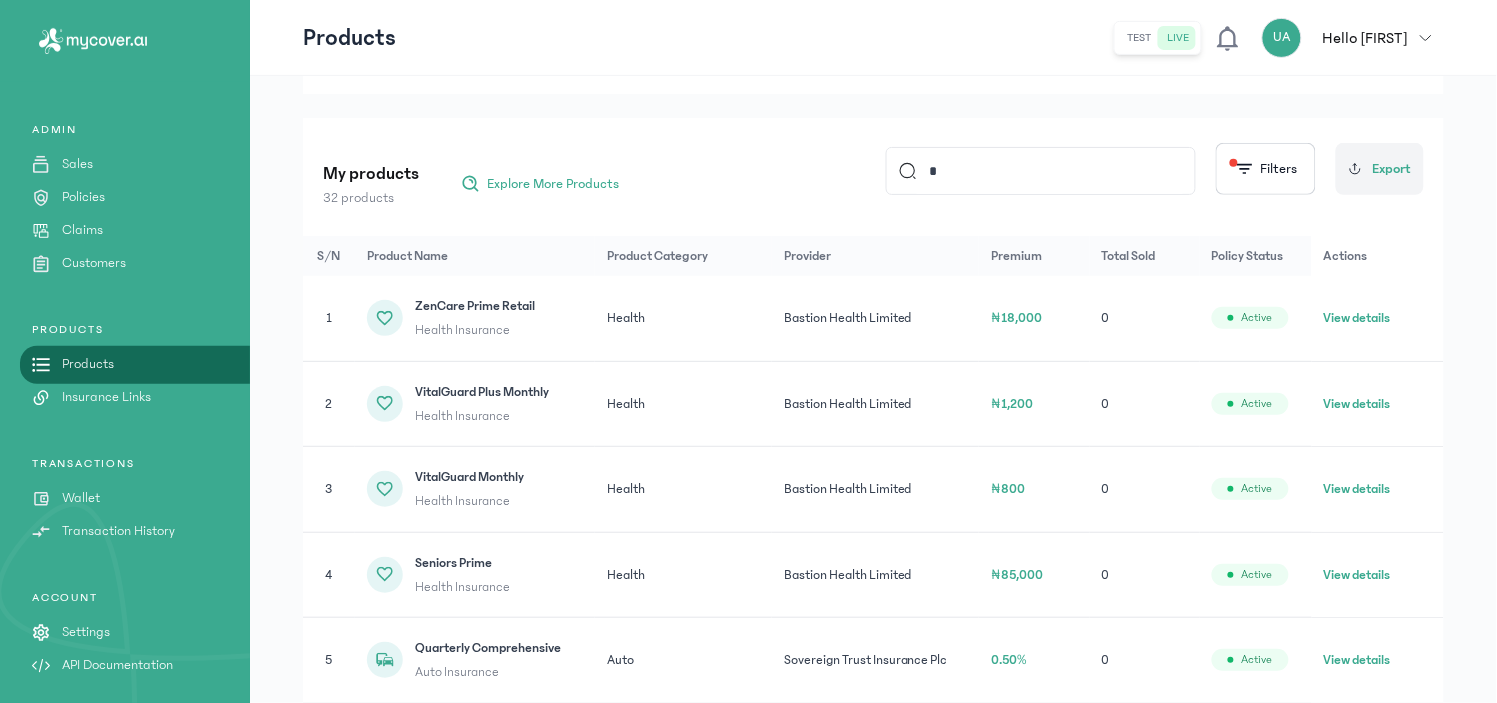 click on "*" 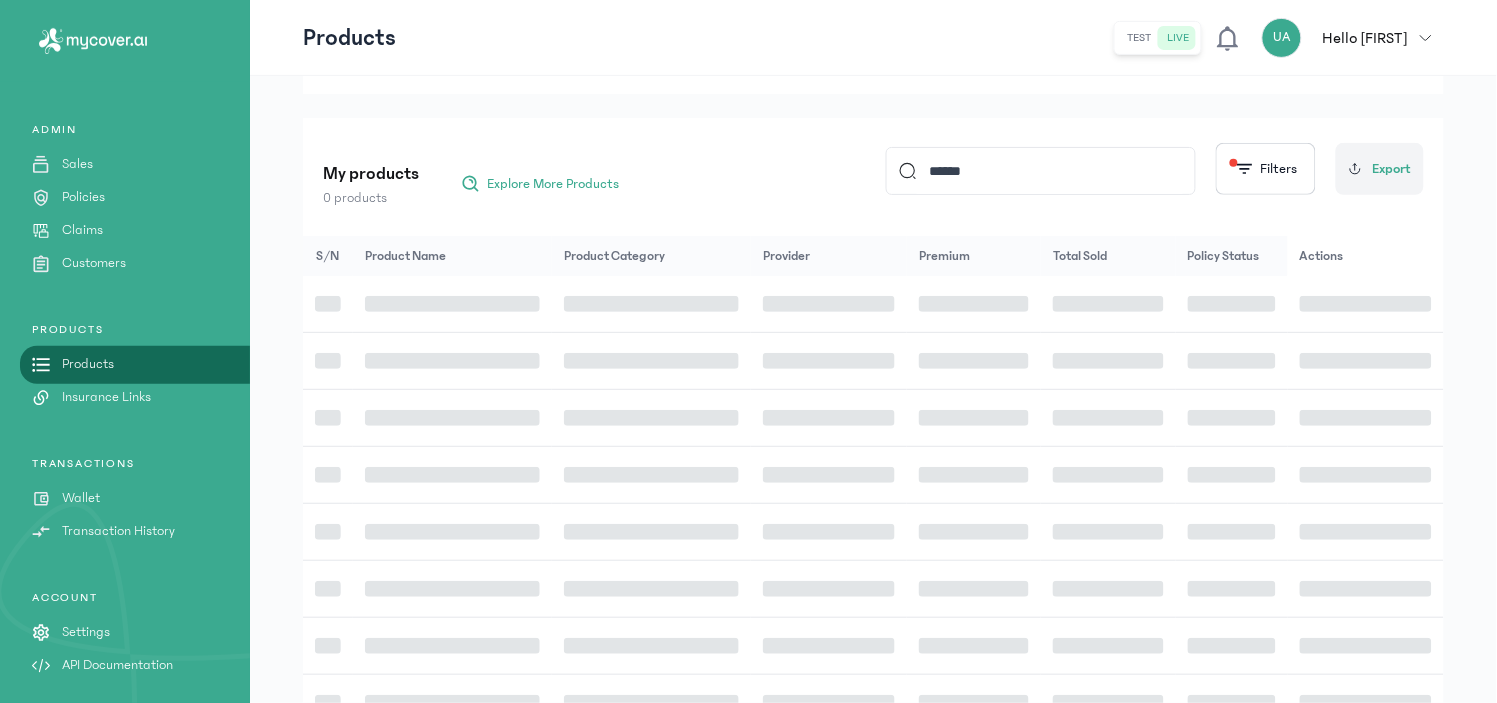 type on "******" 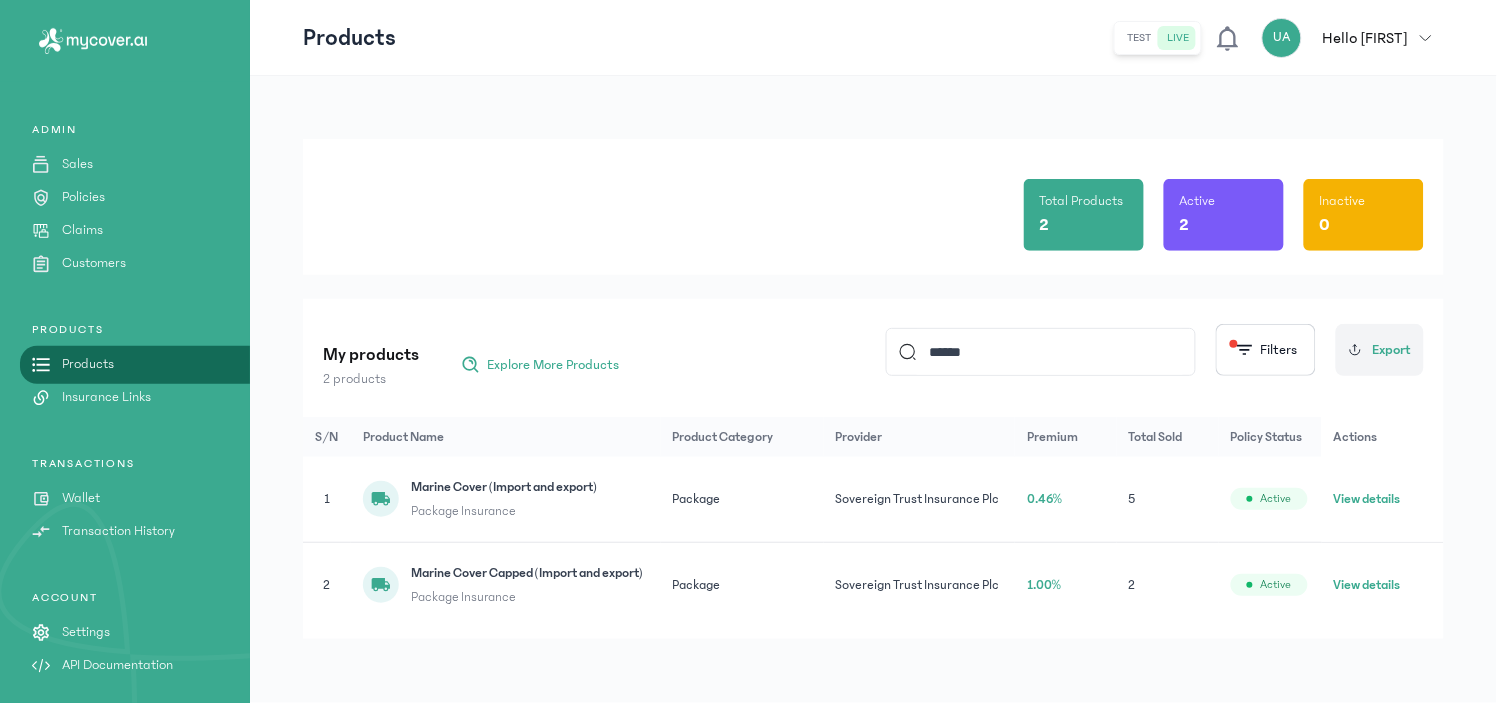 scroll, scrollTop: 8, scrollLeft: 0, axis: vertical 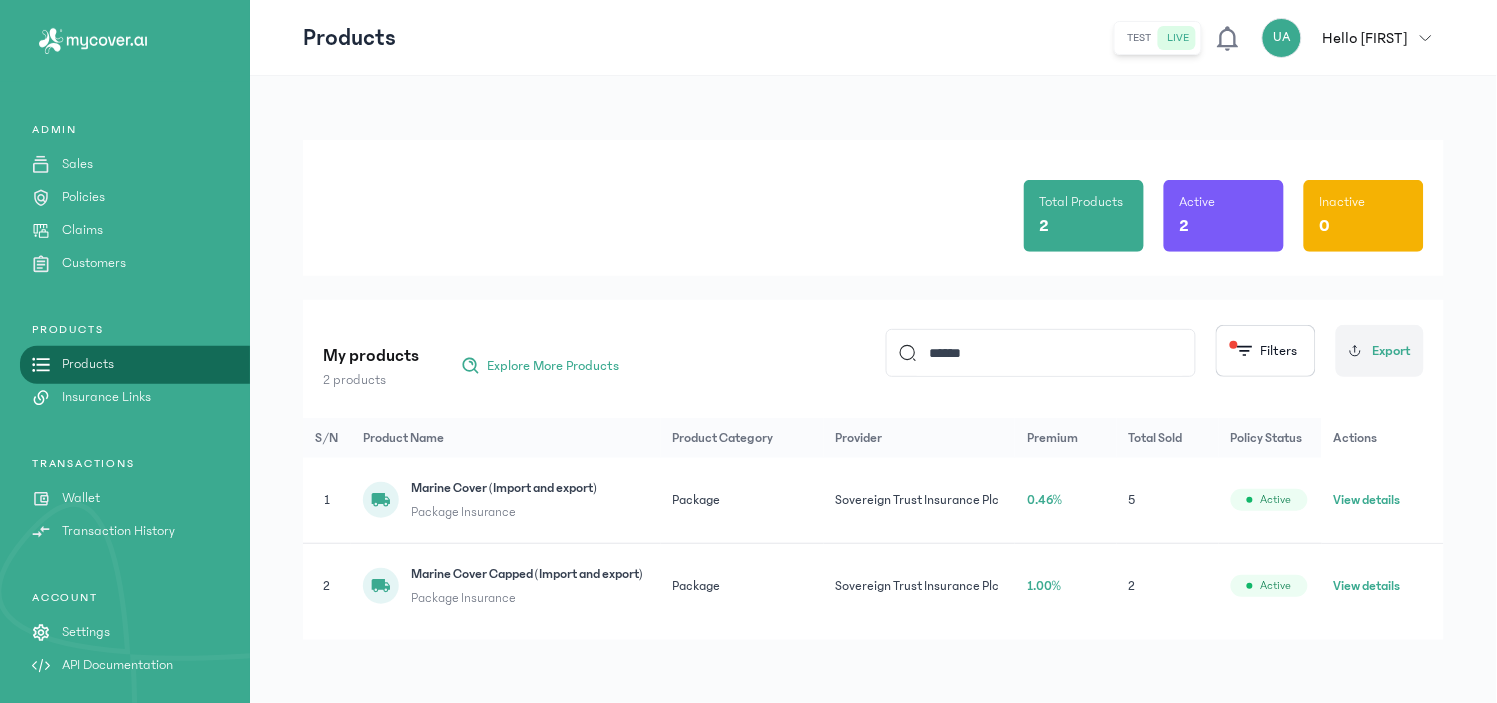 click 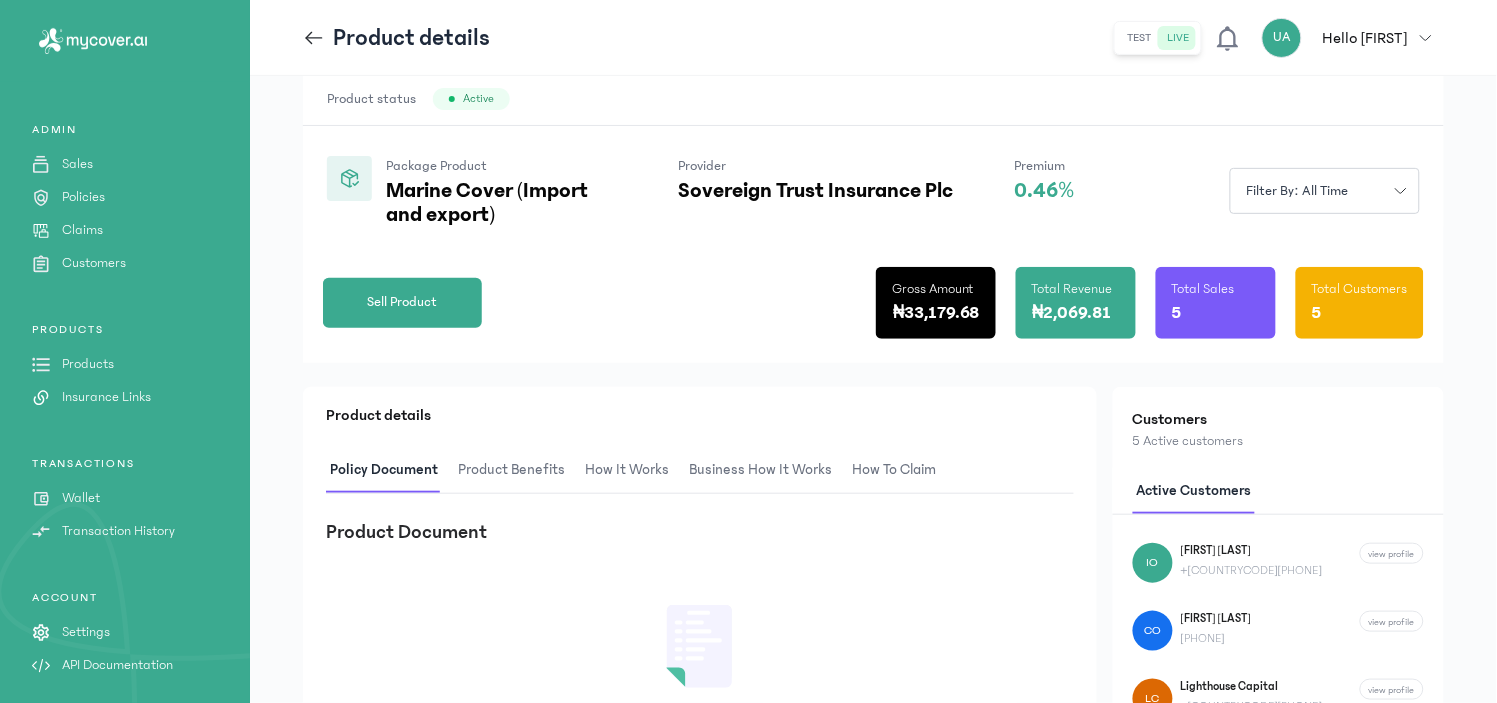 scroll, scrollTop: 0, scrollLeft: 0, axis: both 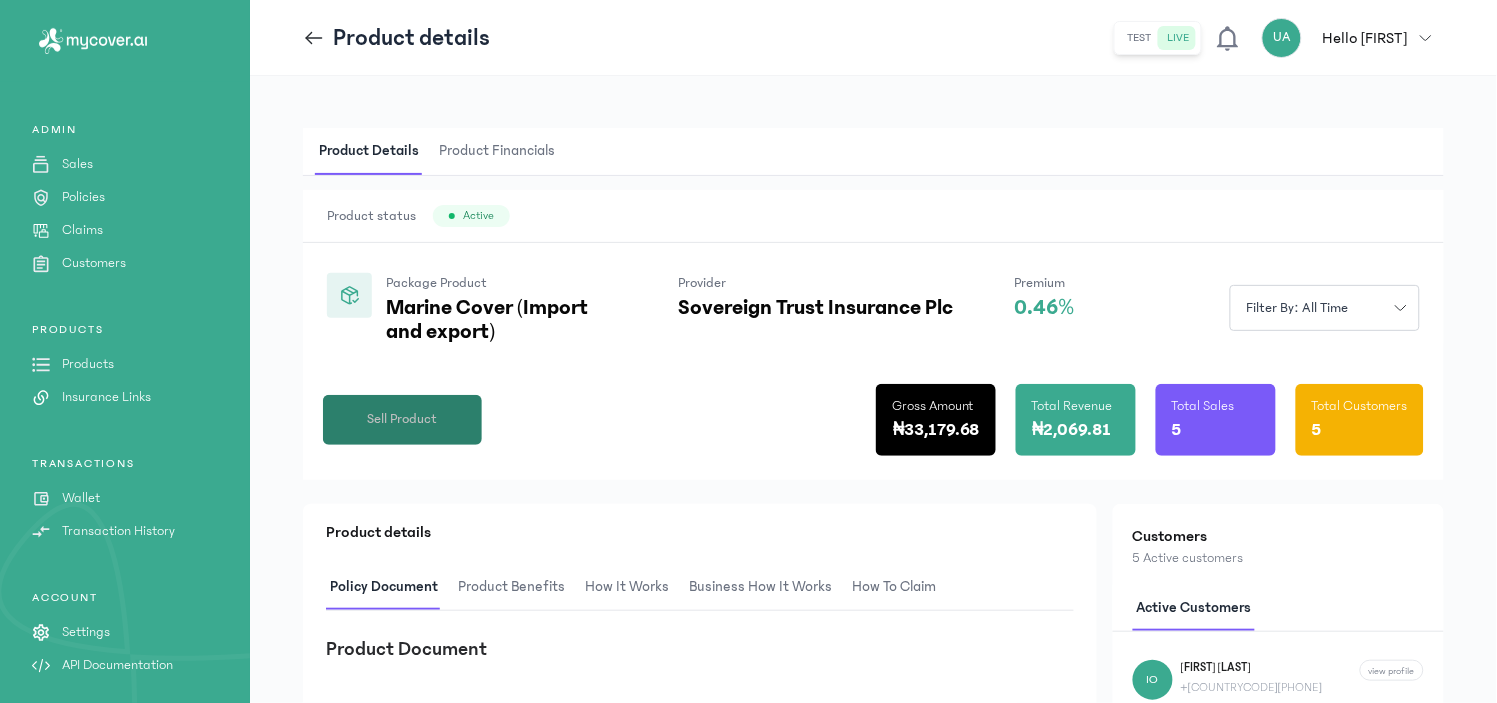 drag, startPoint x: 597, startPoint y: 435, endPoint x: 393, endPoint y: 404, distance: 206.34195 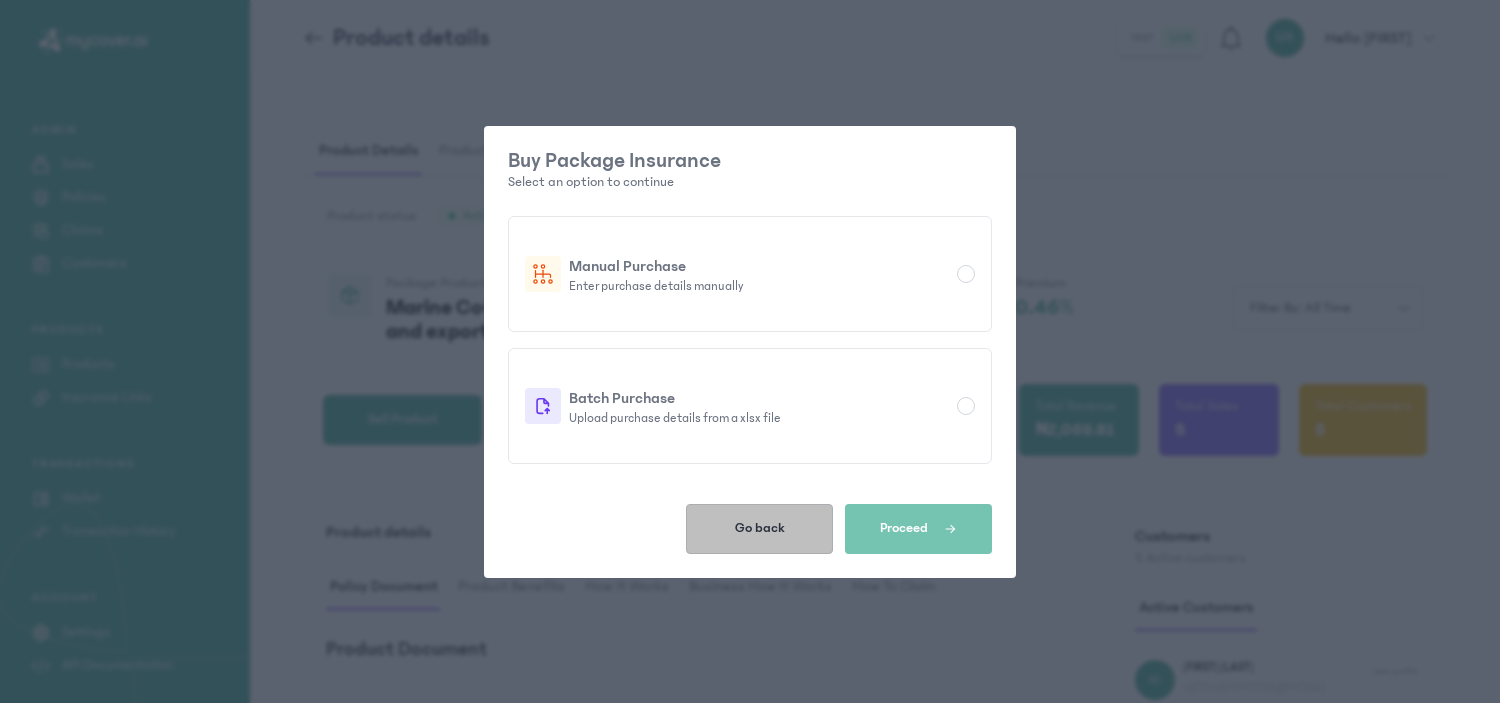 click on "Go back" at bounding box center [759, 529] 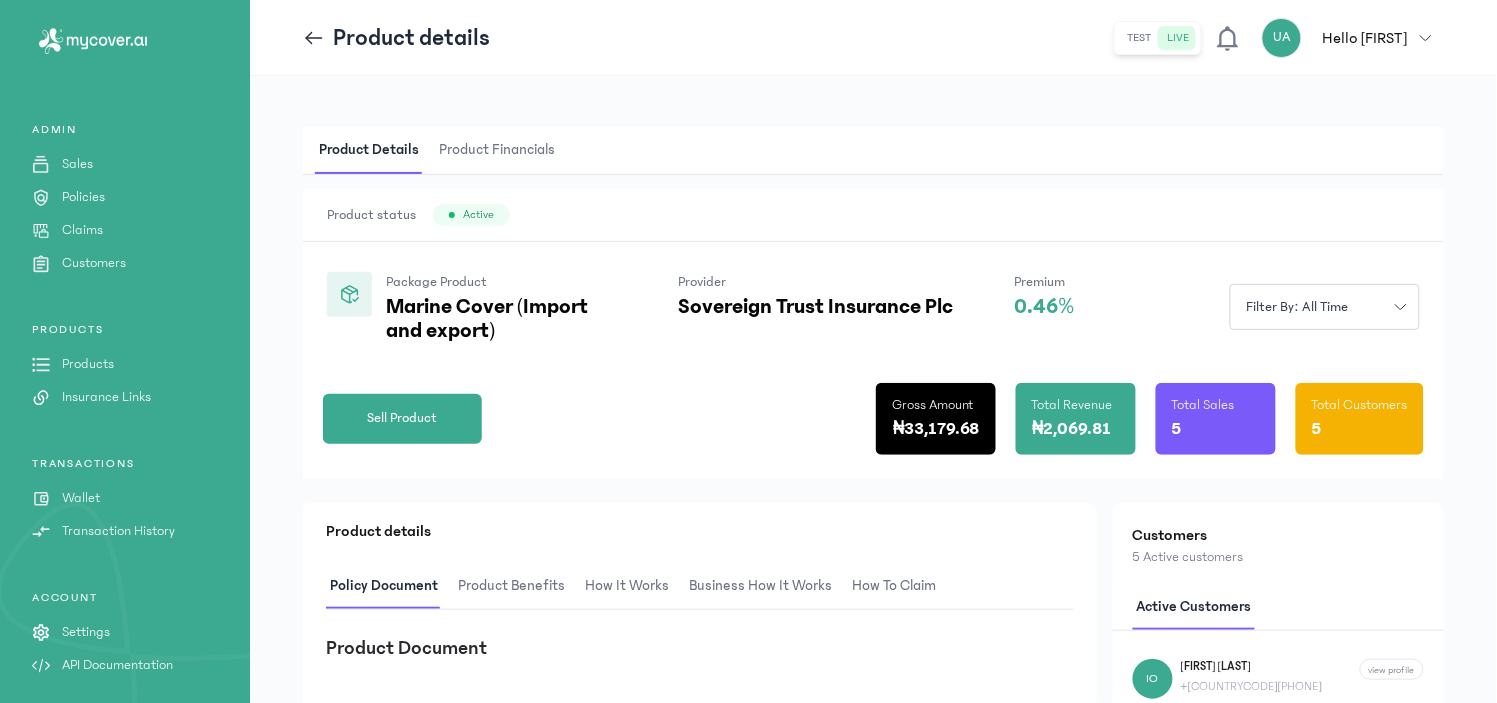 scroll, scrollTop: 0, scrollLeft: 0, axis: both 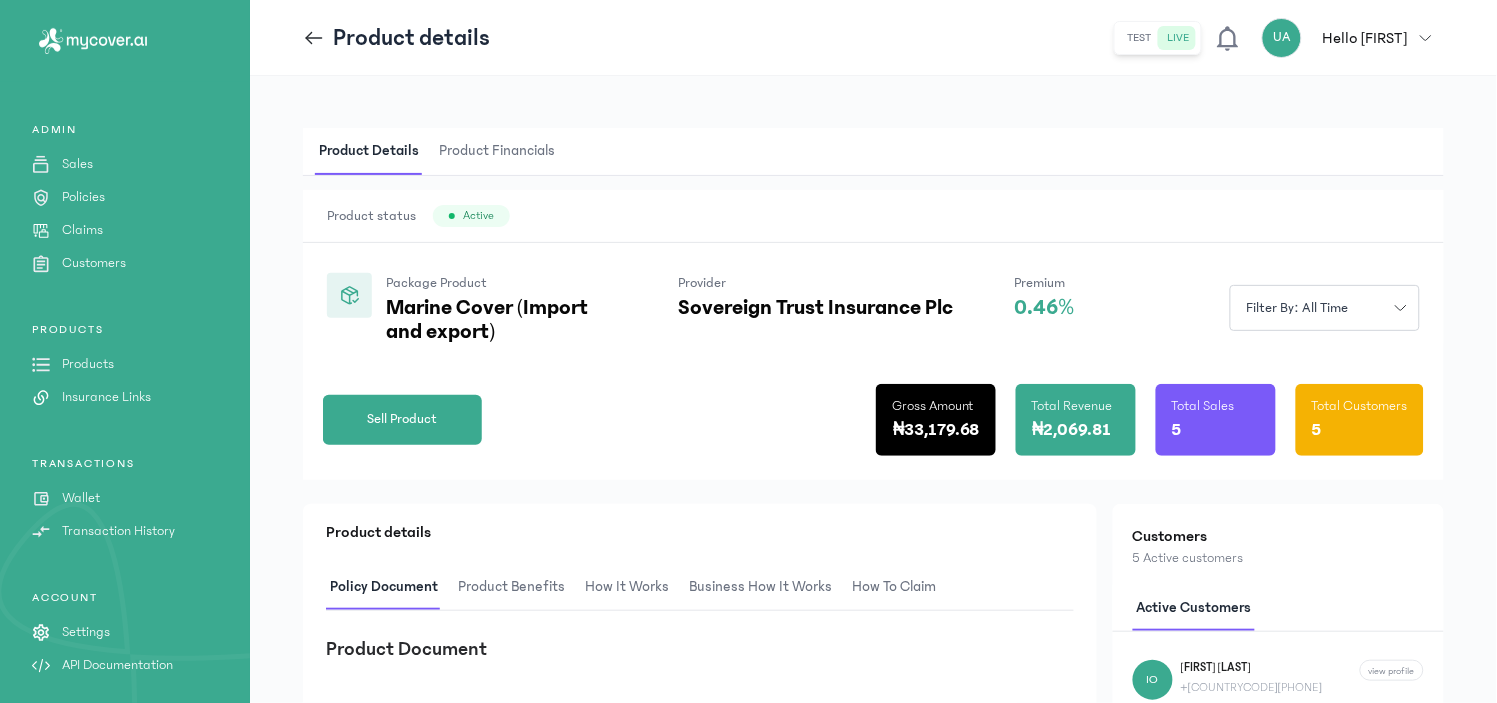 click 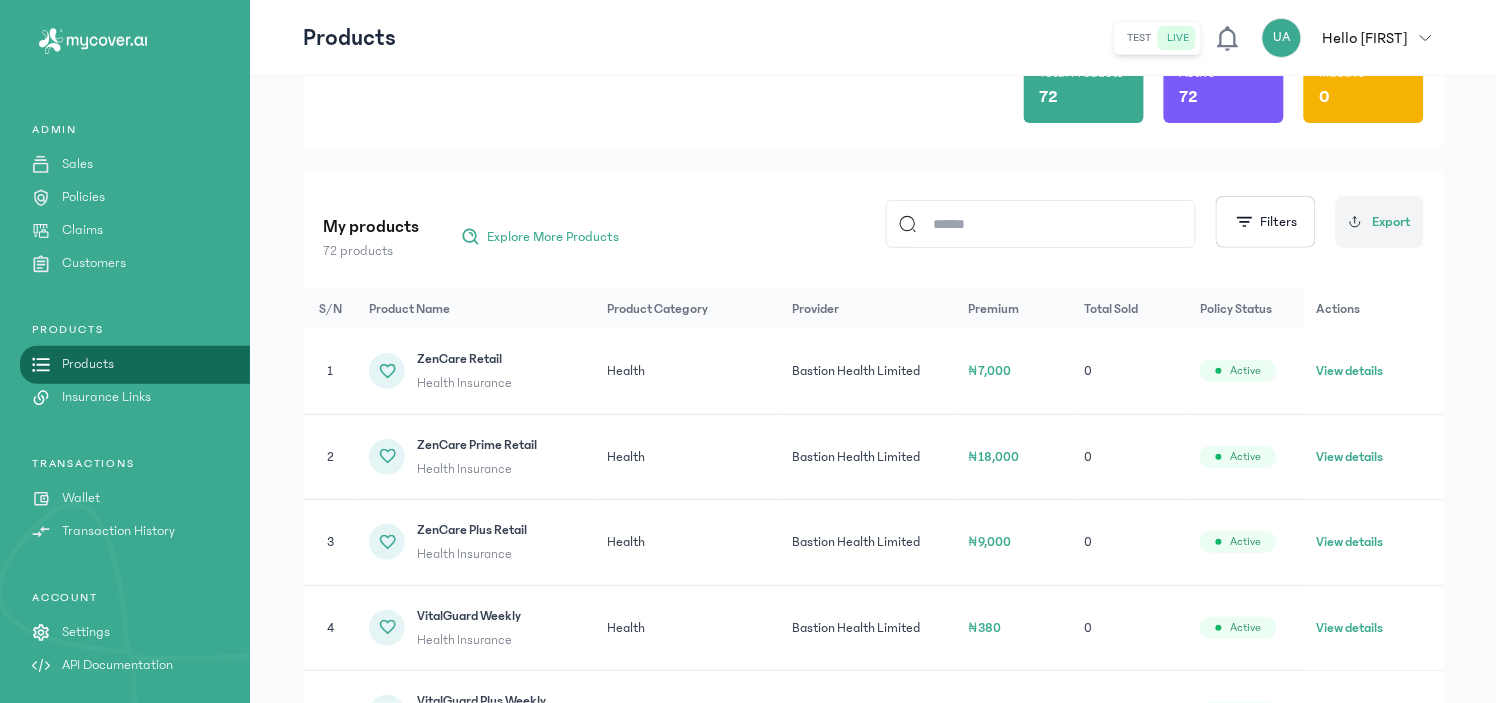 scroll, scrollTop: 138, scrollLeft: 0, axis: vertical 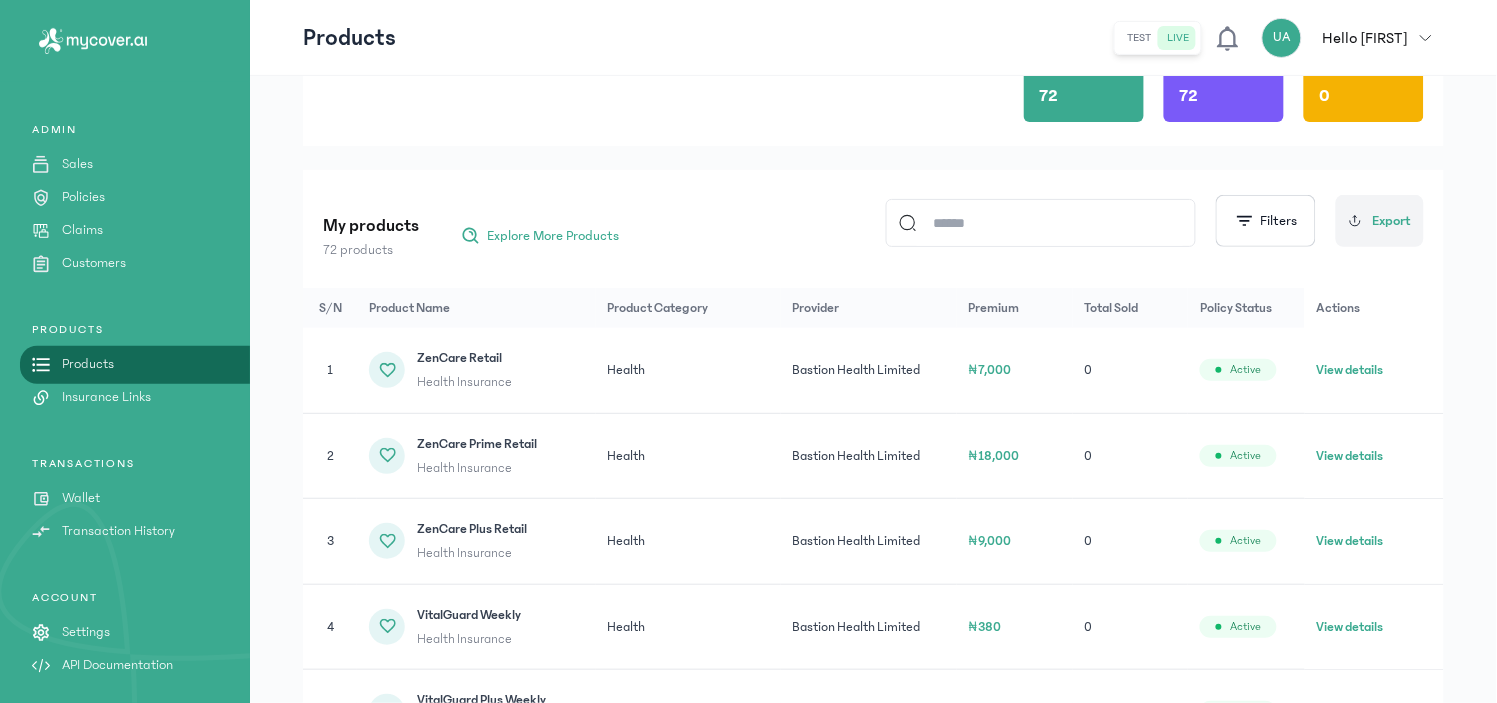 click 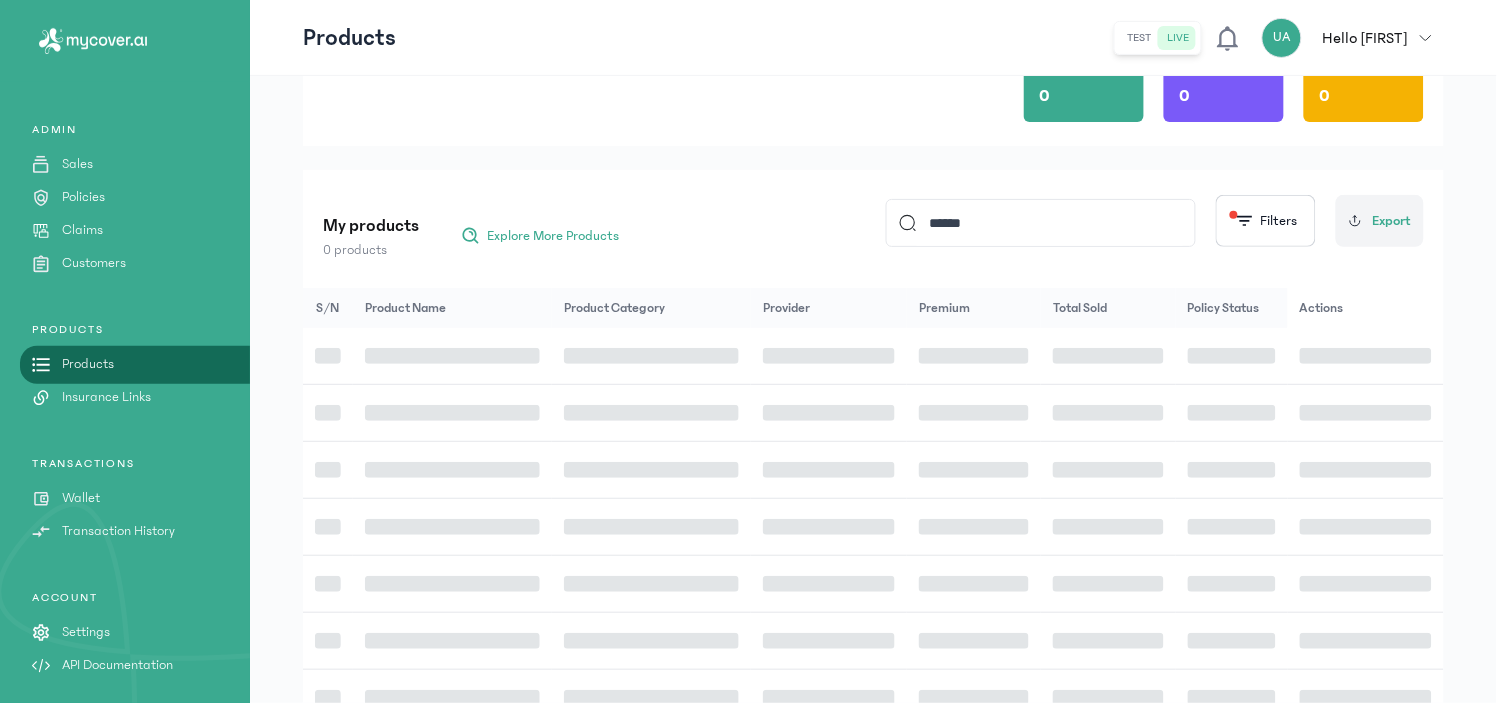 type on "******" 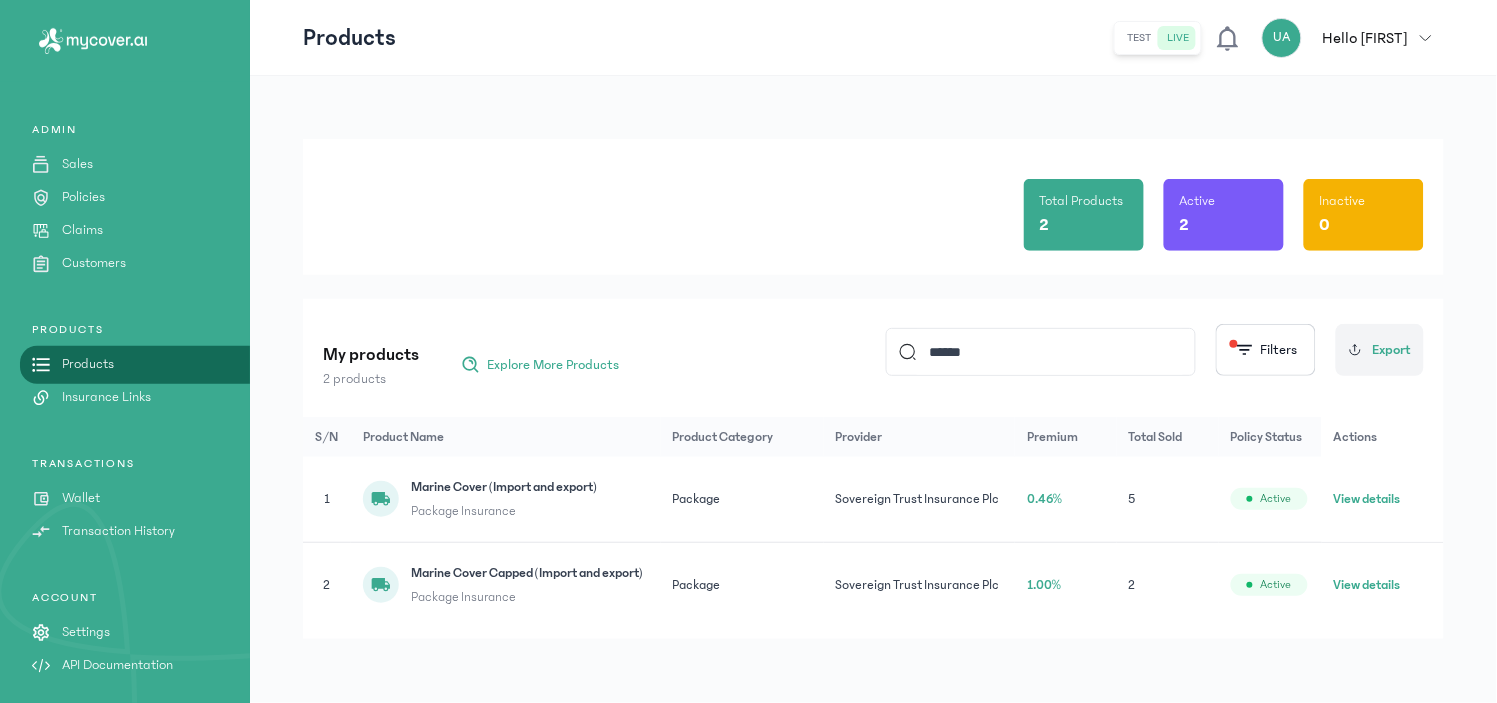 scroll, scrollTop: 8, scrollLeft: 0, axis: vertical 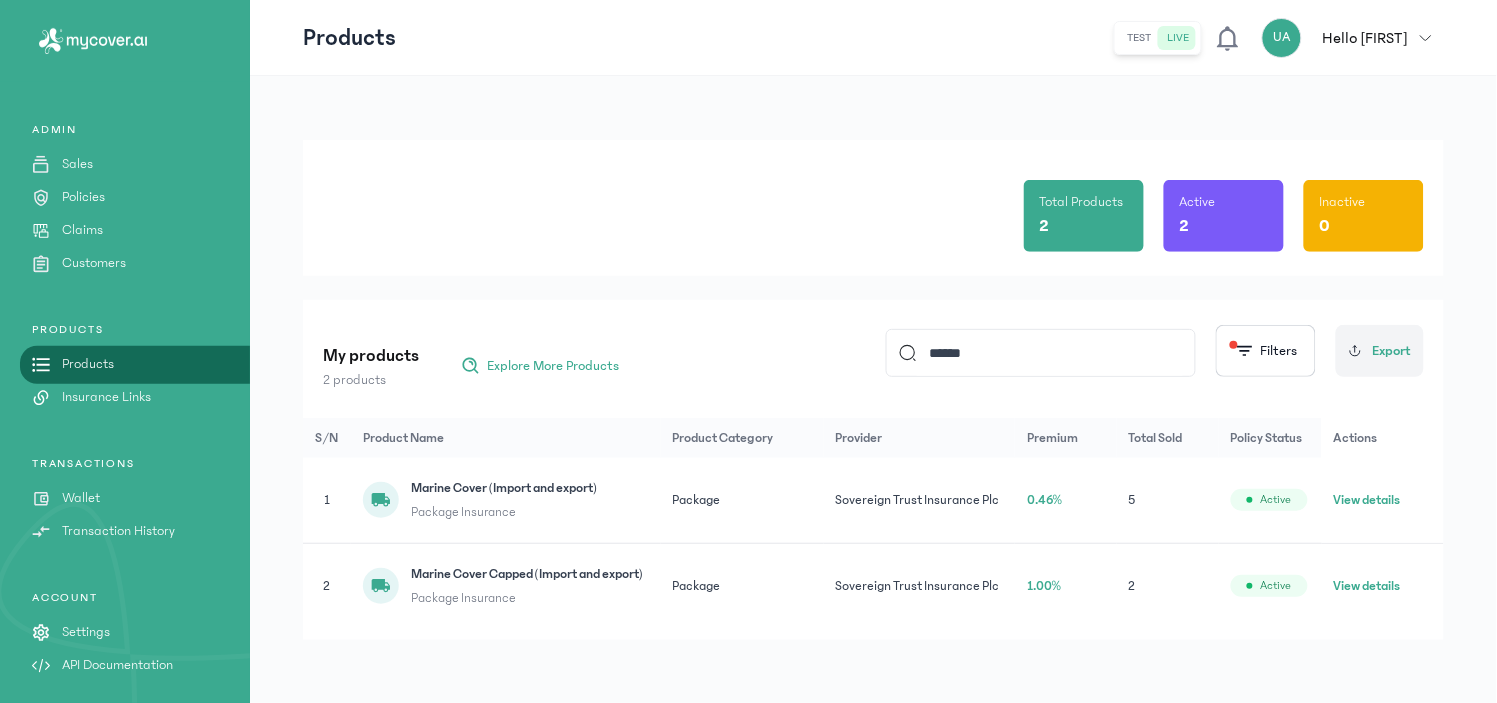 click on "View details" 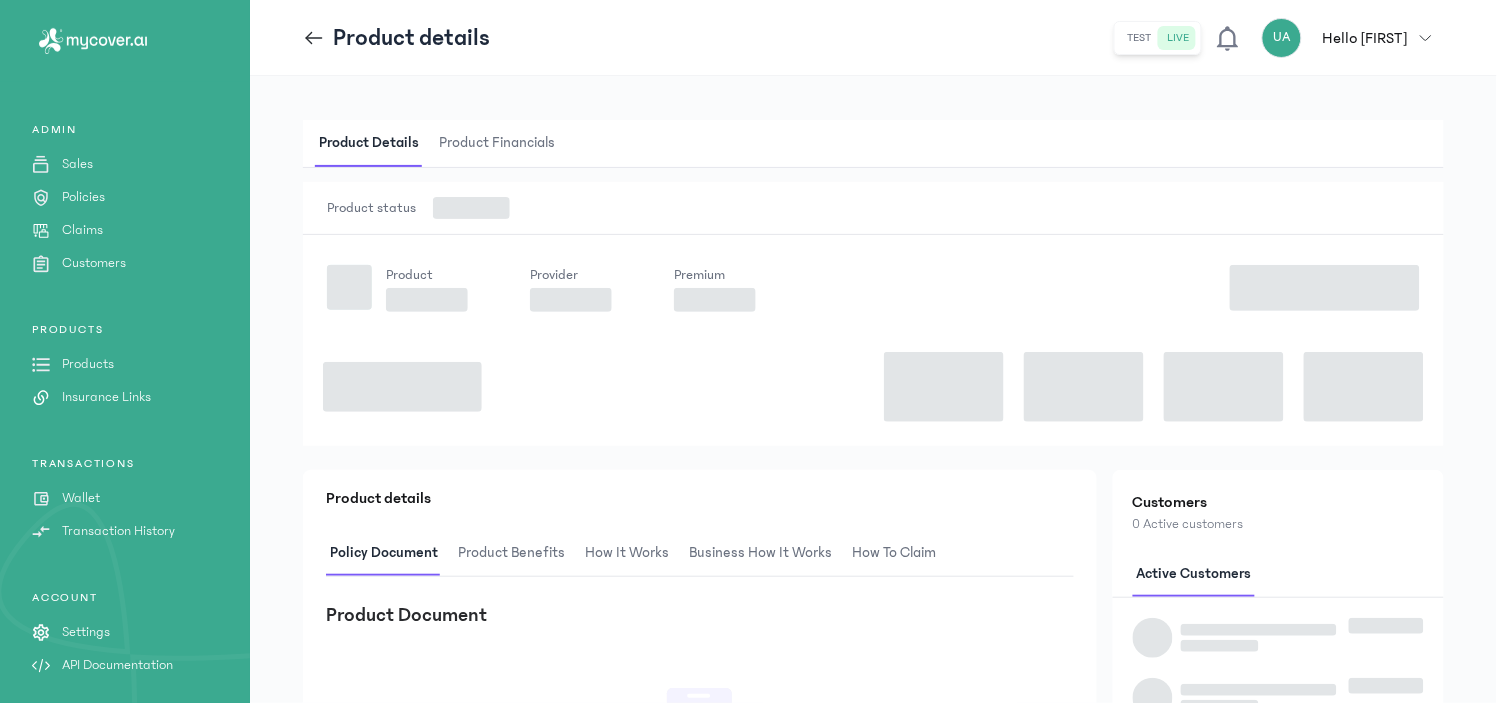 scroll, scrollTop: 0, scrollLeft: 0, axis: both 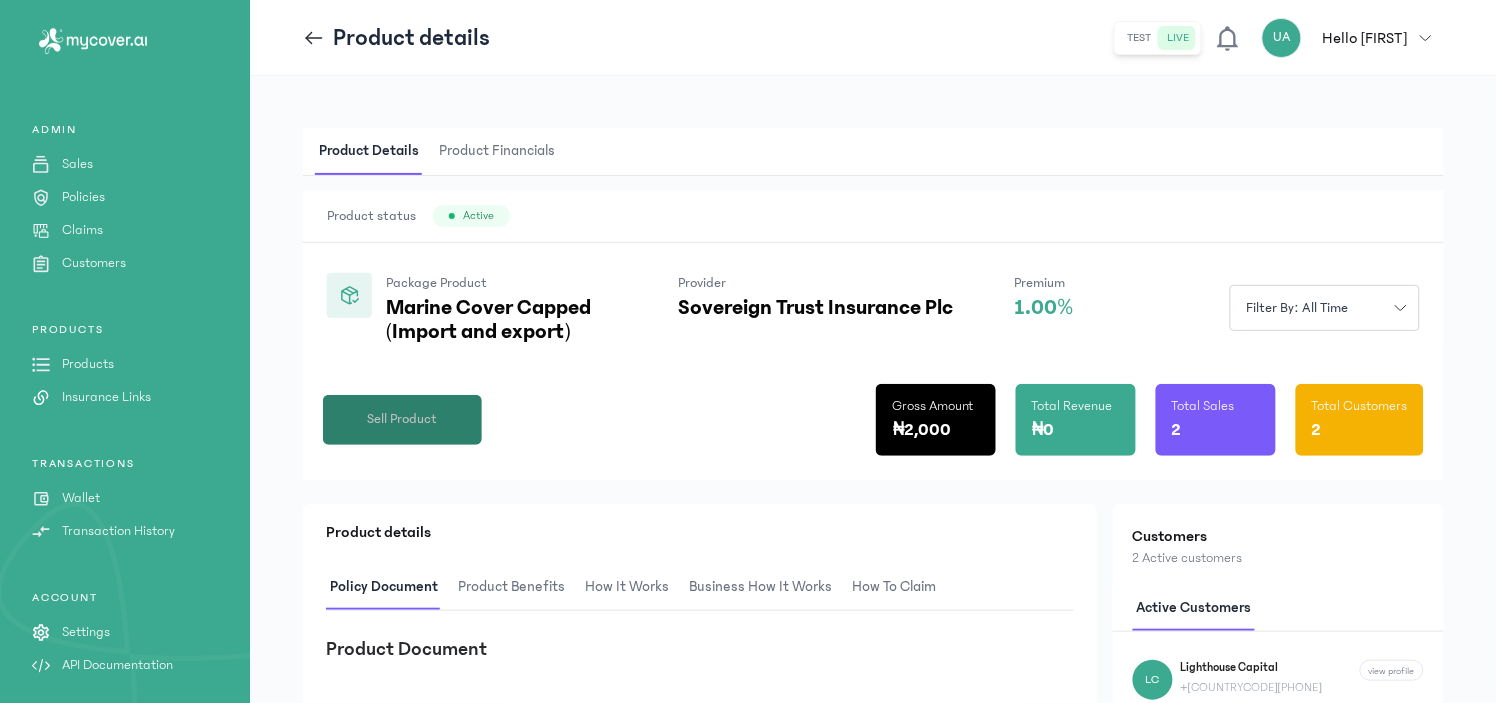 click on "Sell Product" at bounding box center (403, 419) 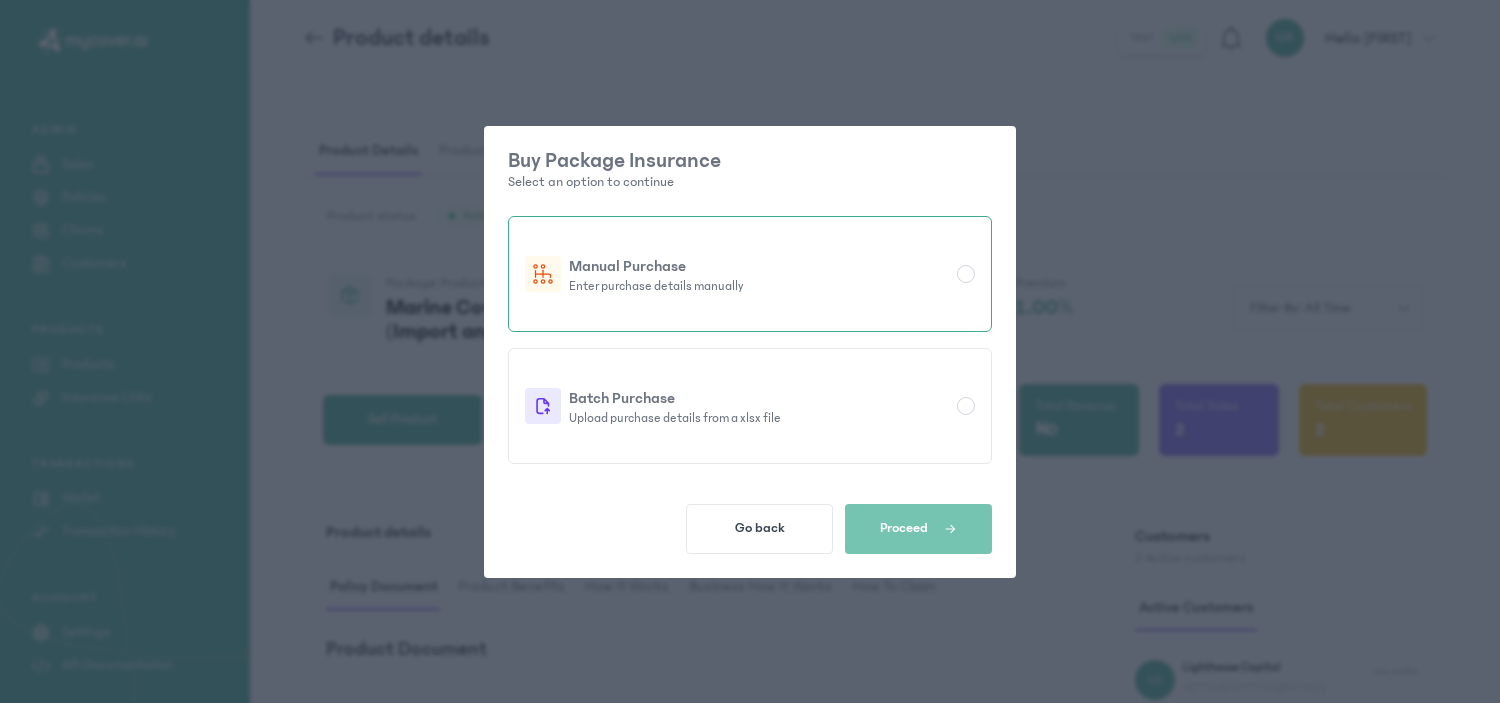click on "Enter purchase details manually" at bounding box center (759, 286) 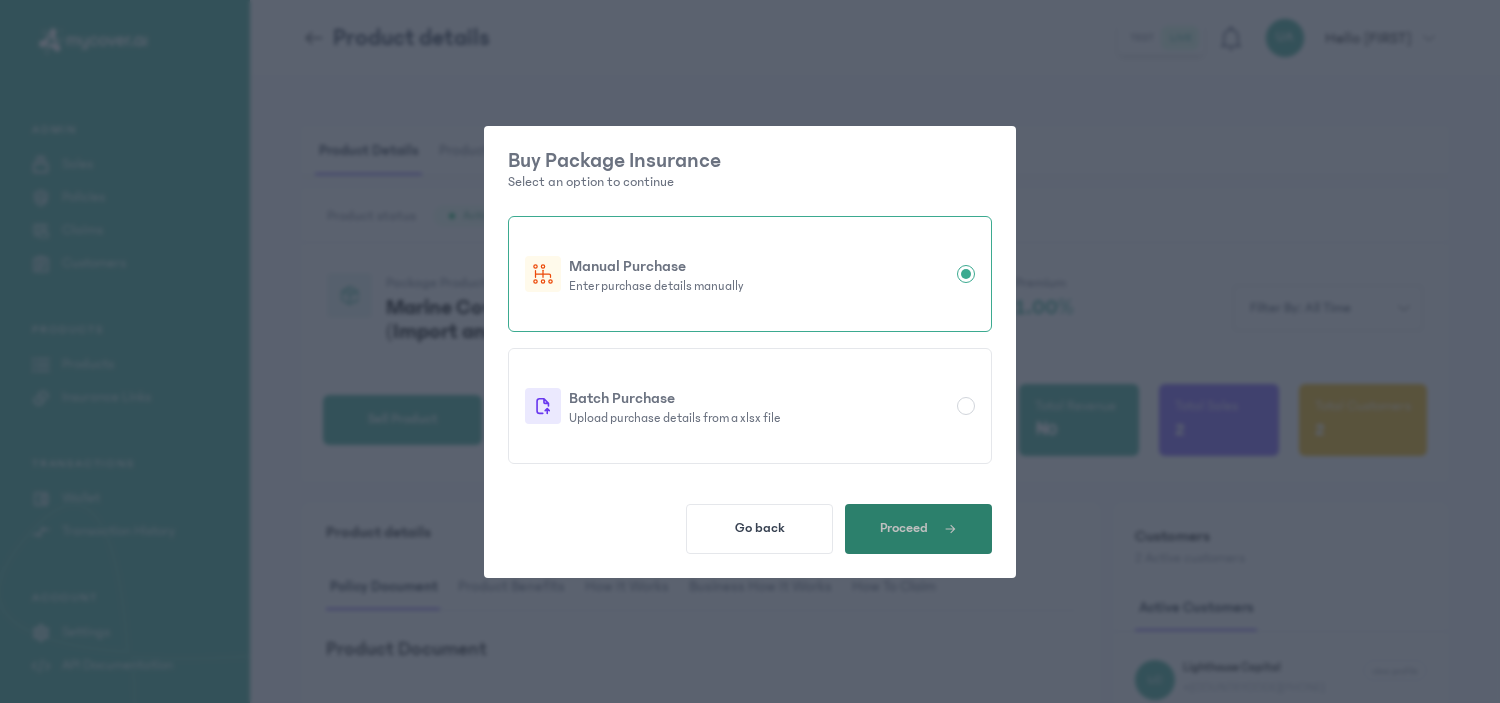 click on "Proceed" 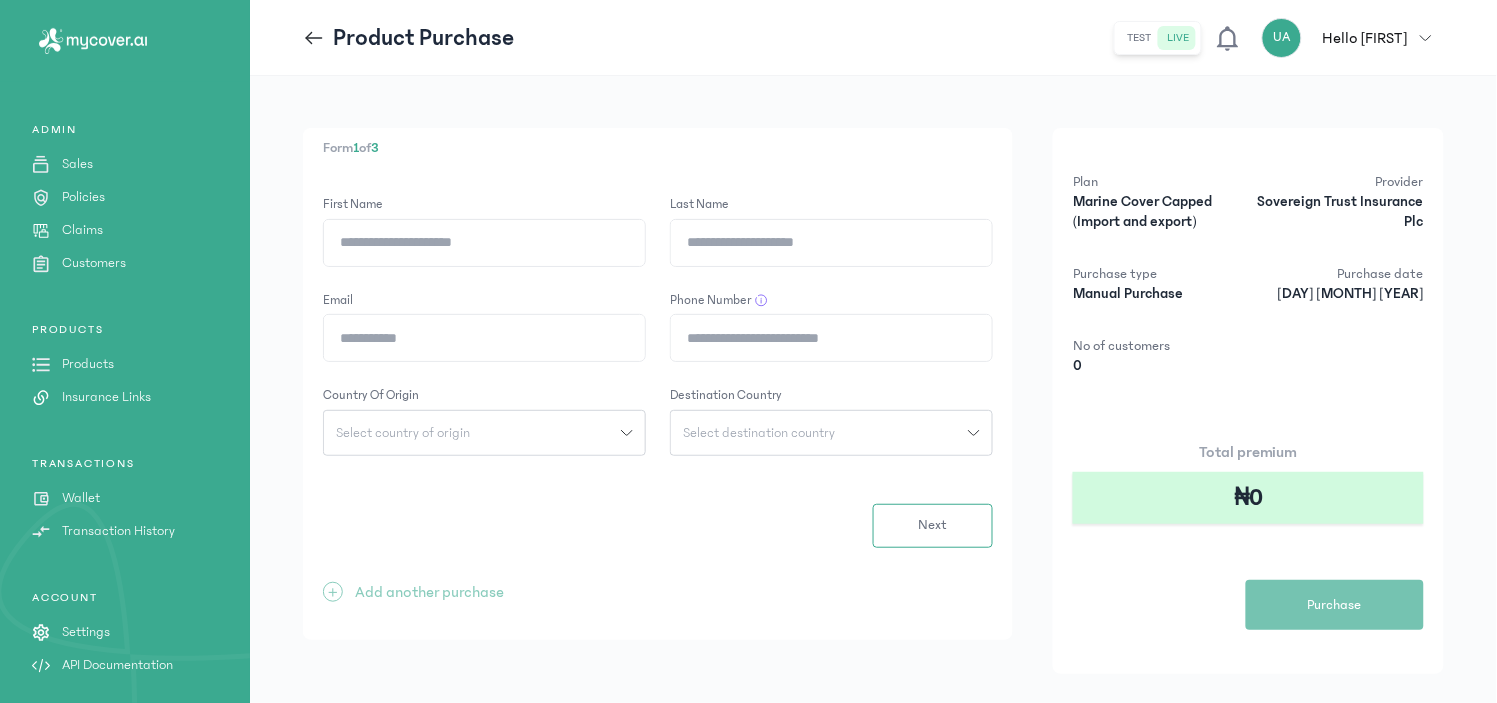 click on "First Name" 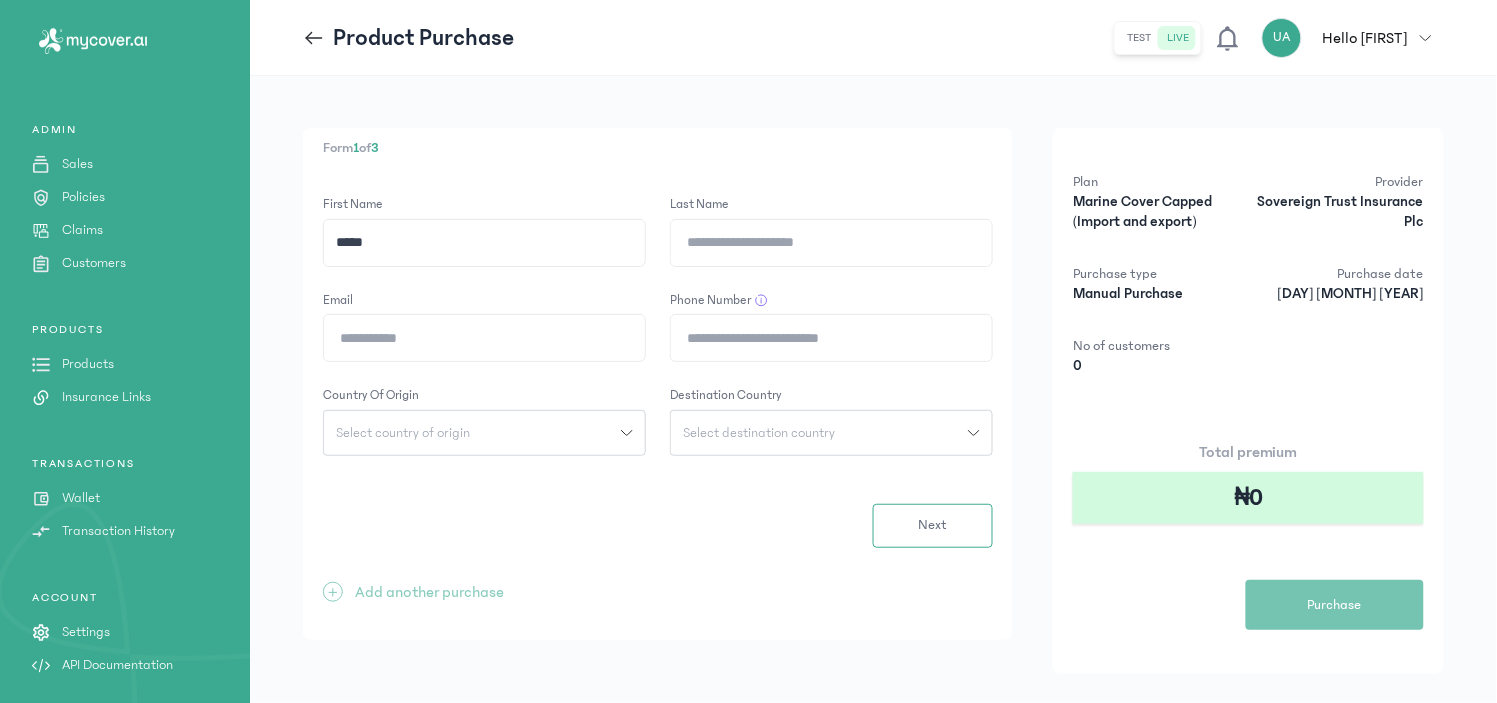 click on "*****" 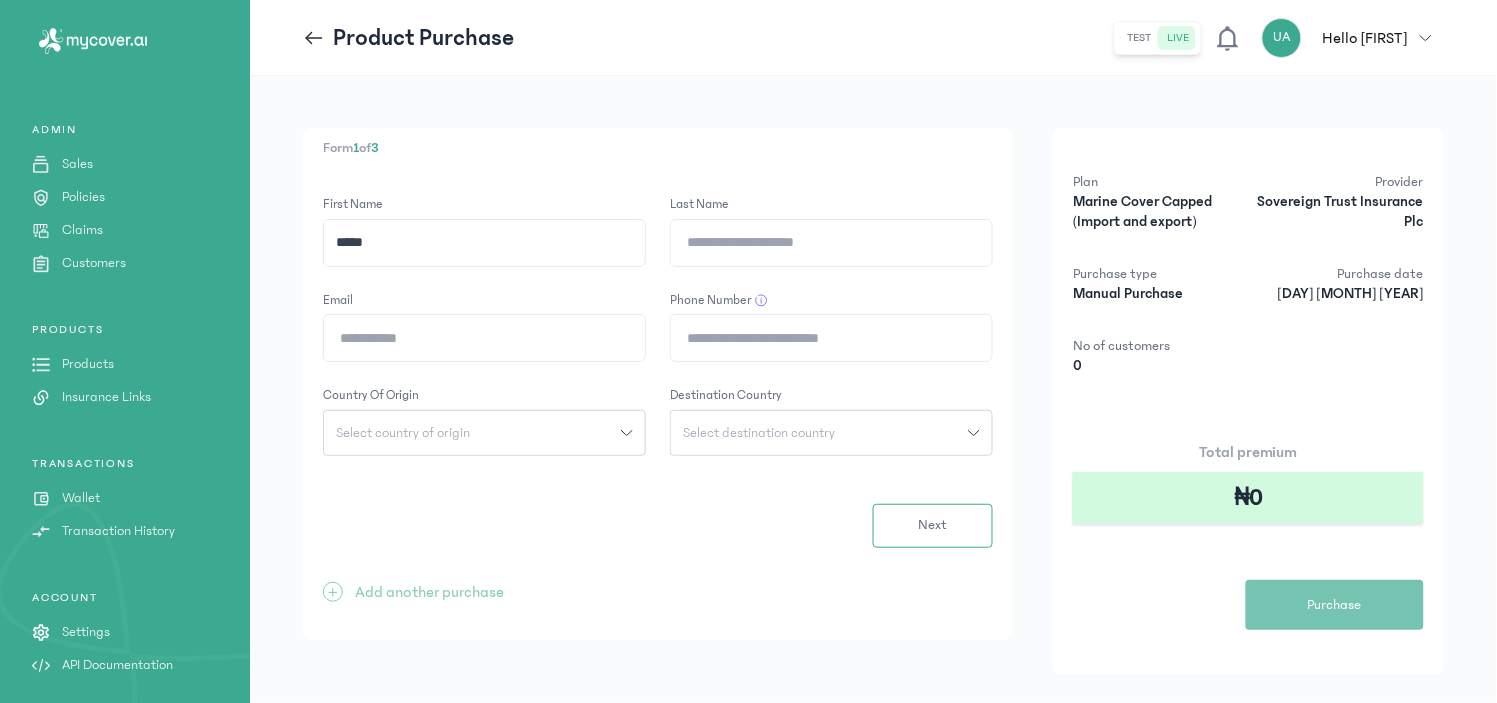 type on "*****" 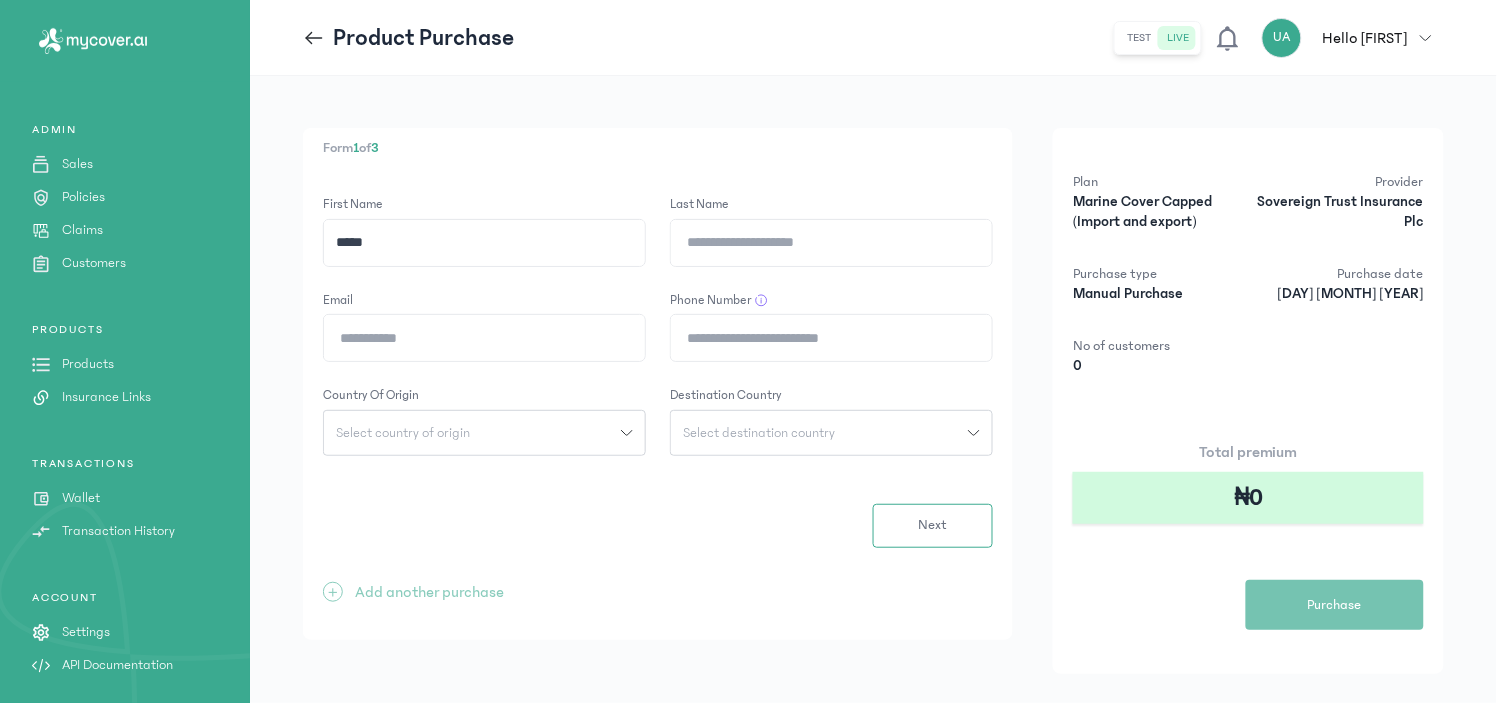 type on "******" 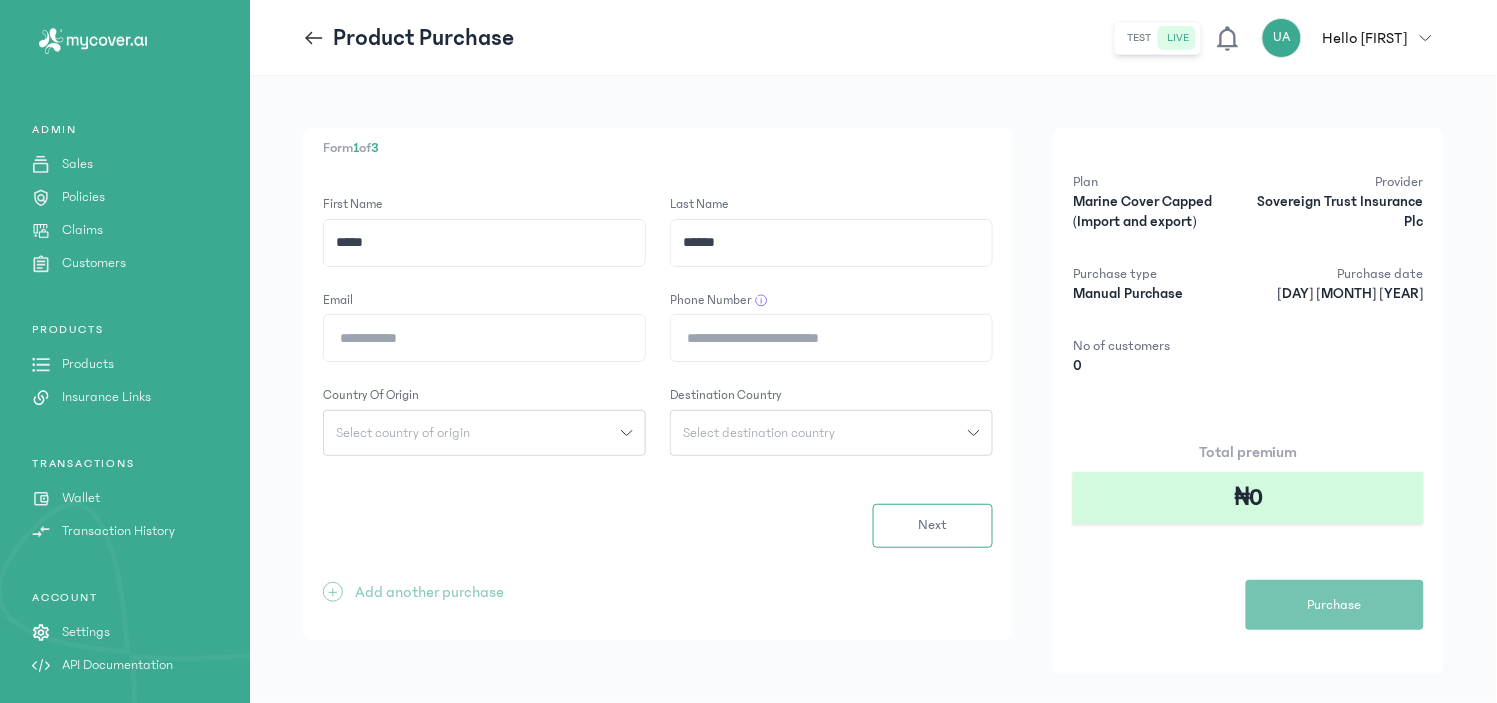 type on "**********" 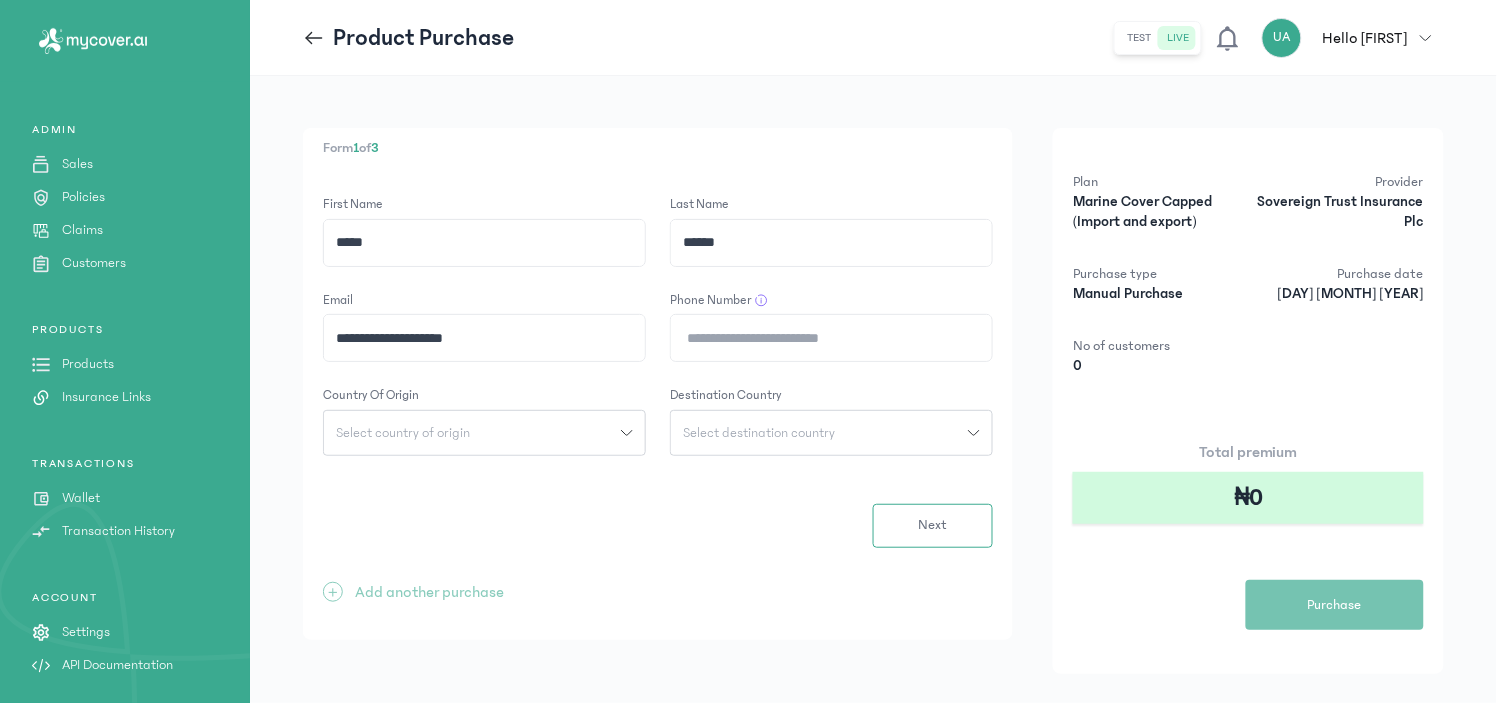 type on "**********" 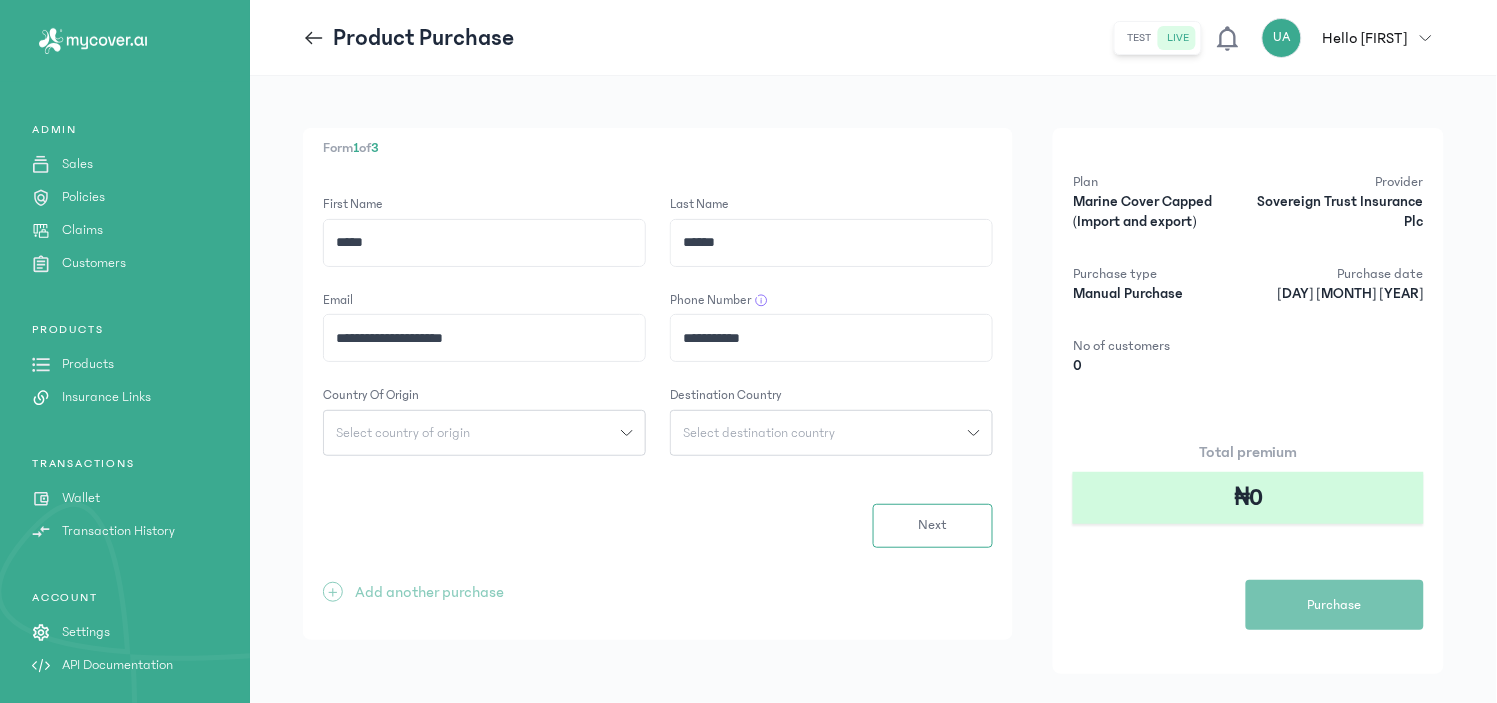 click on "Select country of origin" at bounding box center (403, 433) 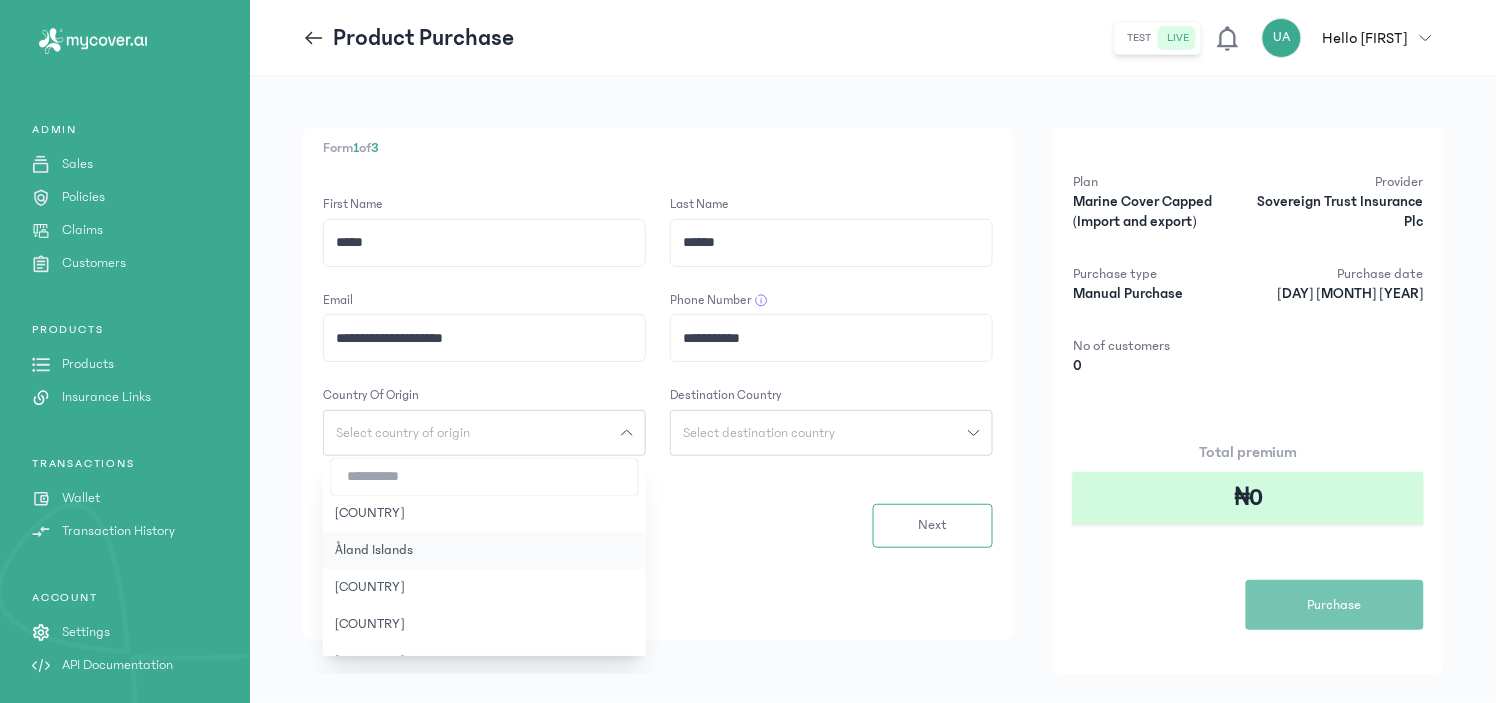 type 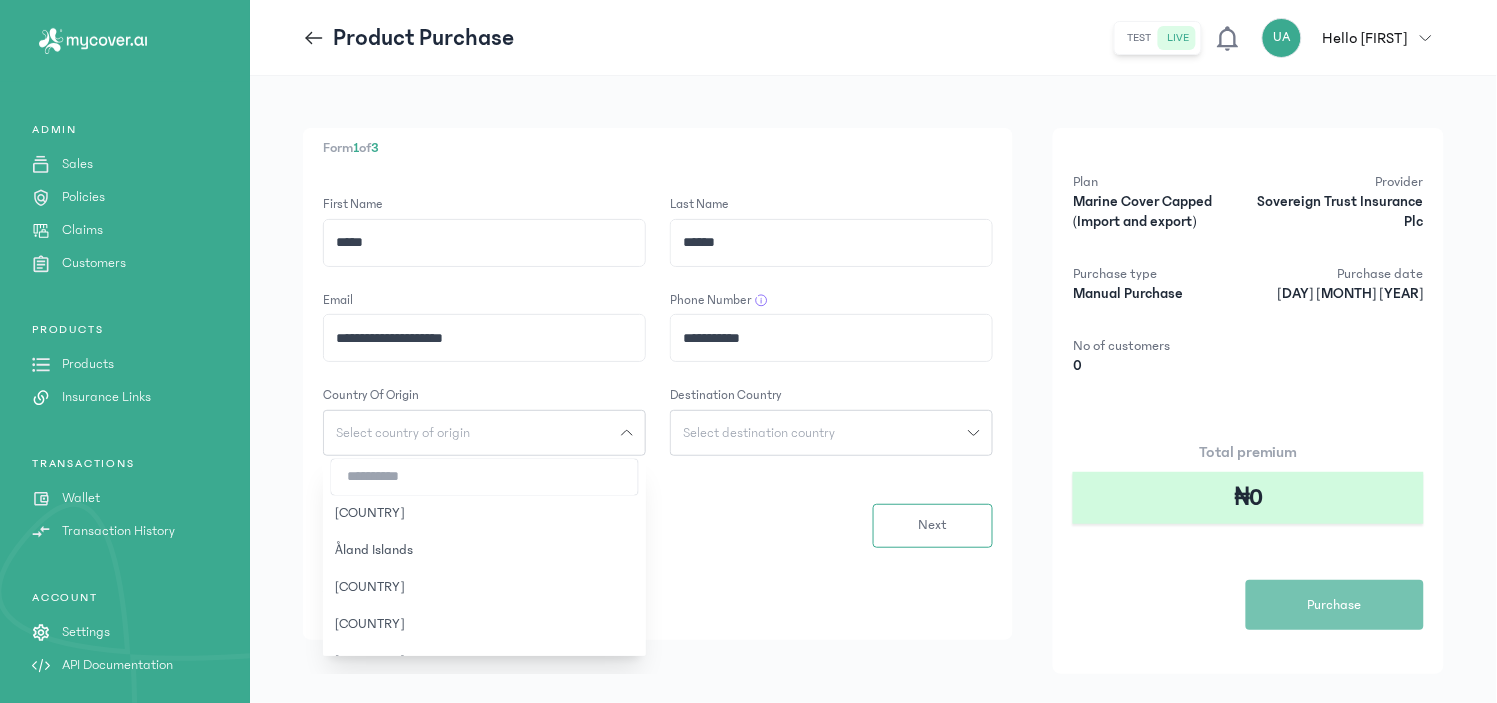 click at bounding box center [484, 477] 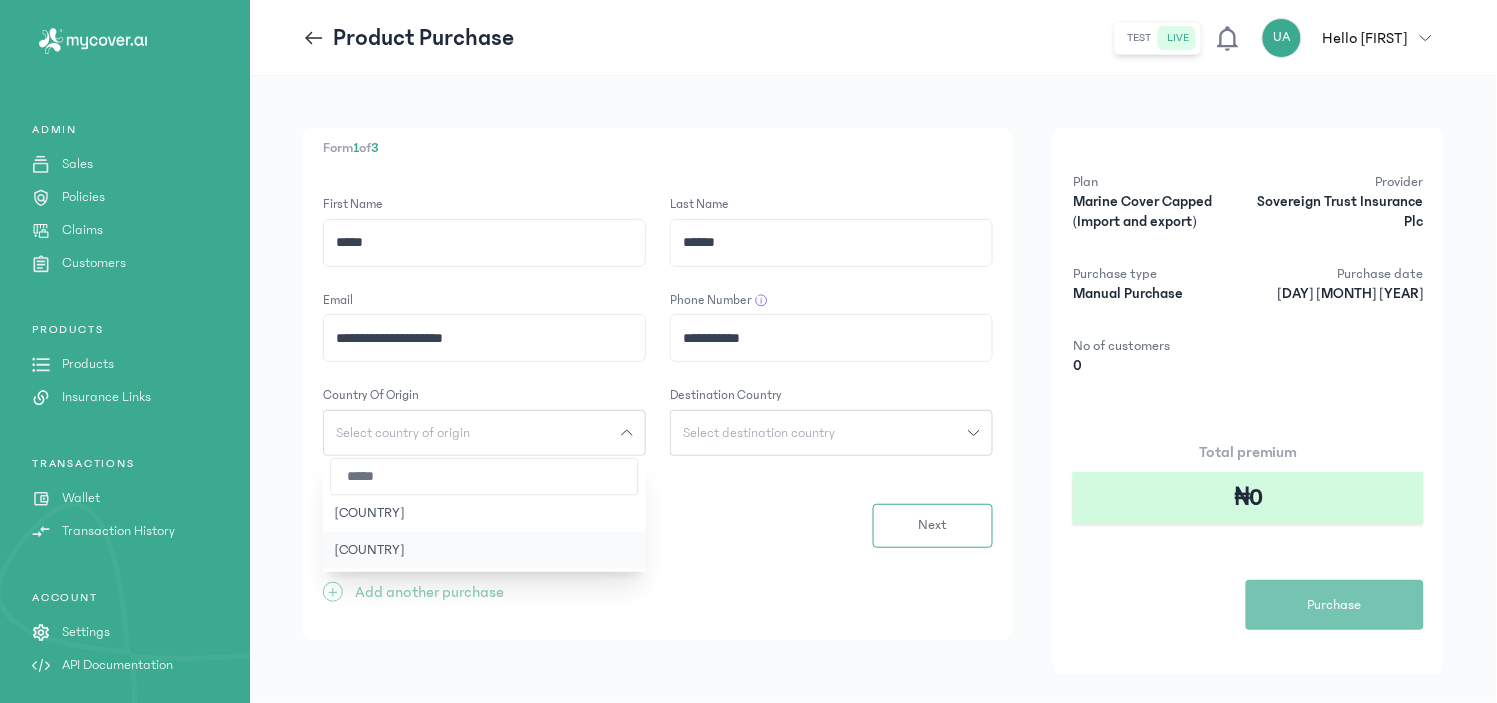 type on "*****" 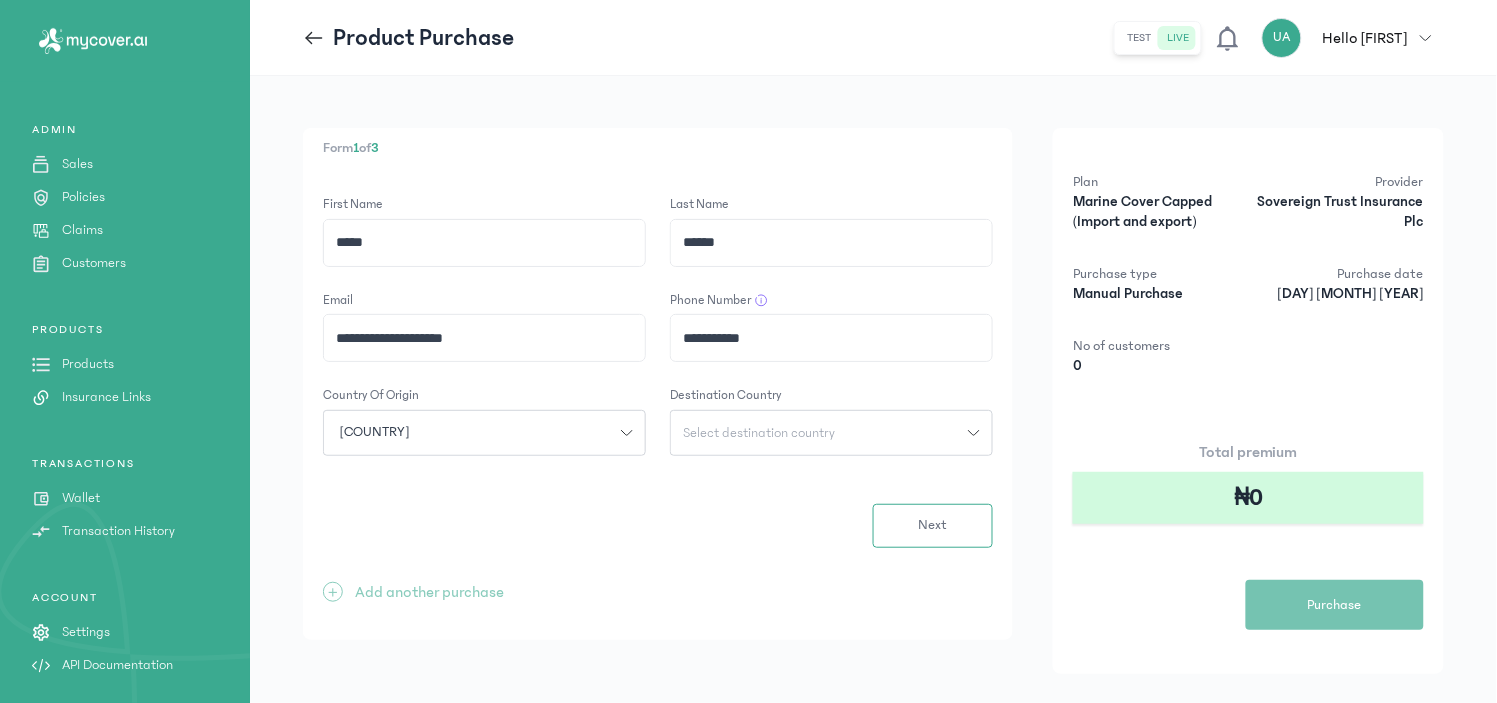click on "Select destination country" at bounding box center [759, 433] 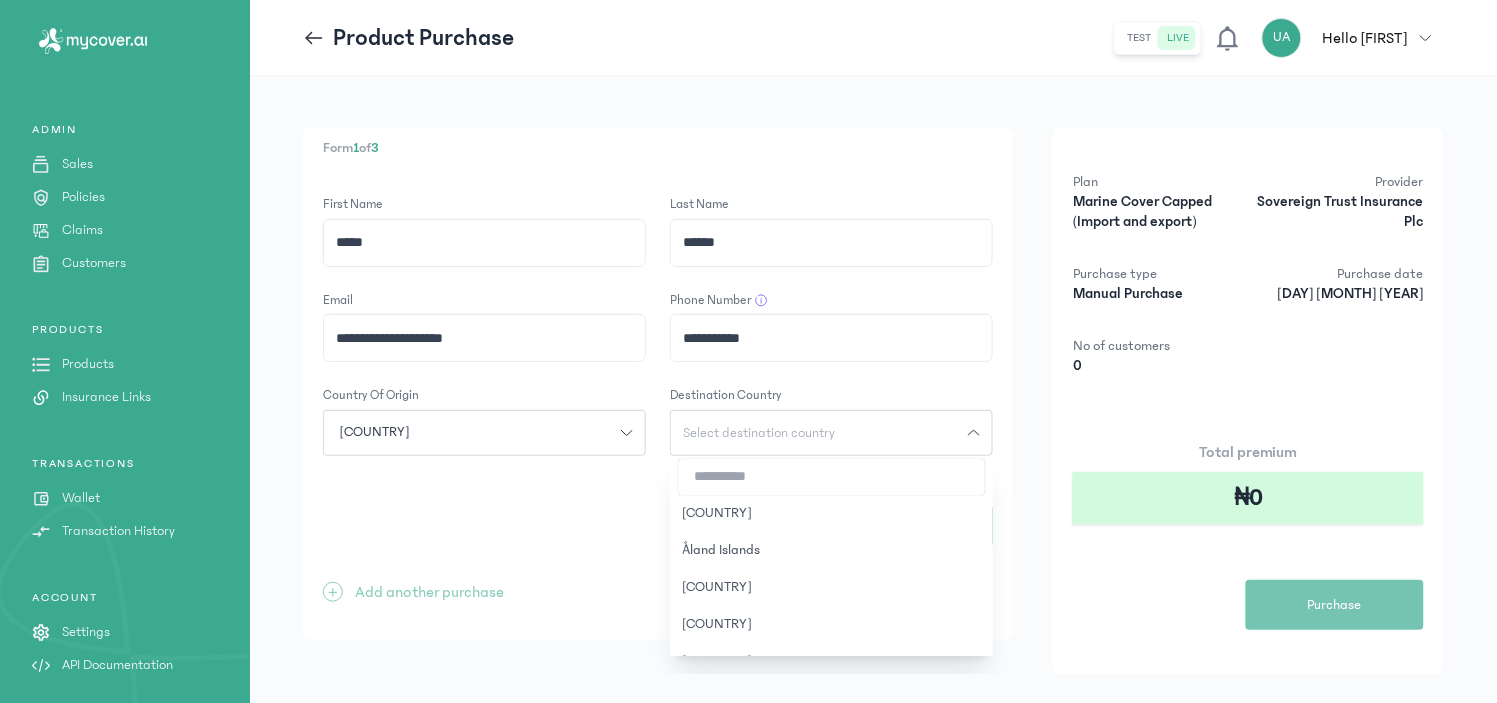 click at bounding box center [831, 477] 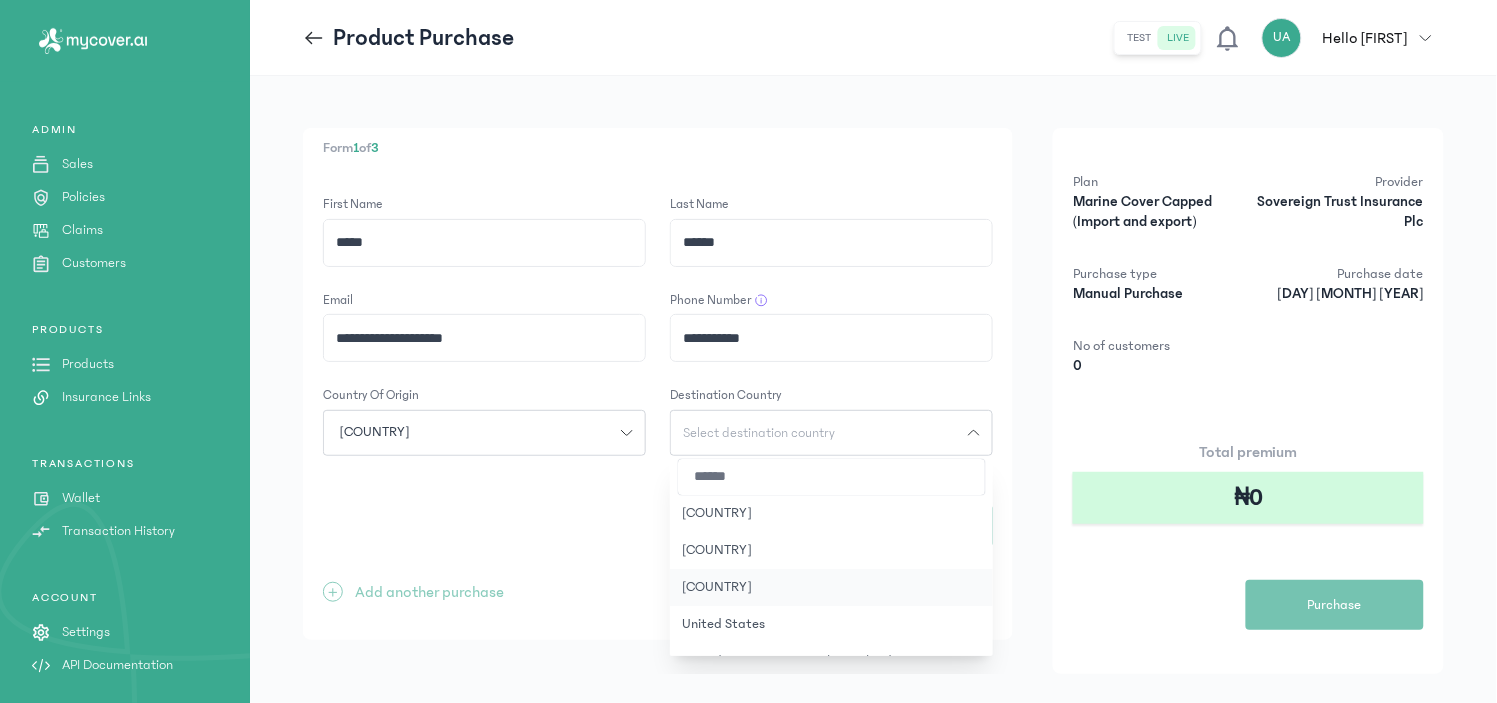 type on "******" 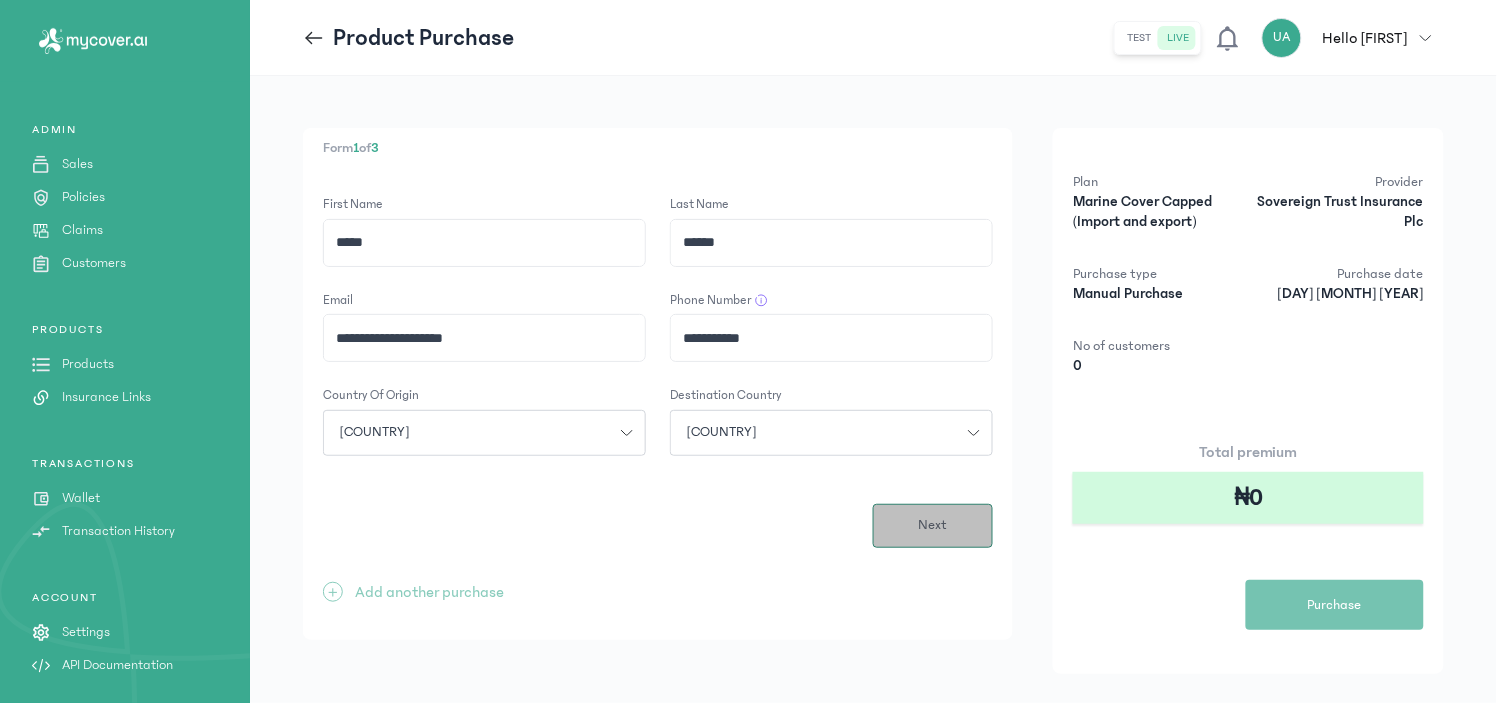click on "Next" at bounding box center [933, 525] 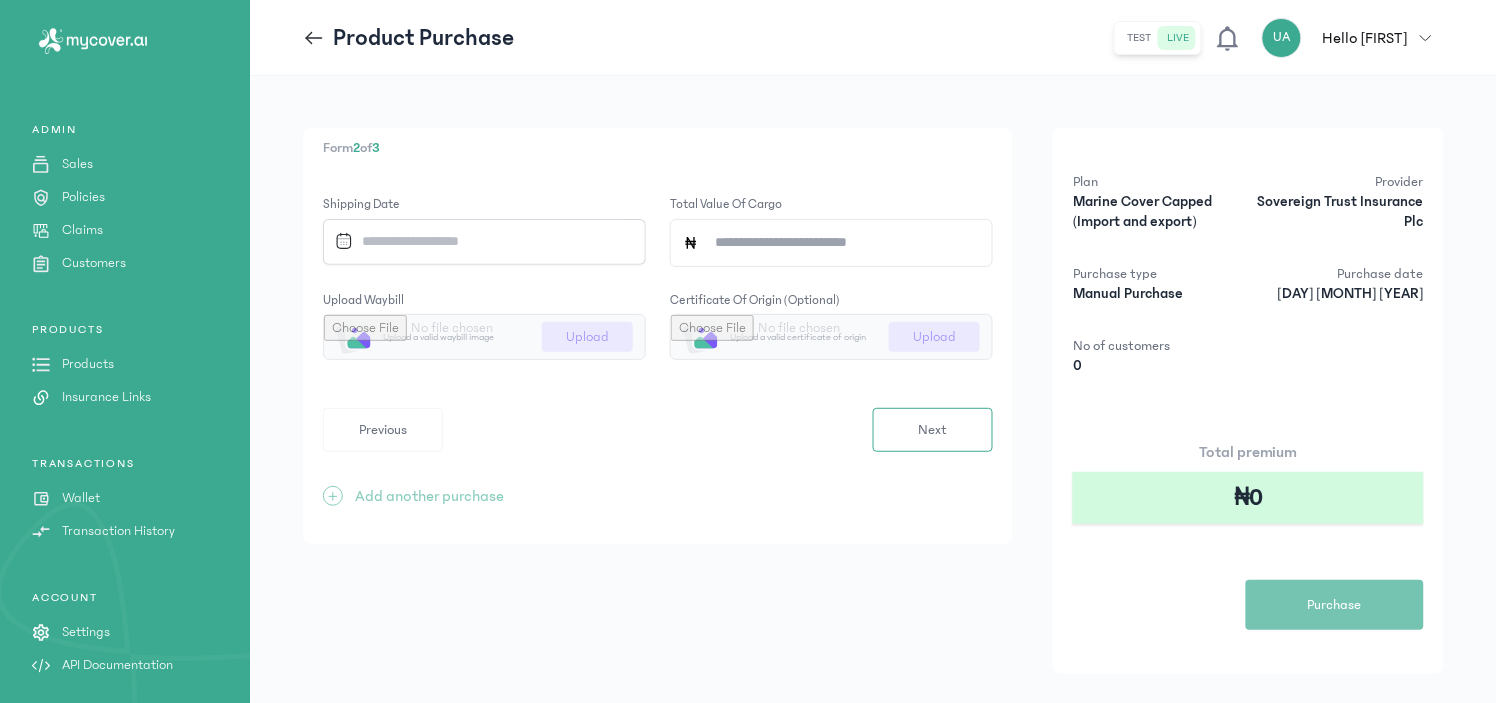 click at bounding box center [476, 241] 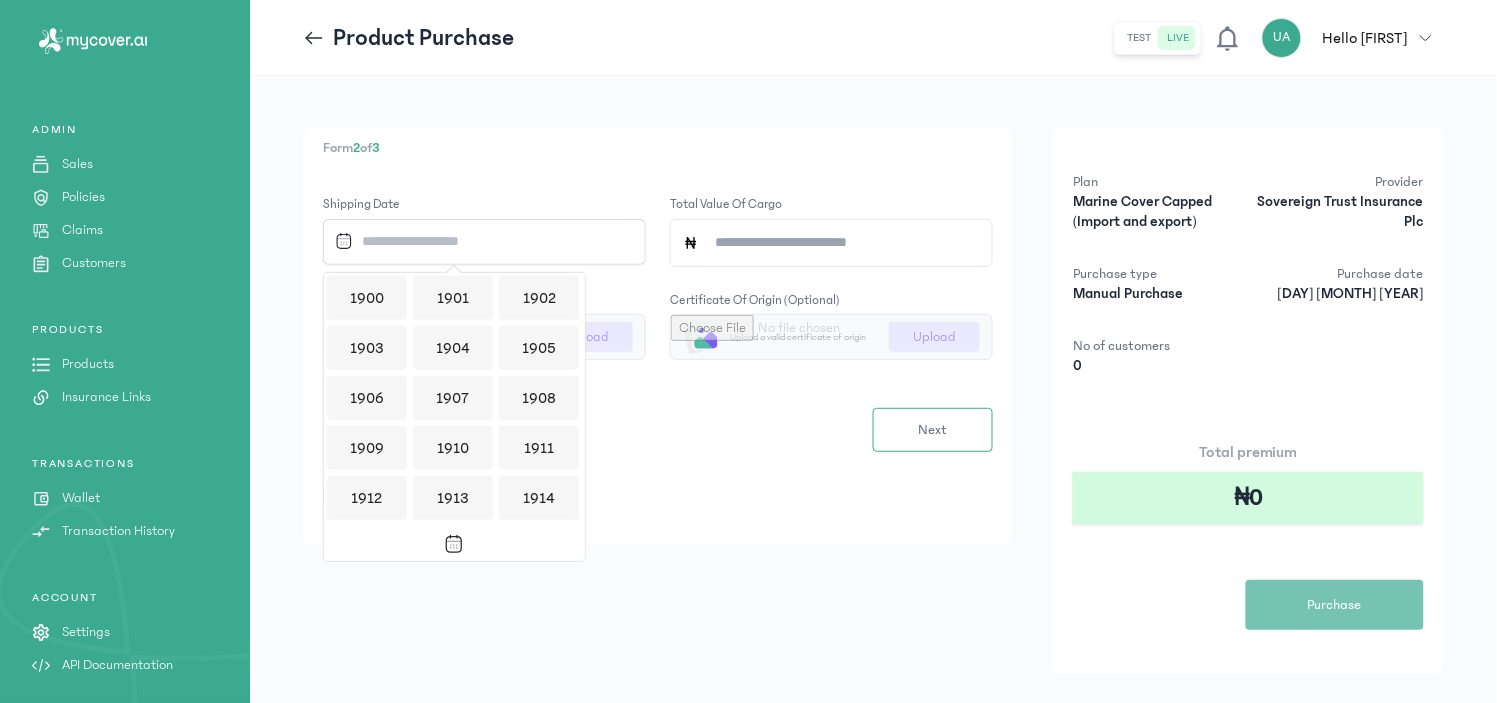 scroll, scrollTop: 1937, scrollLeft: 0, axis: vertical 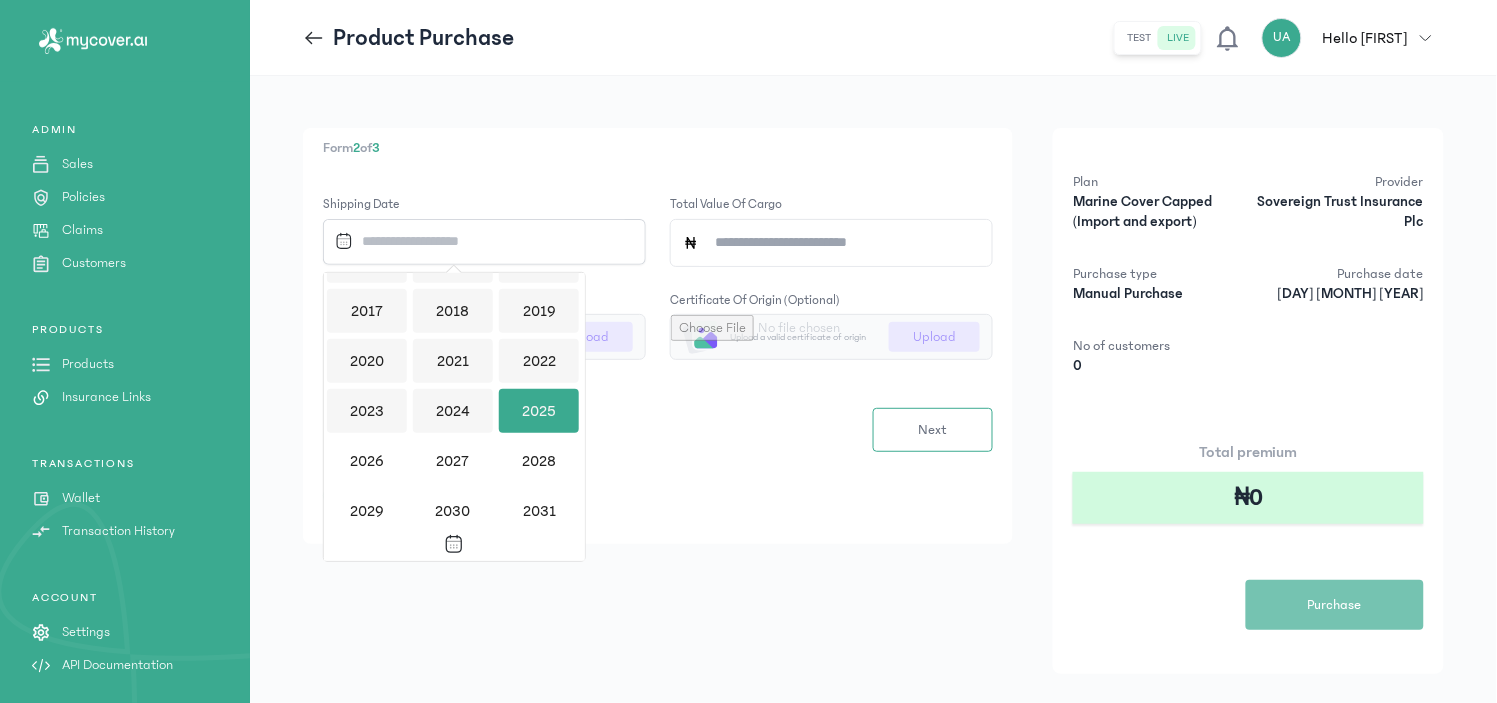 click 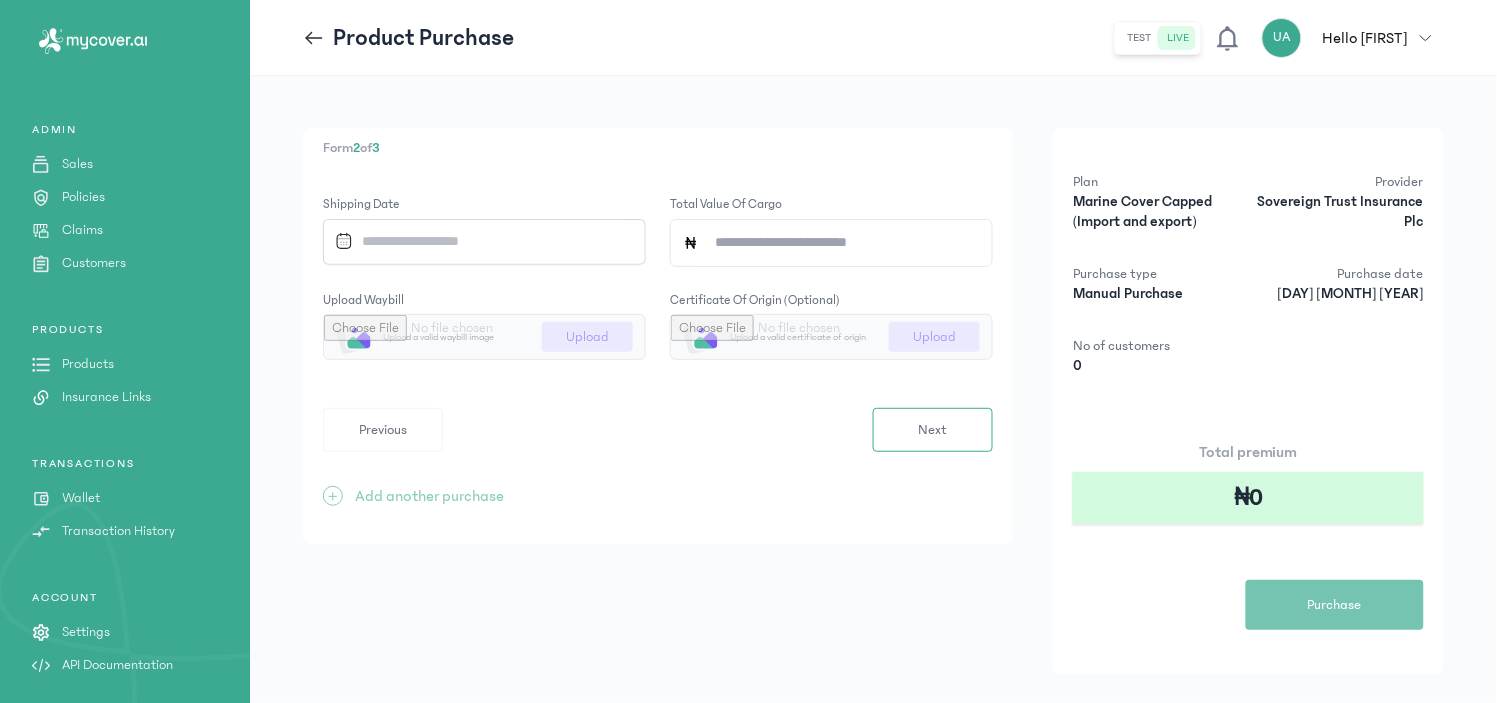 scroll, scrollTop: 0, scrollLeft: 0, axis: both 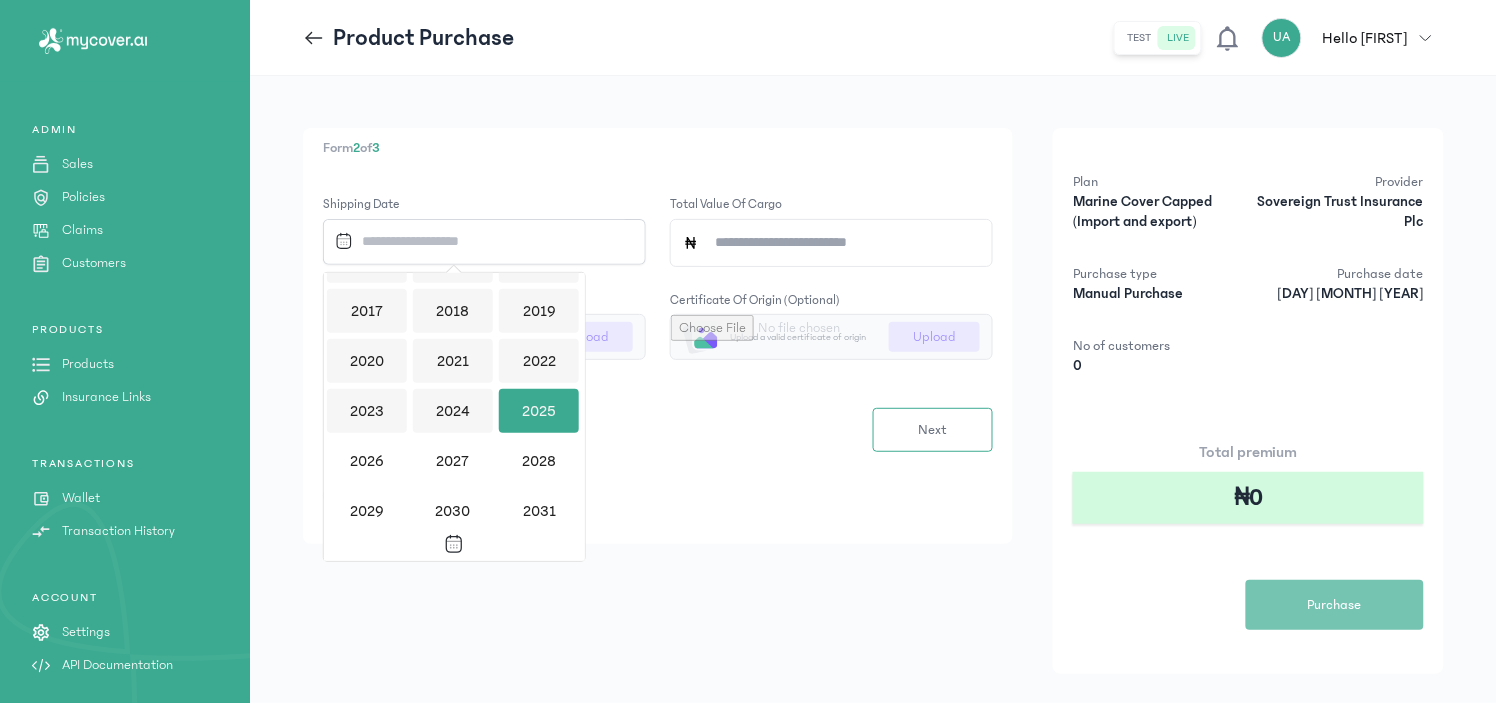 click on "2025" at bounding box center (539, 411) 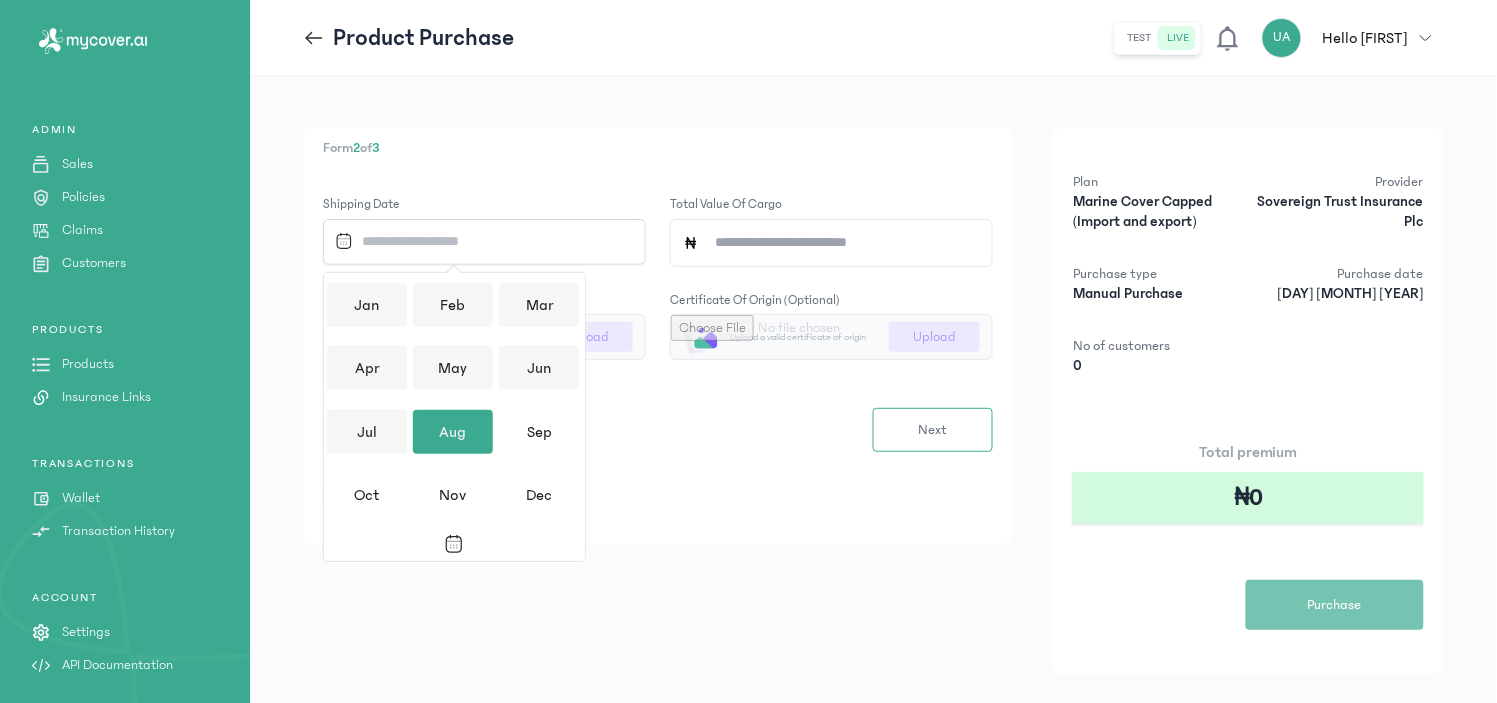 click on "Aug" at bounding box center [453, 432] 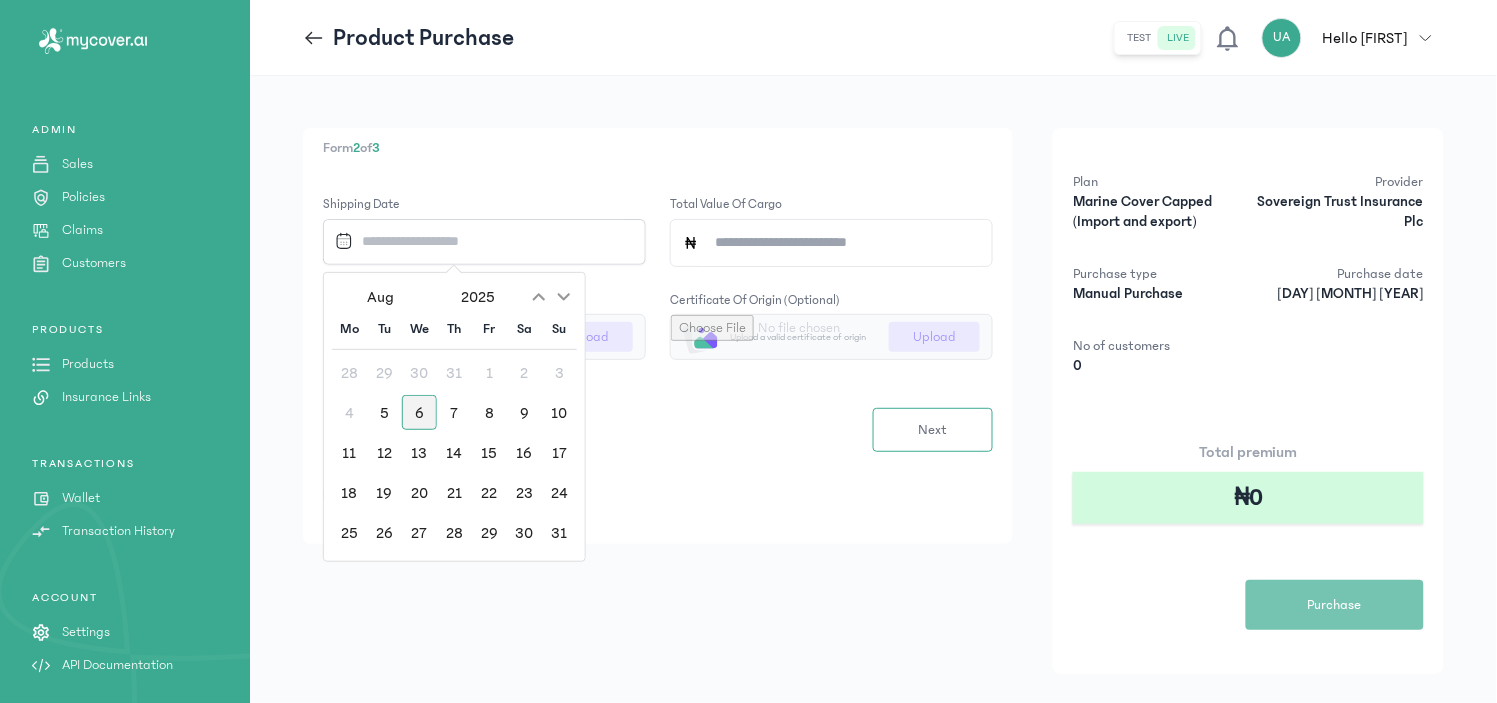 click on "6" at bounding box center (419, 412) 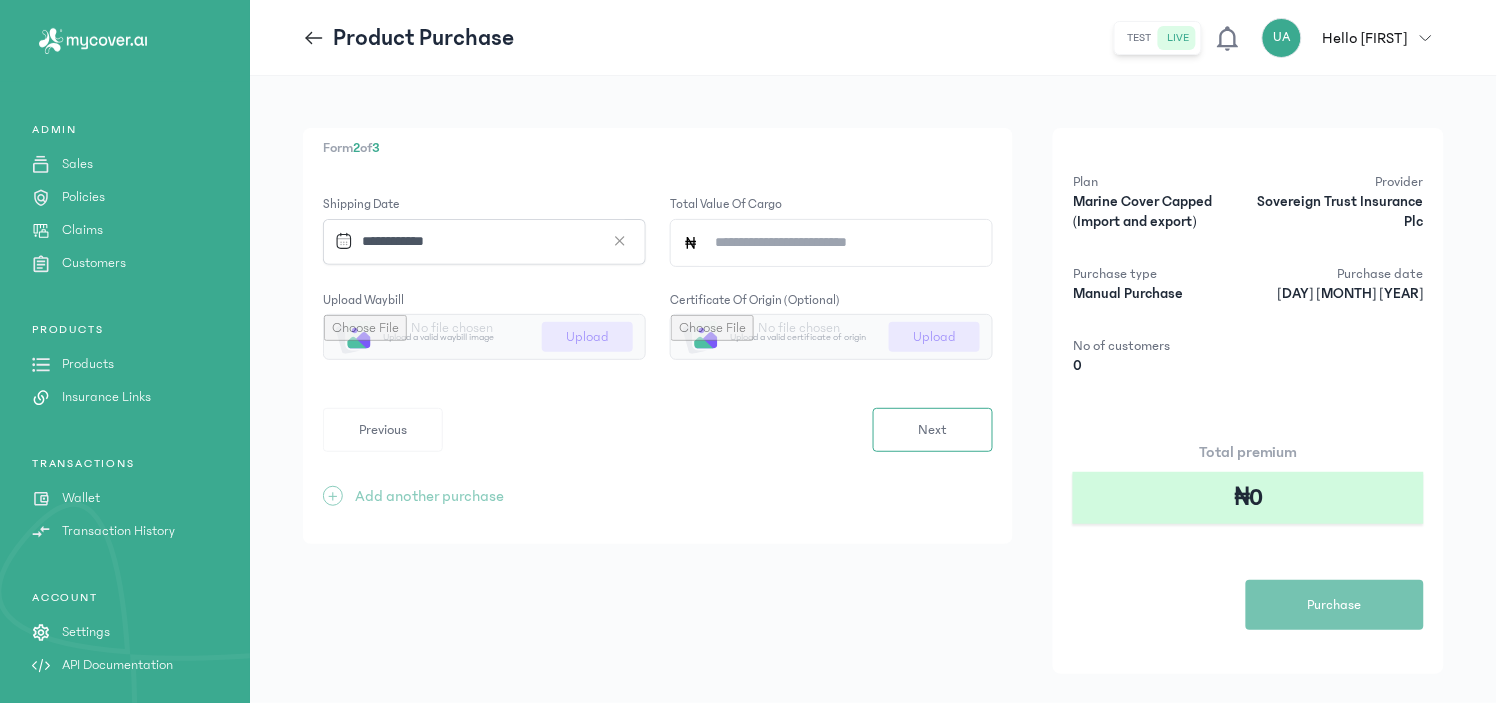 click on "Total value of cargo" 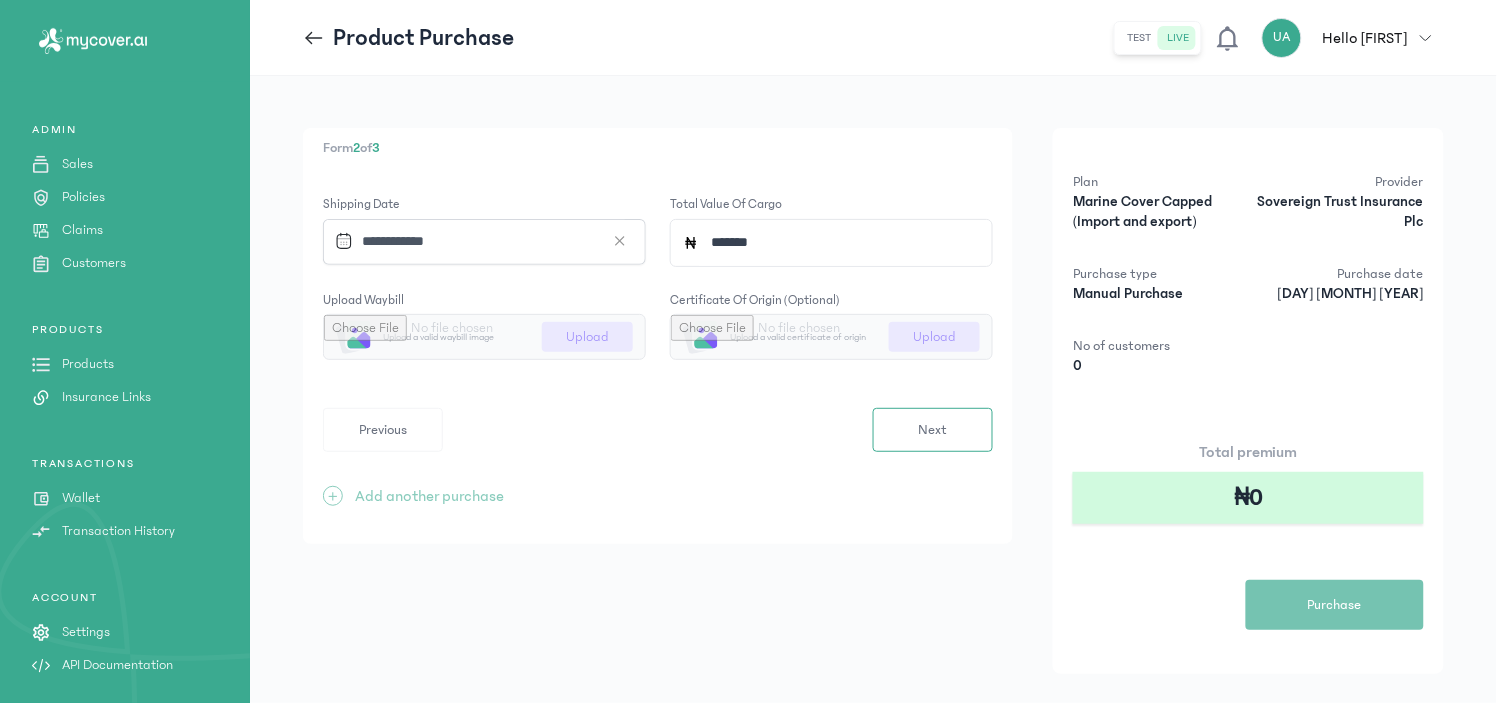 type on "*******" 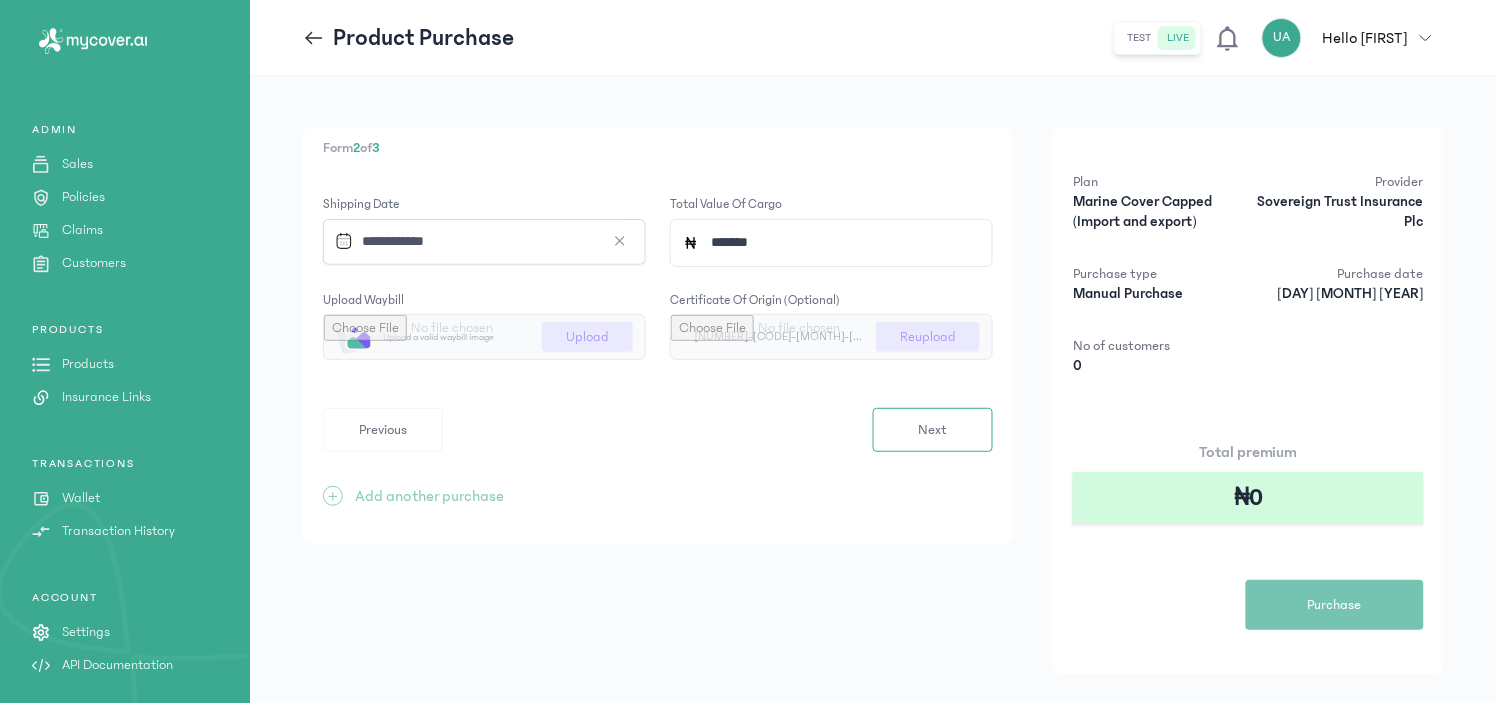 click at bounding box center [484, 337] 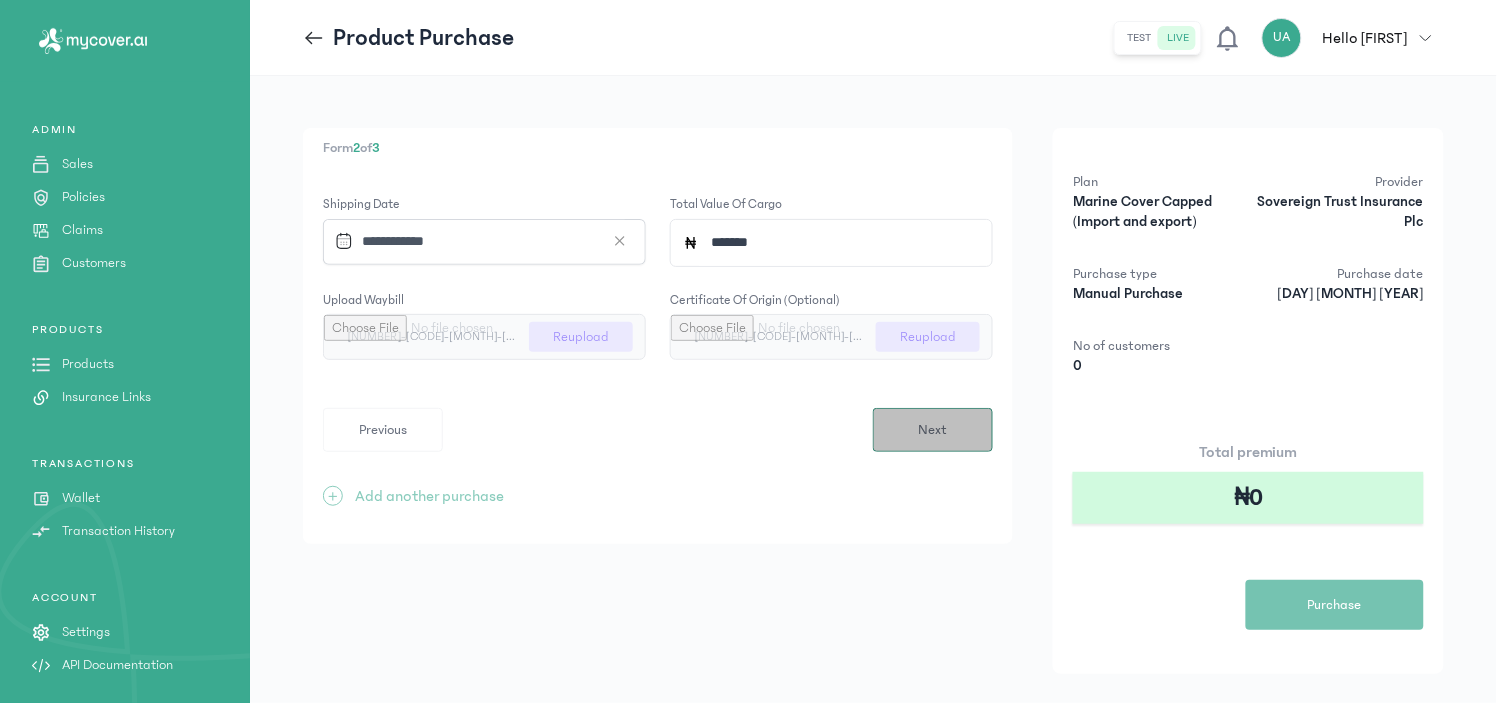 click on "Next" at bounding box center [933, 430] 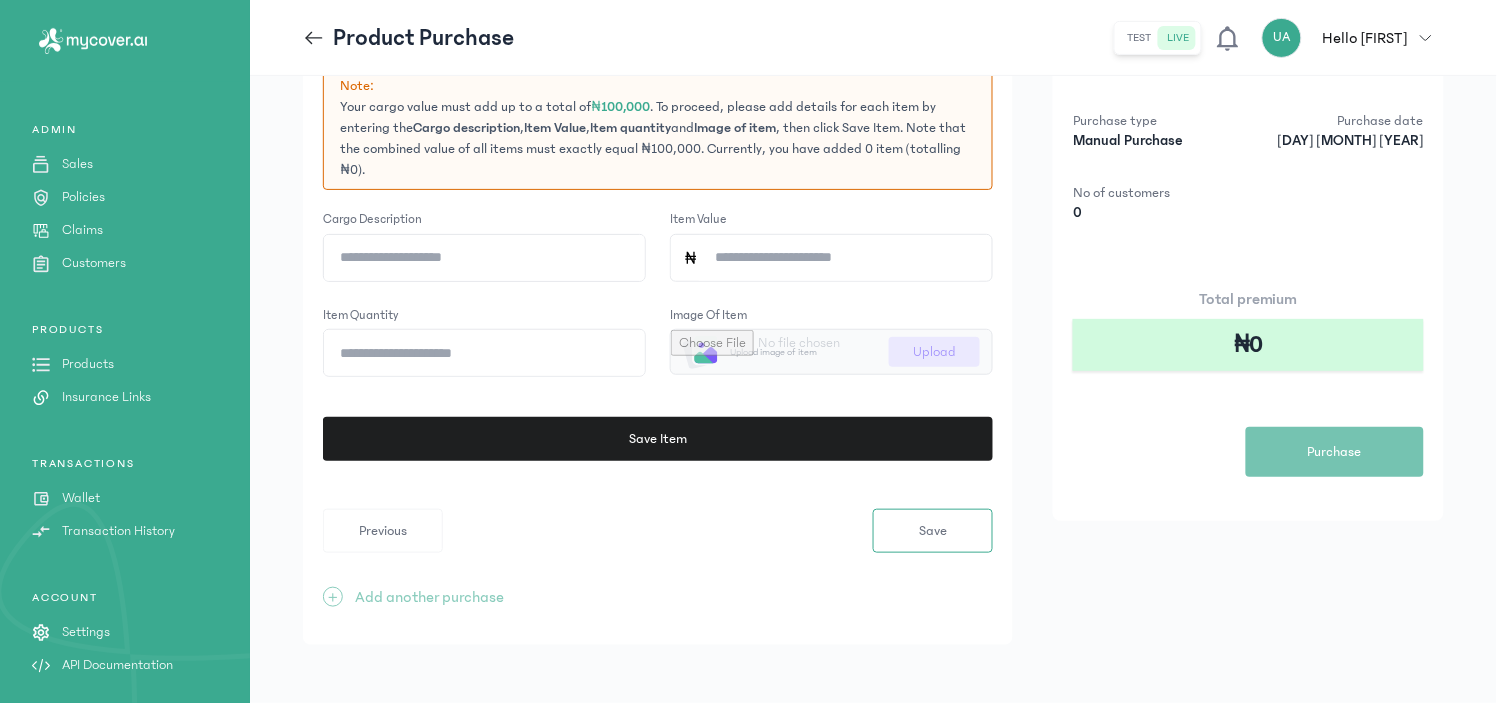 scroll, scrollTop: 158, scrollLeft: 0, axis: vertical 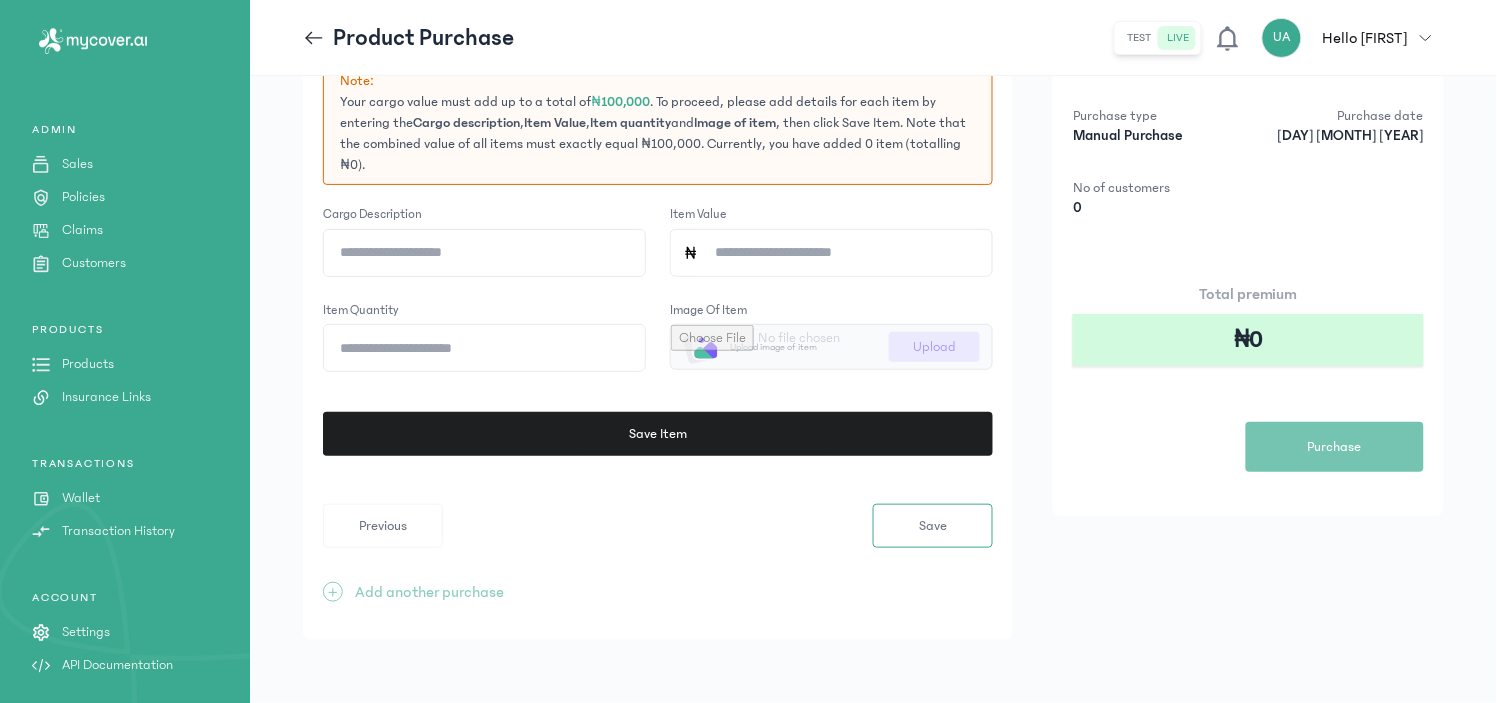 click on "Cargo description" 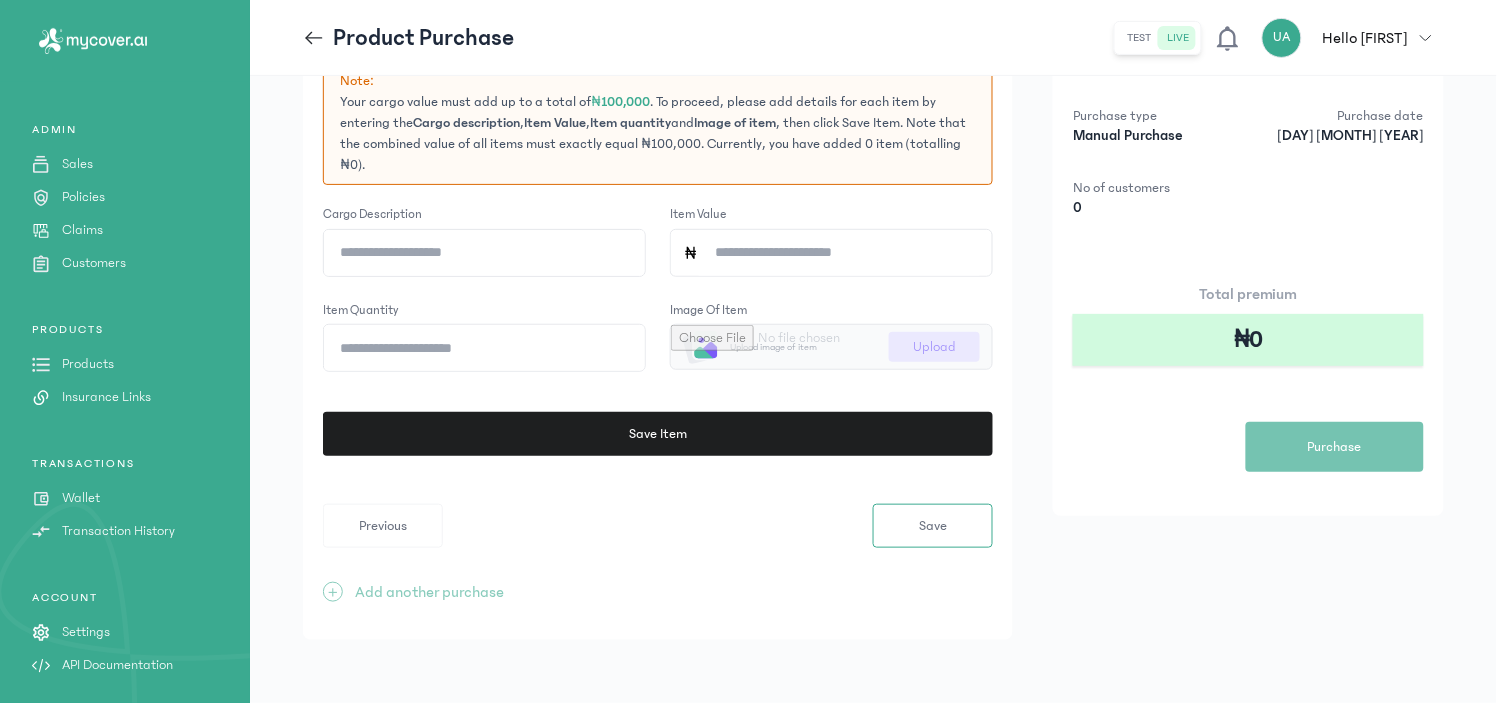 paste on "**********" 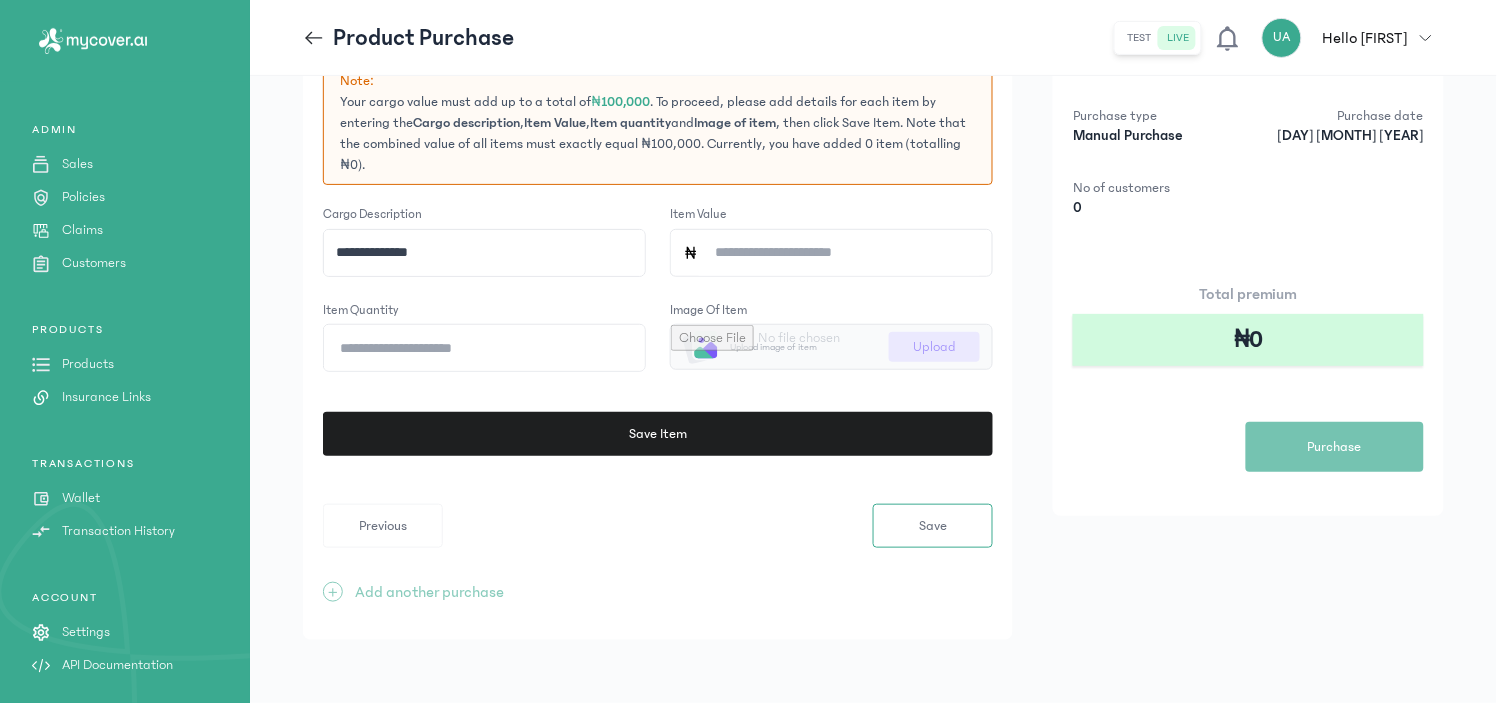 click on "Save Item" at bounding box center (658, 434) 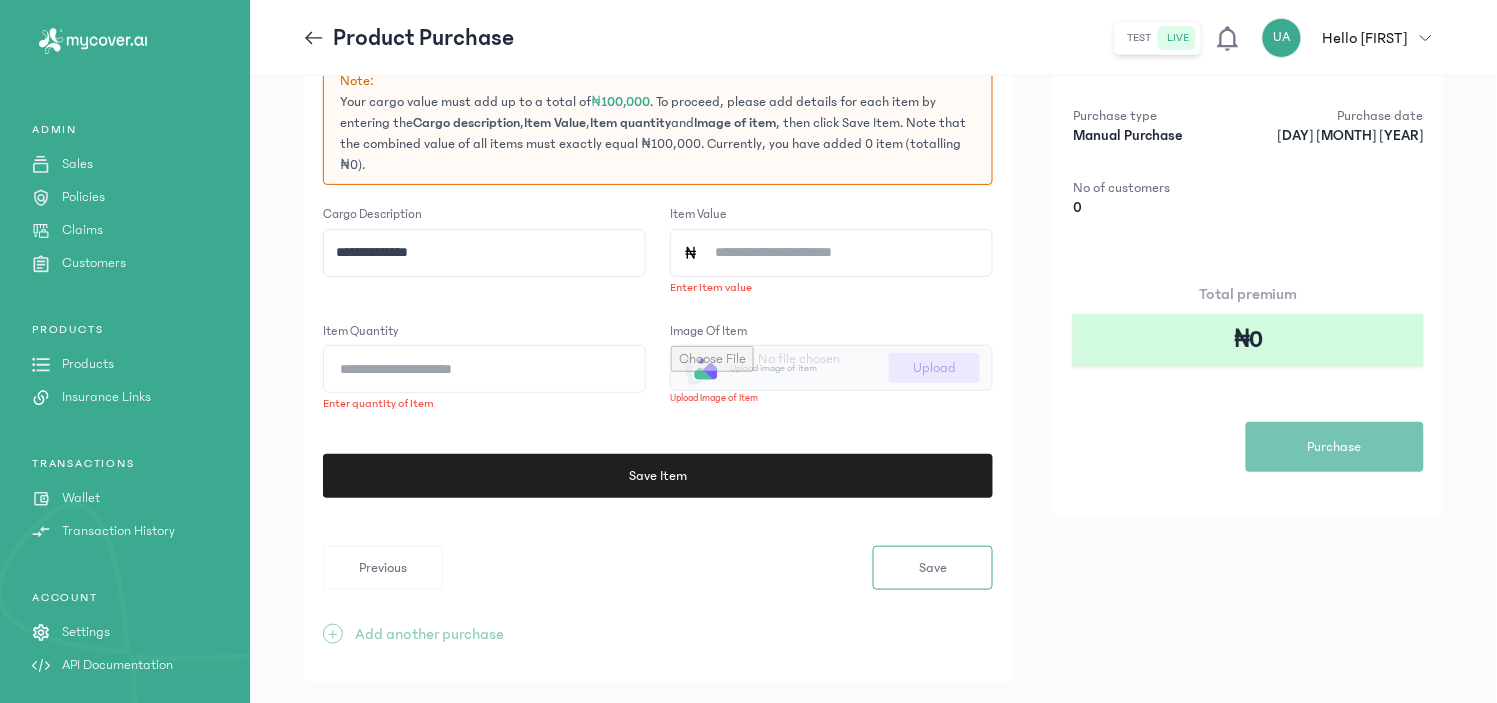 click on "**********" 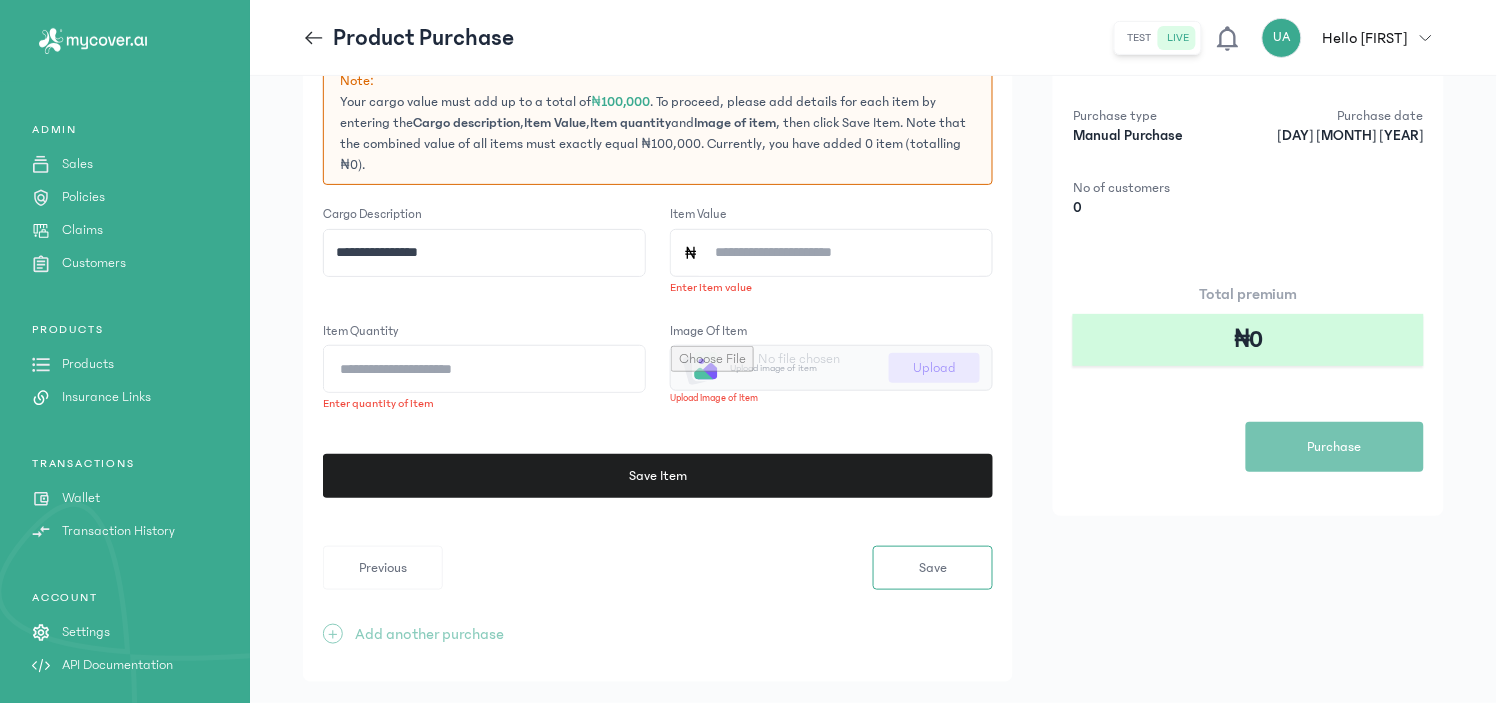 paste on "**********" 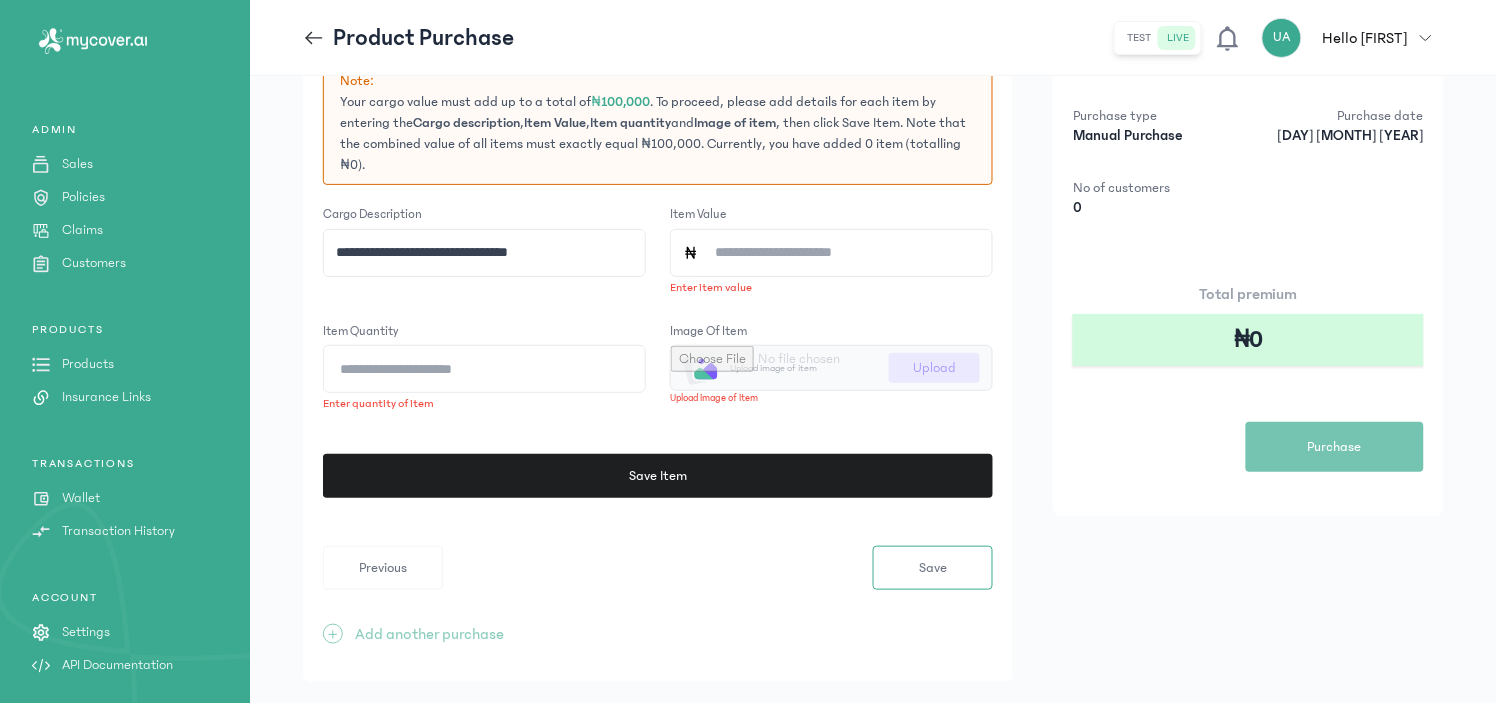 paste on "**********" 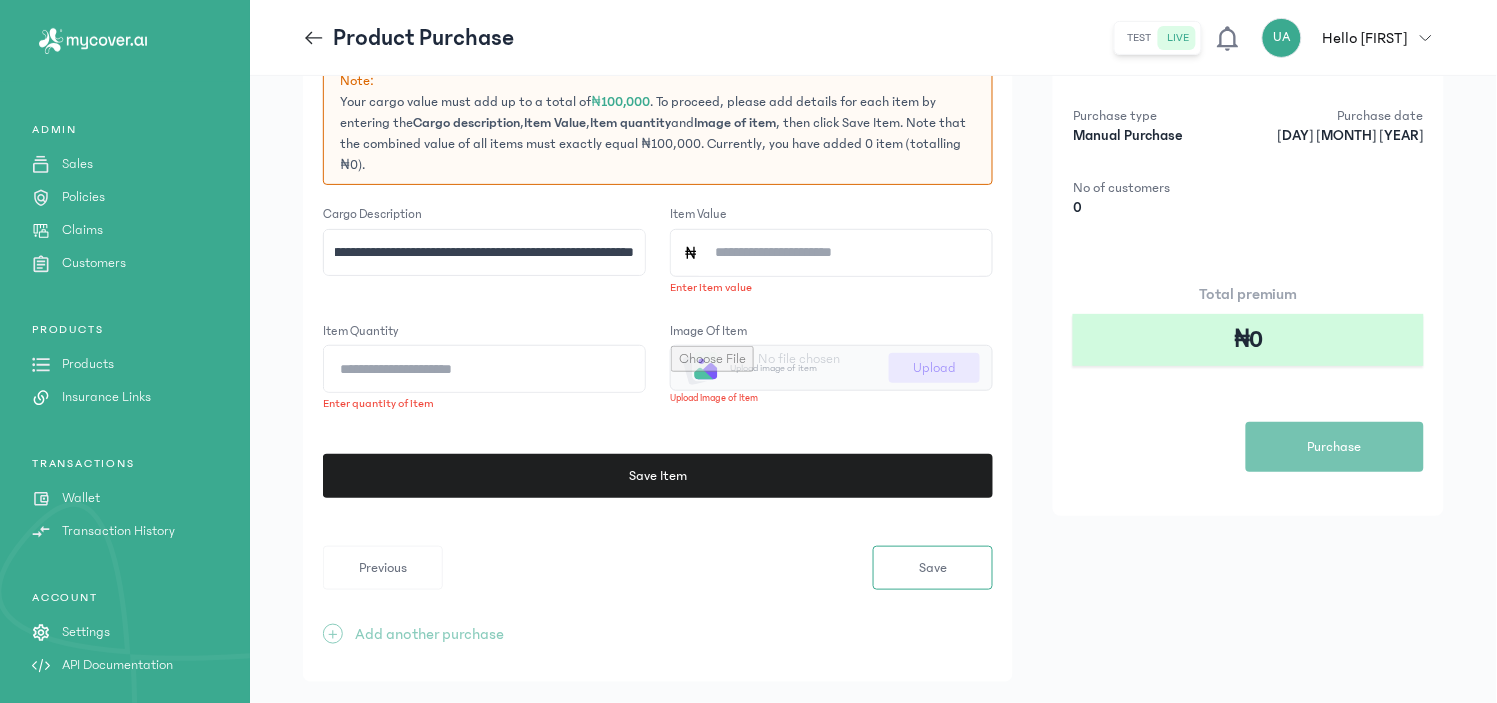 scroll, scrollTop: 0, scrollLeft: 0, axis: both 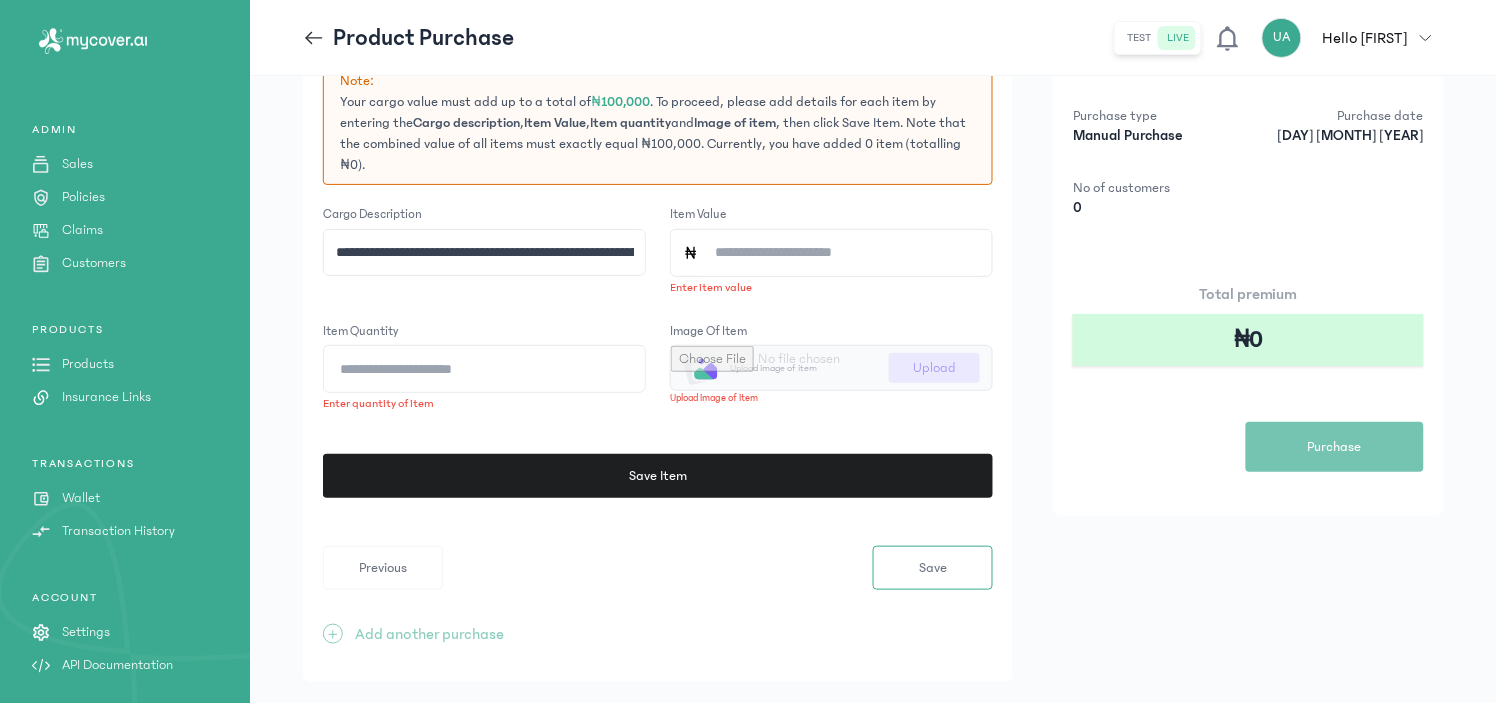 click on "**********" 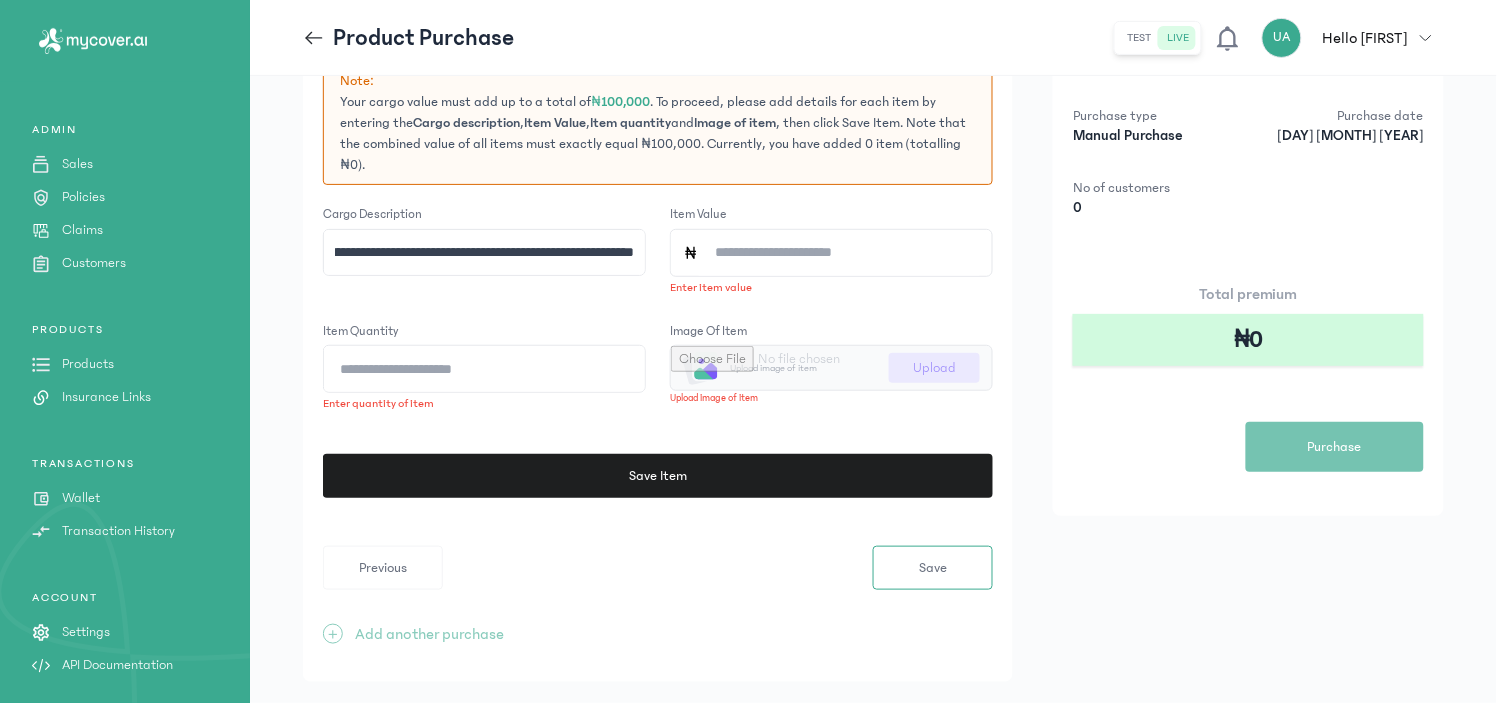 scroll, scrollTop: 0, scrollLeft: 77, axis: horizontal 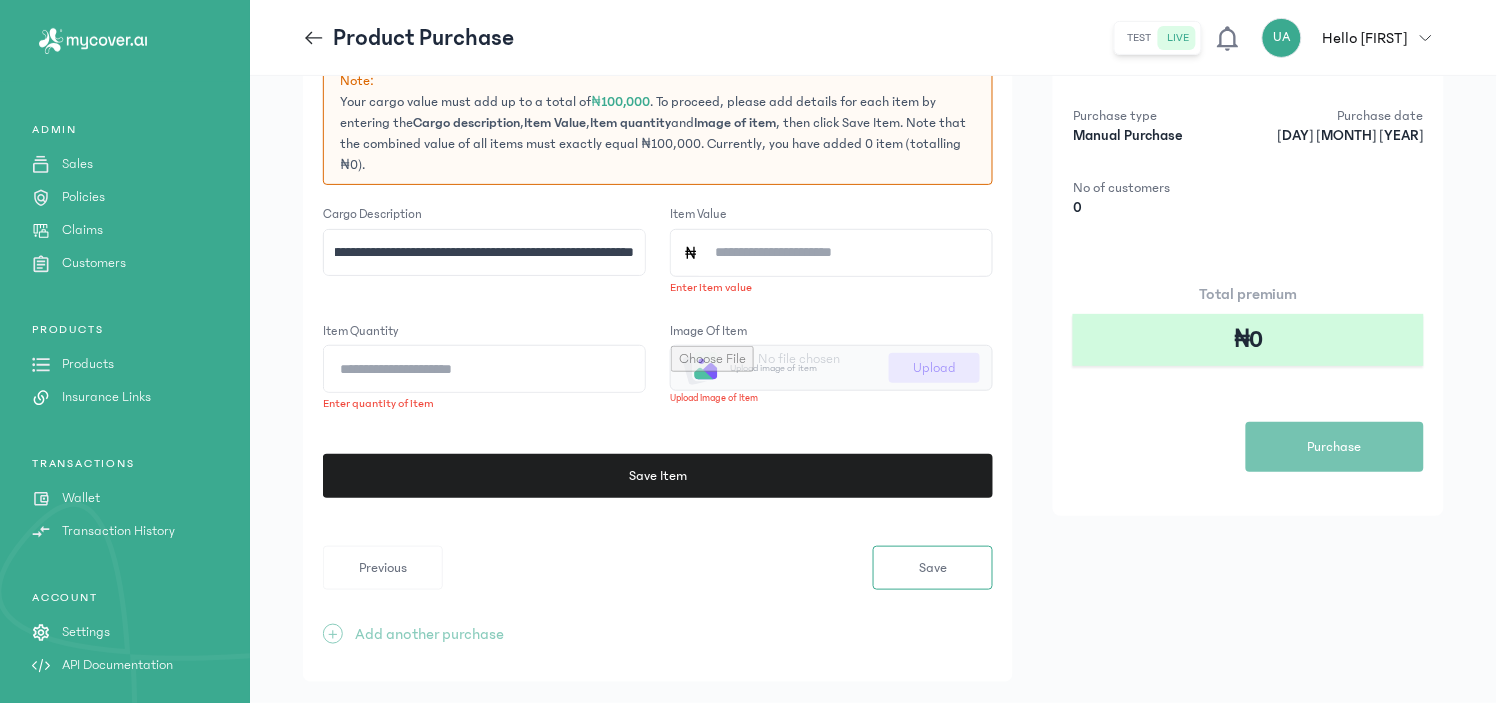 type on "**********" 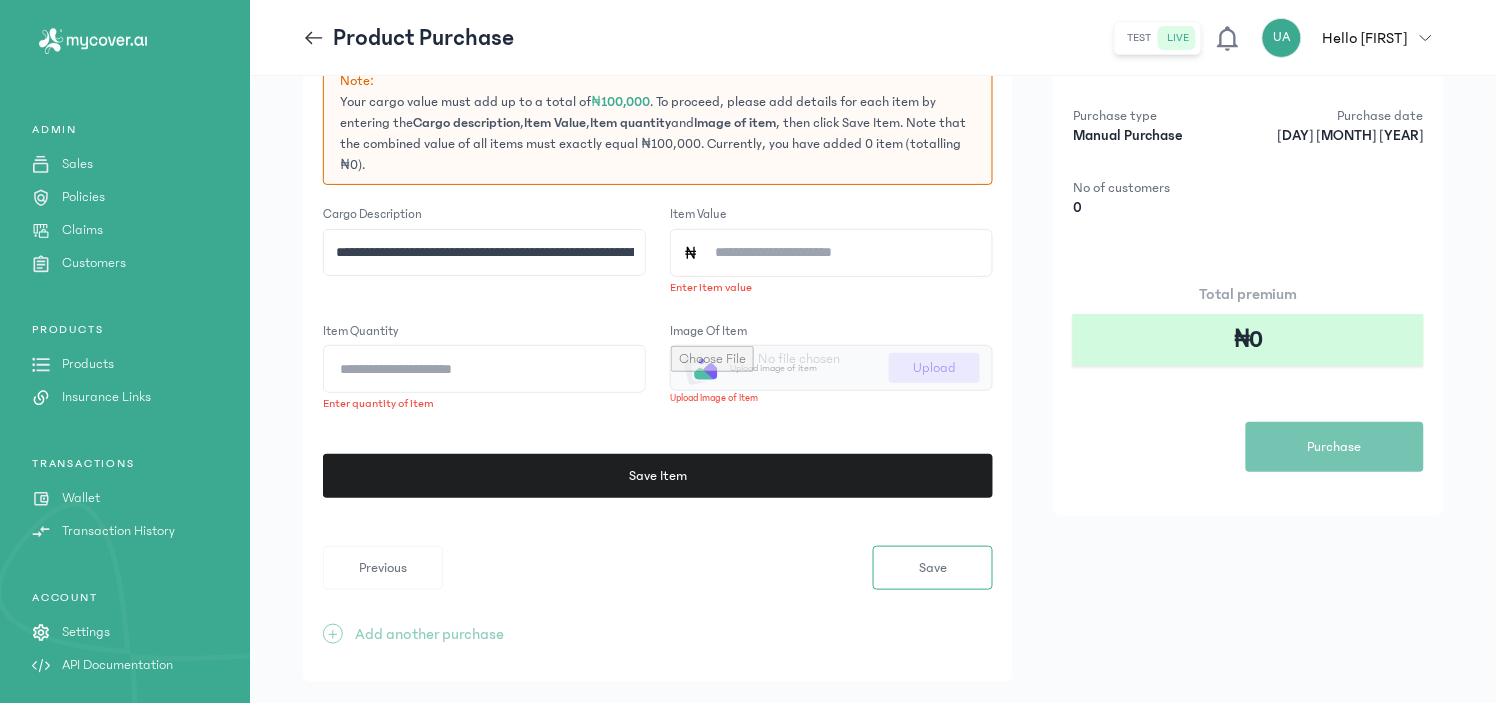 click on "Item Value" 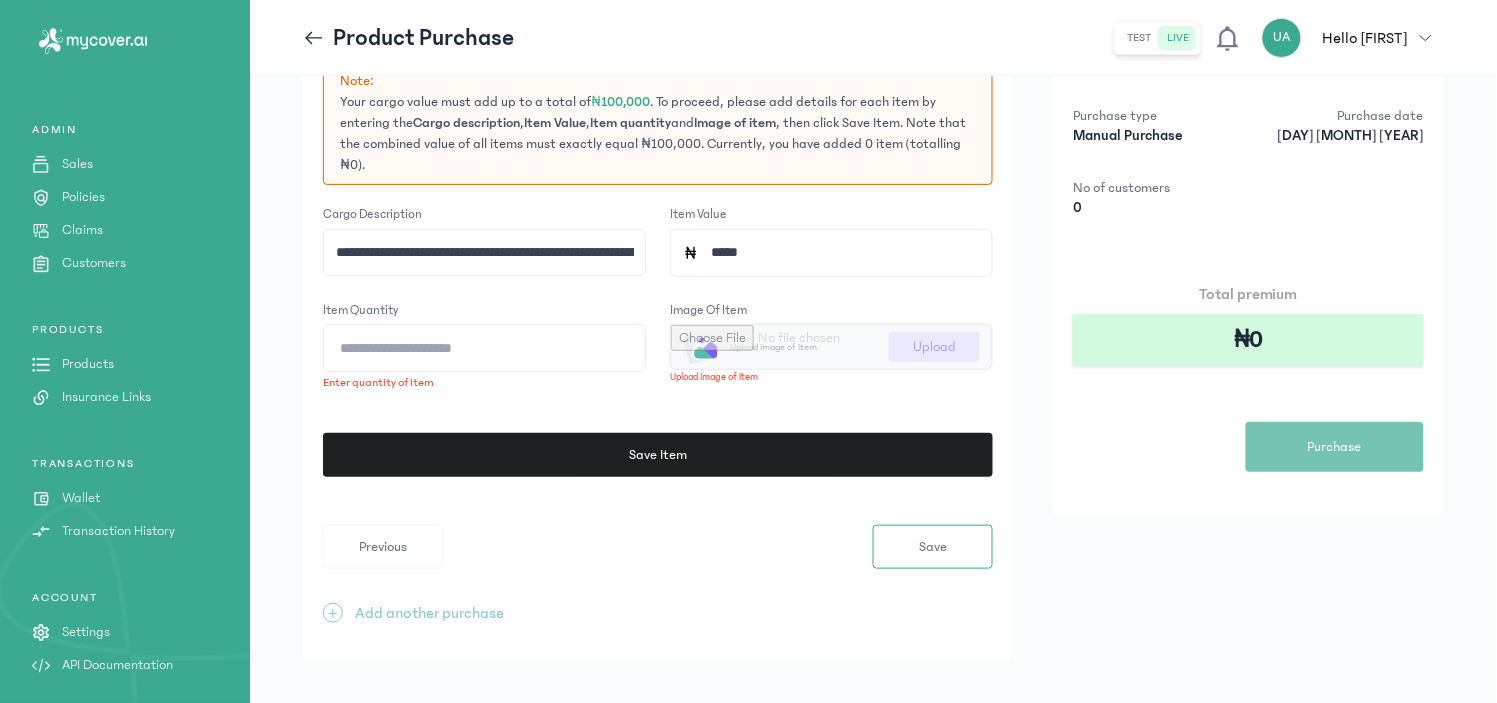 type on "******" 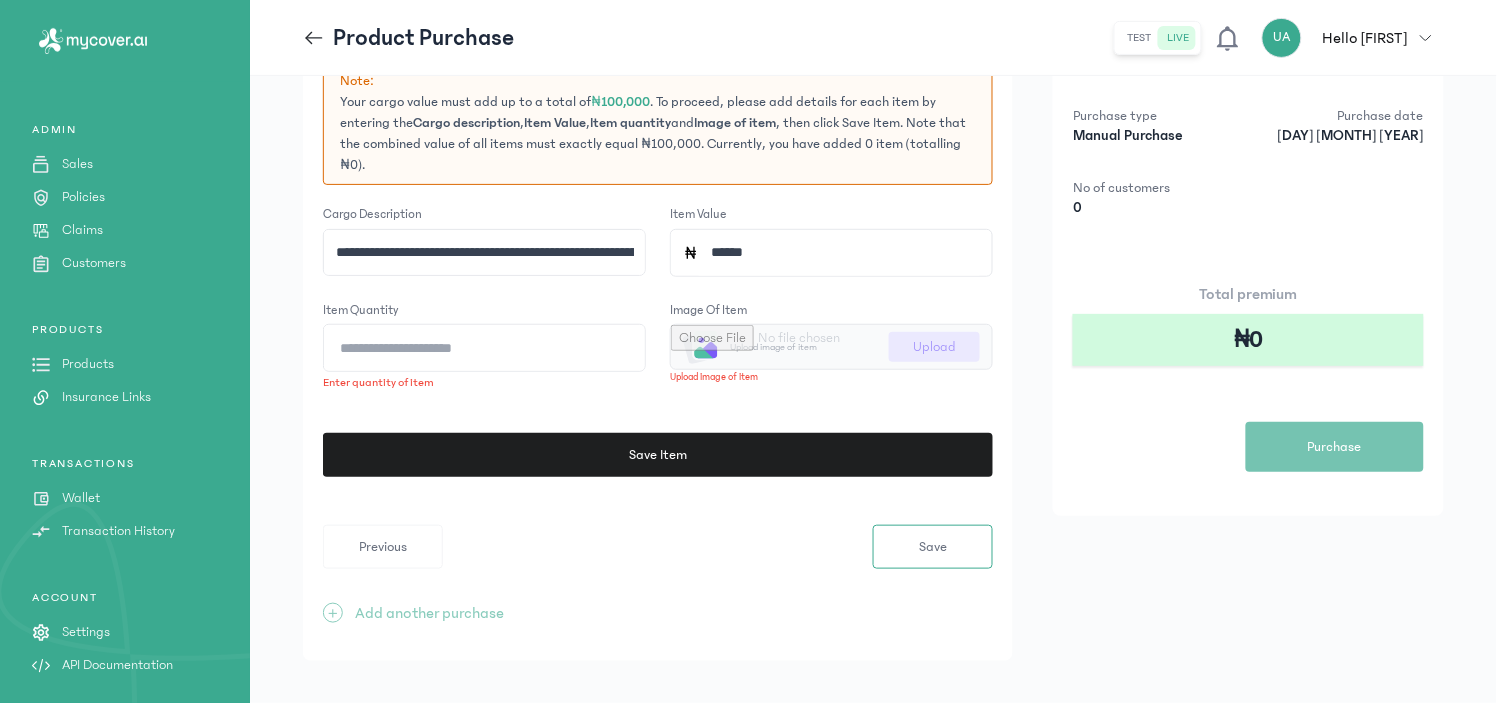 click on "Item quantity" 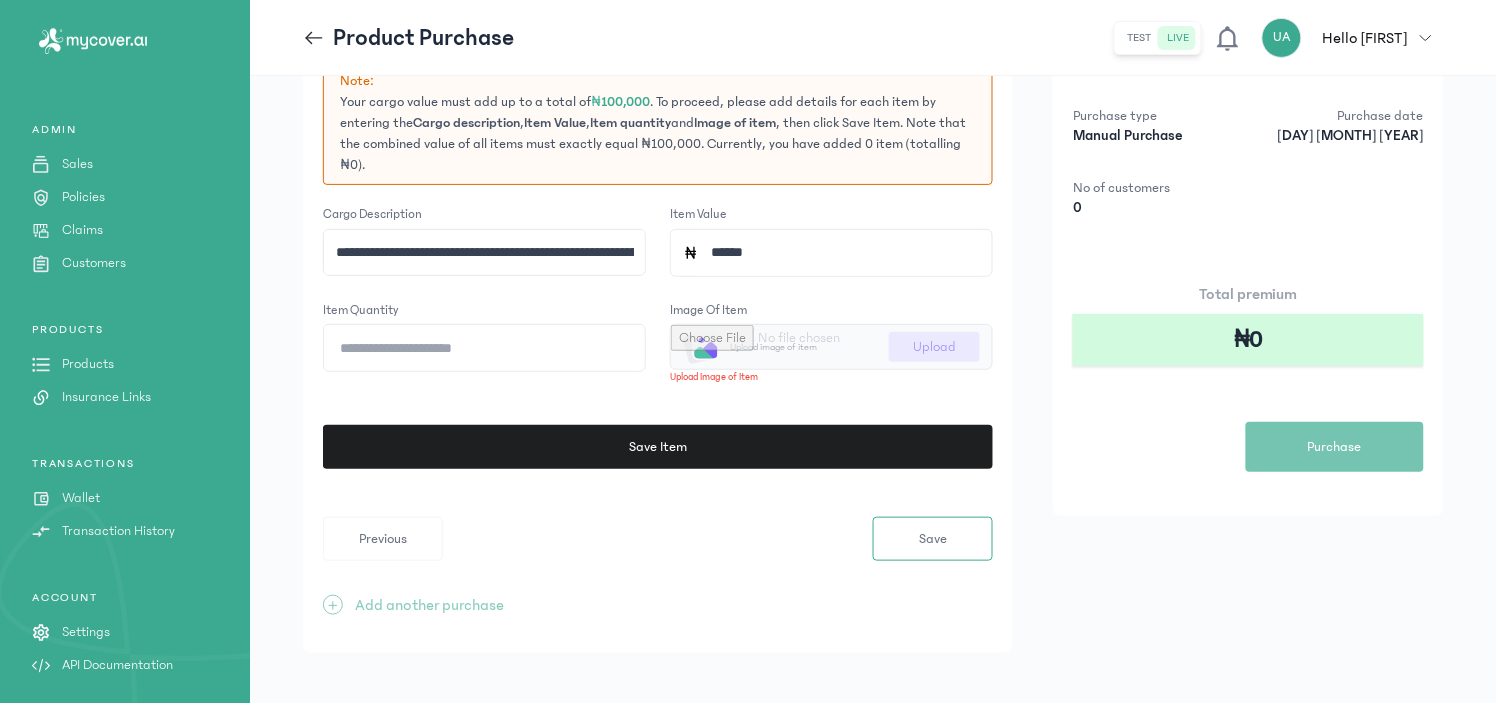 type on "**" 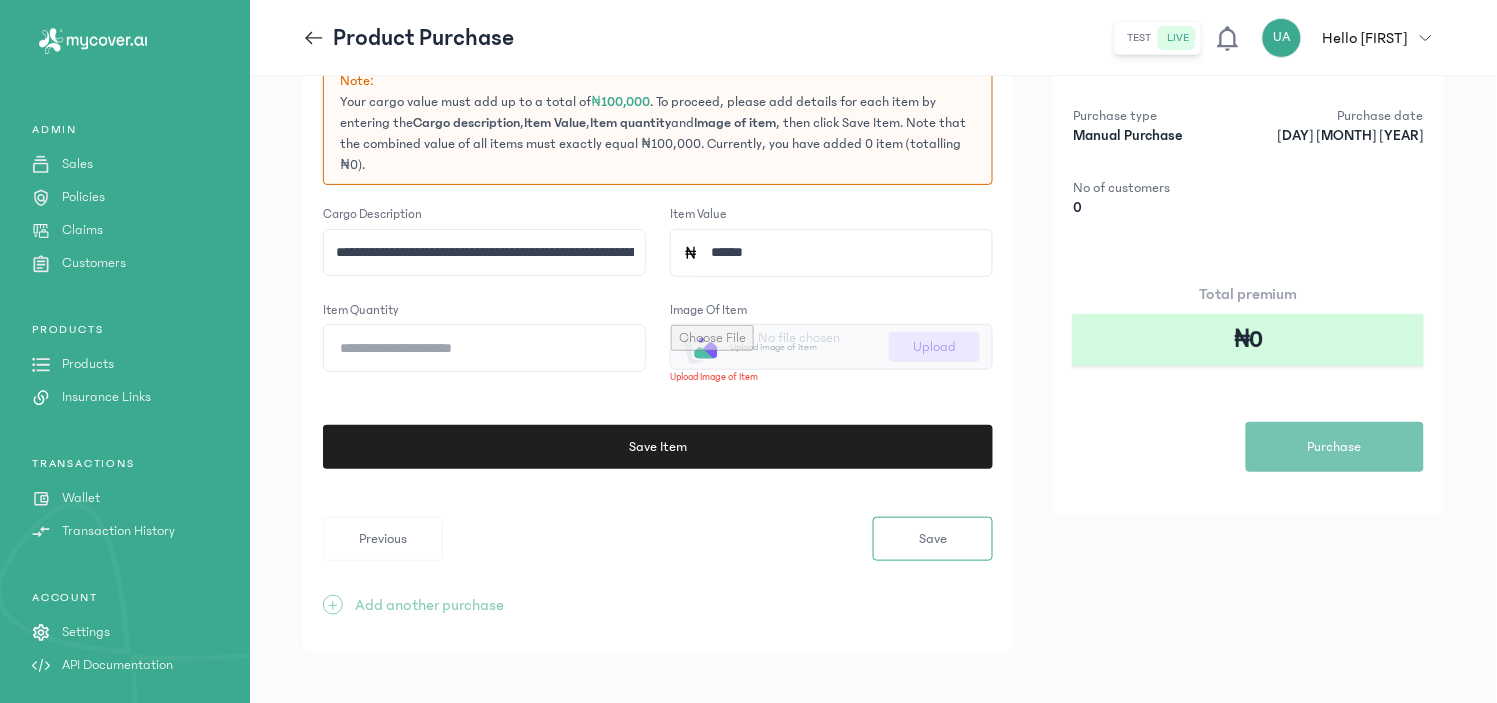 click at bounding box center [831, 347] 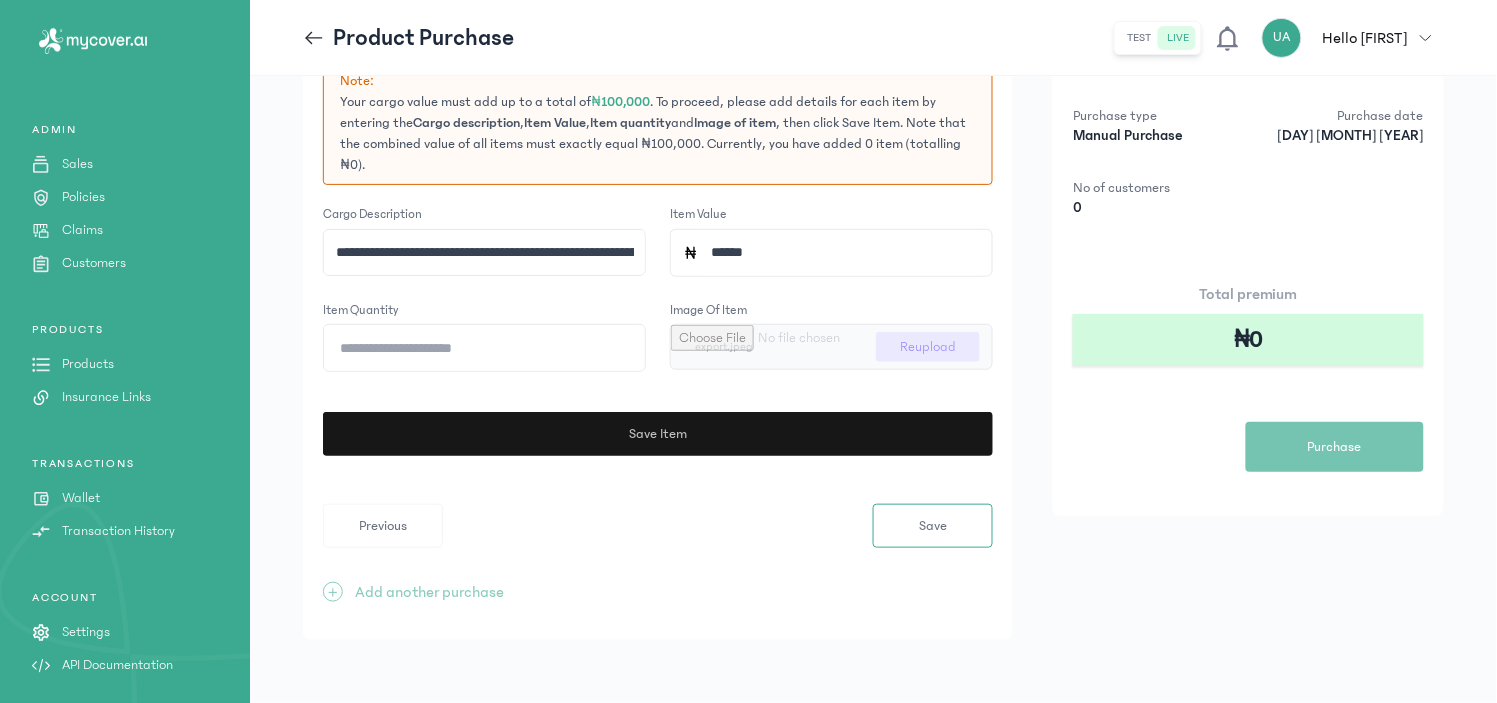 click on "Save Item" at bounding box center [657, 434] 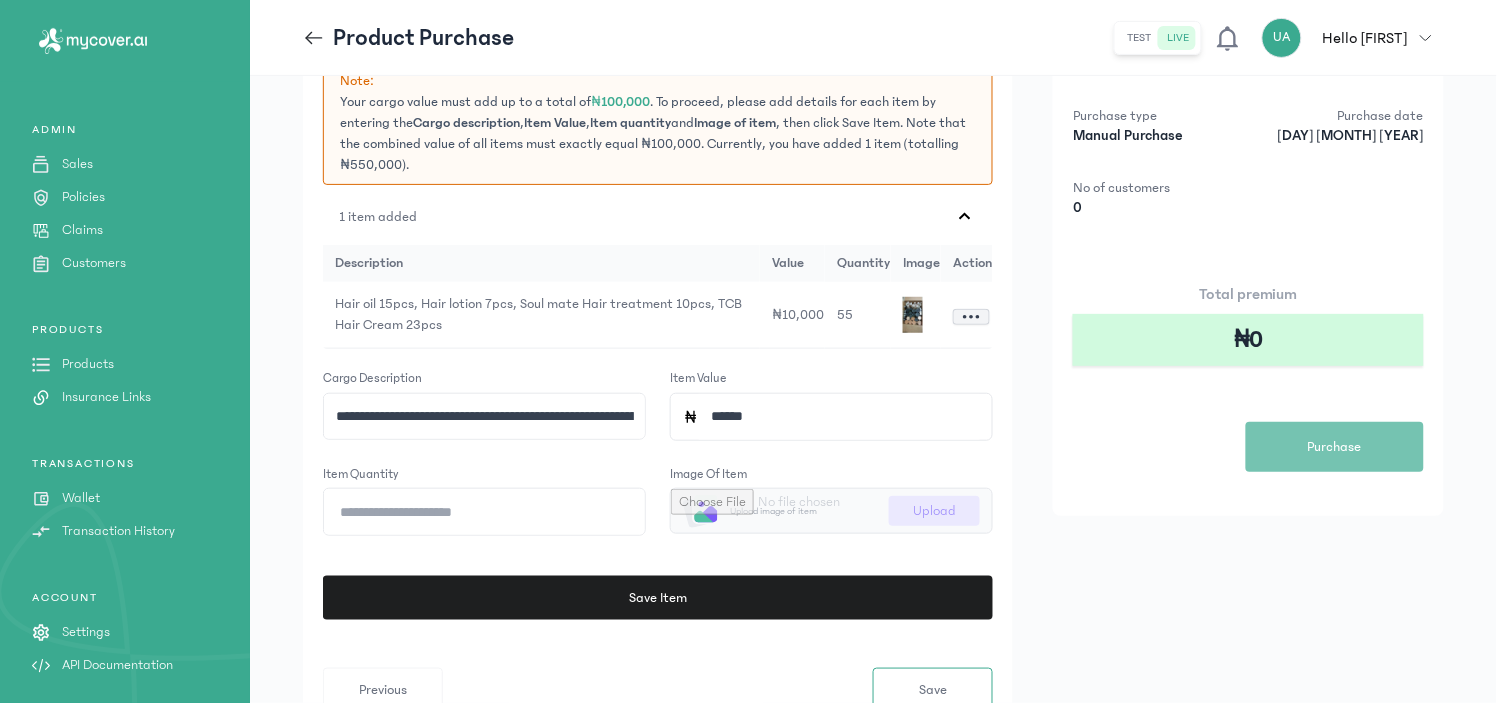 click 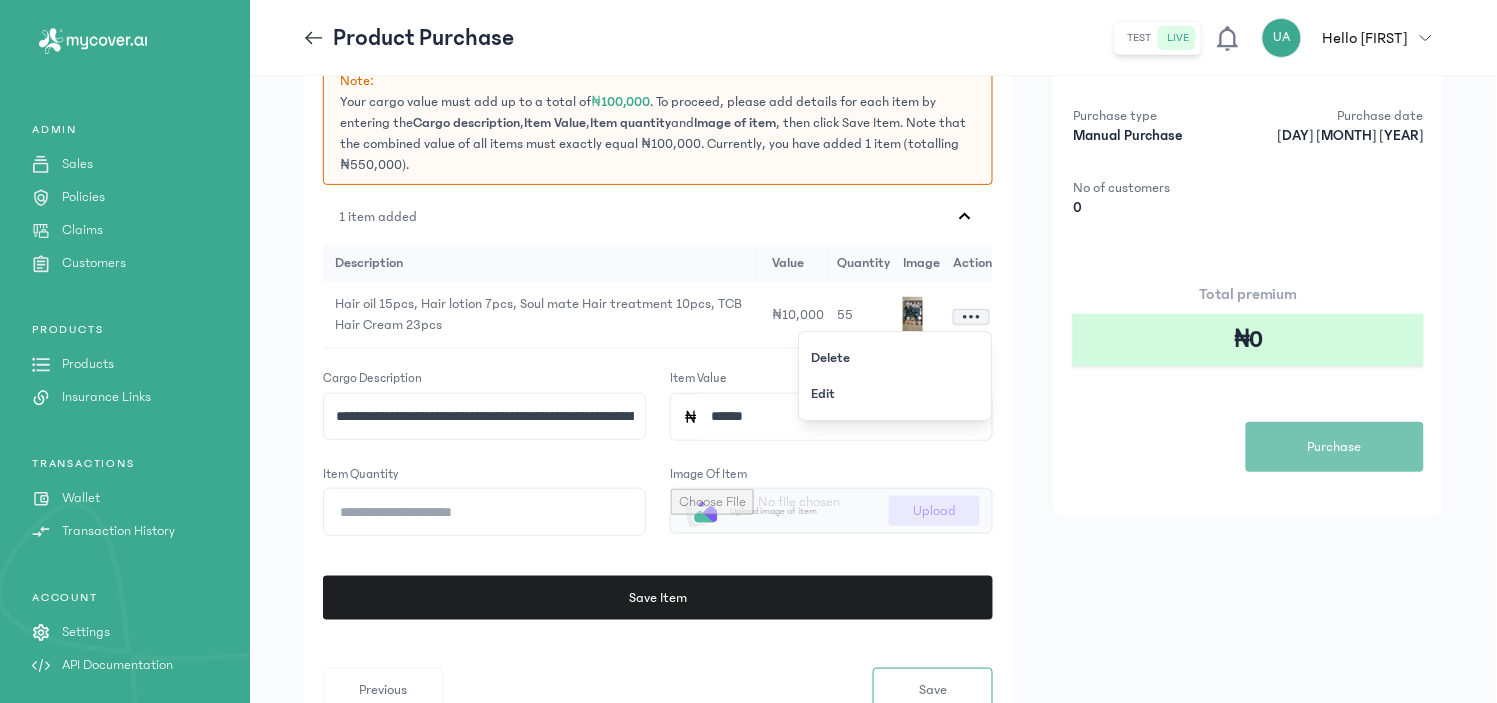click 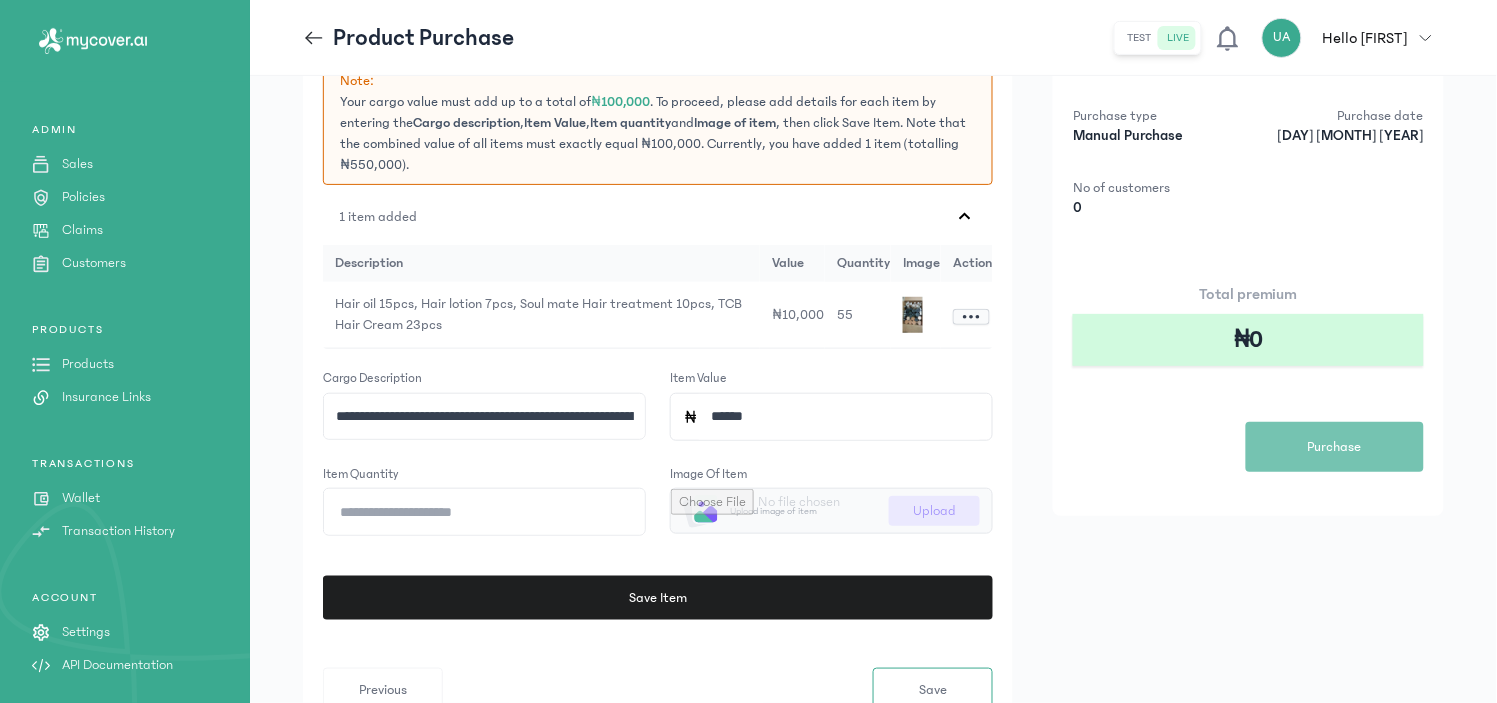 click 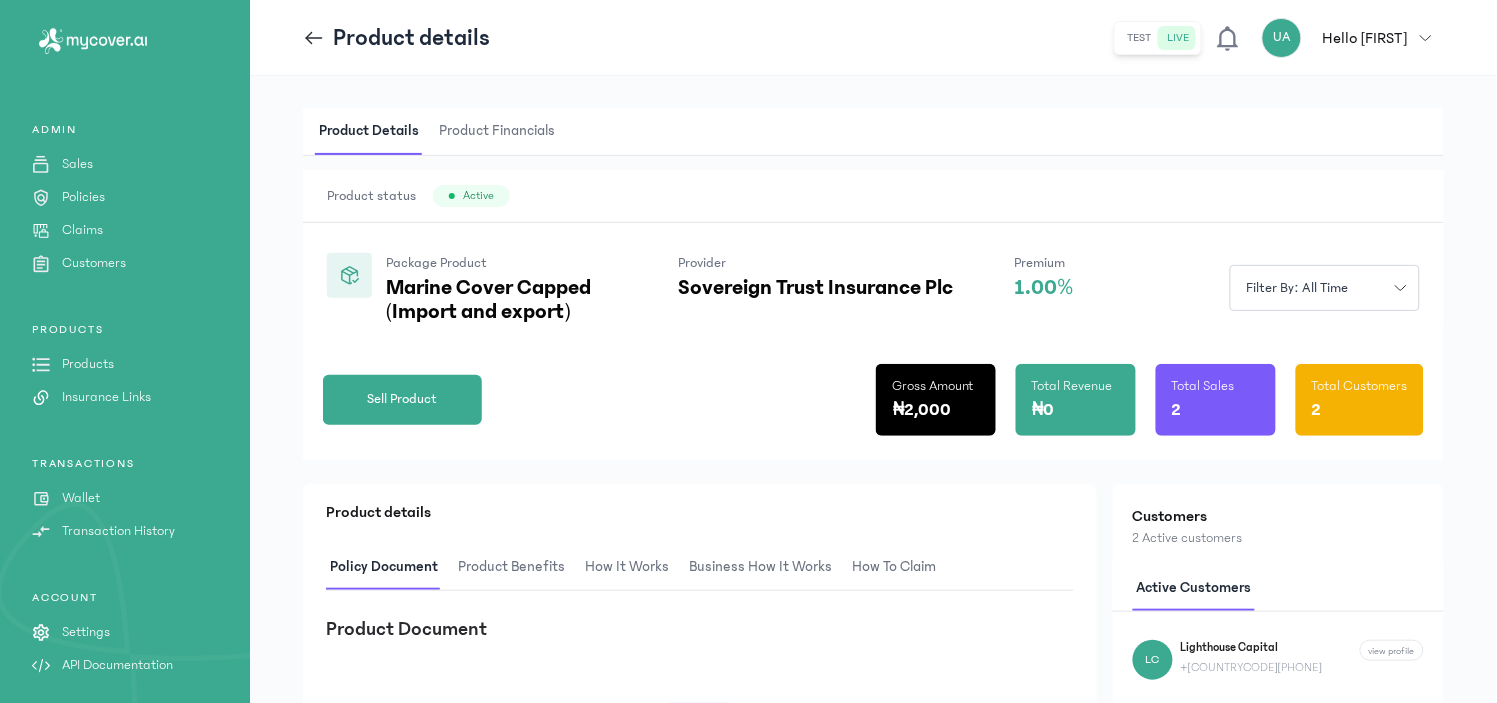 scroll, scrollTop: 0, scrollLeft: 0, axis: both 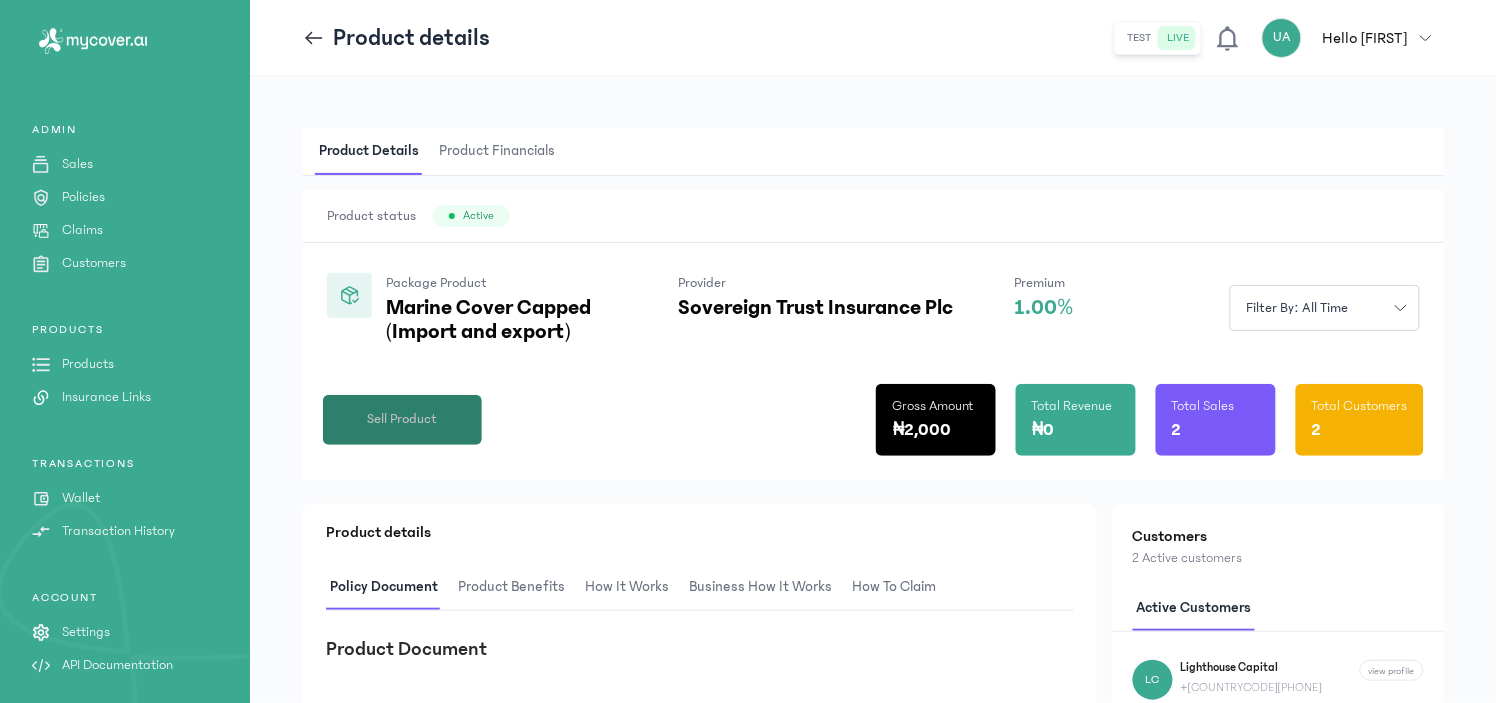 click on "Sell Product" at bounding box center [403, 419] 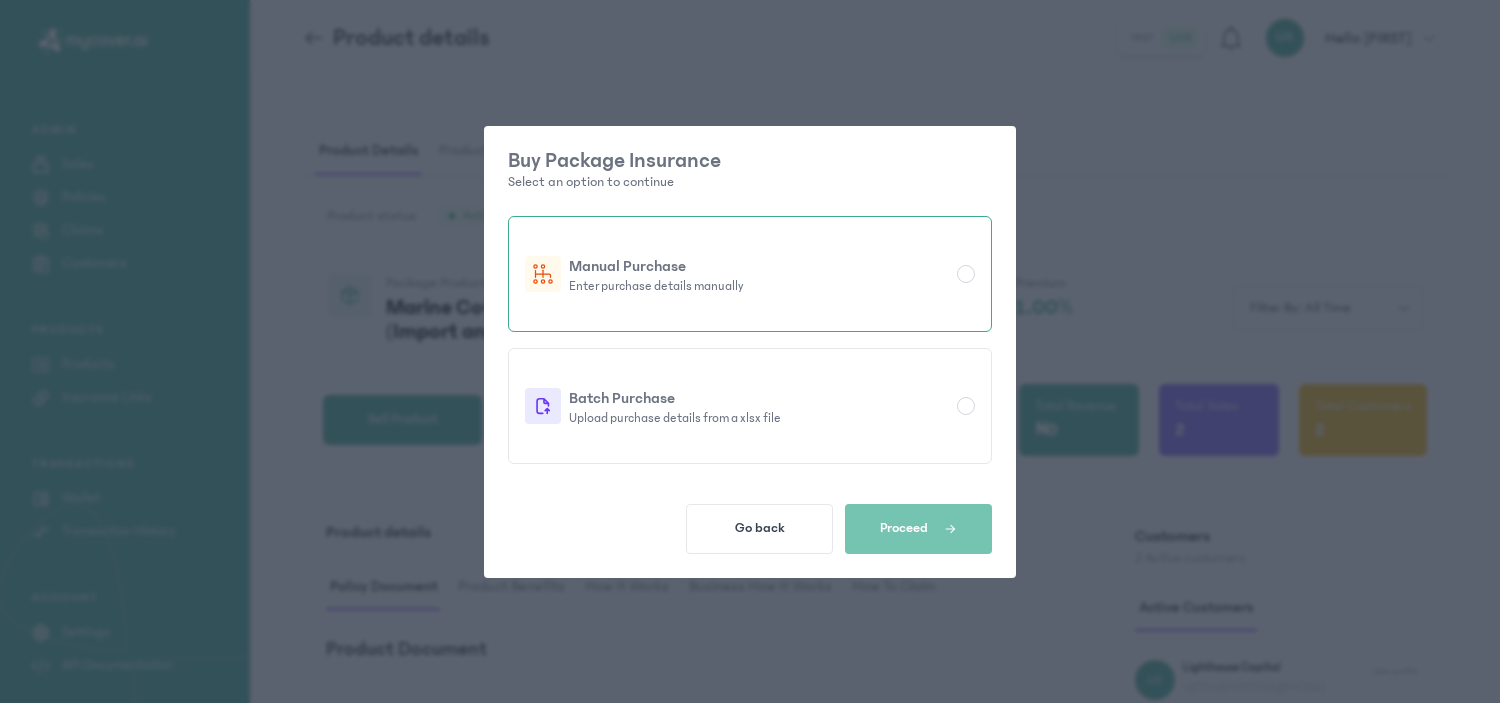 click on "Enter purchase details manually" at bounding box center [759, 286] 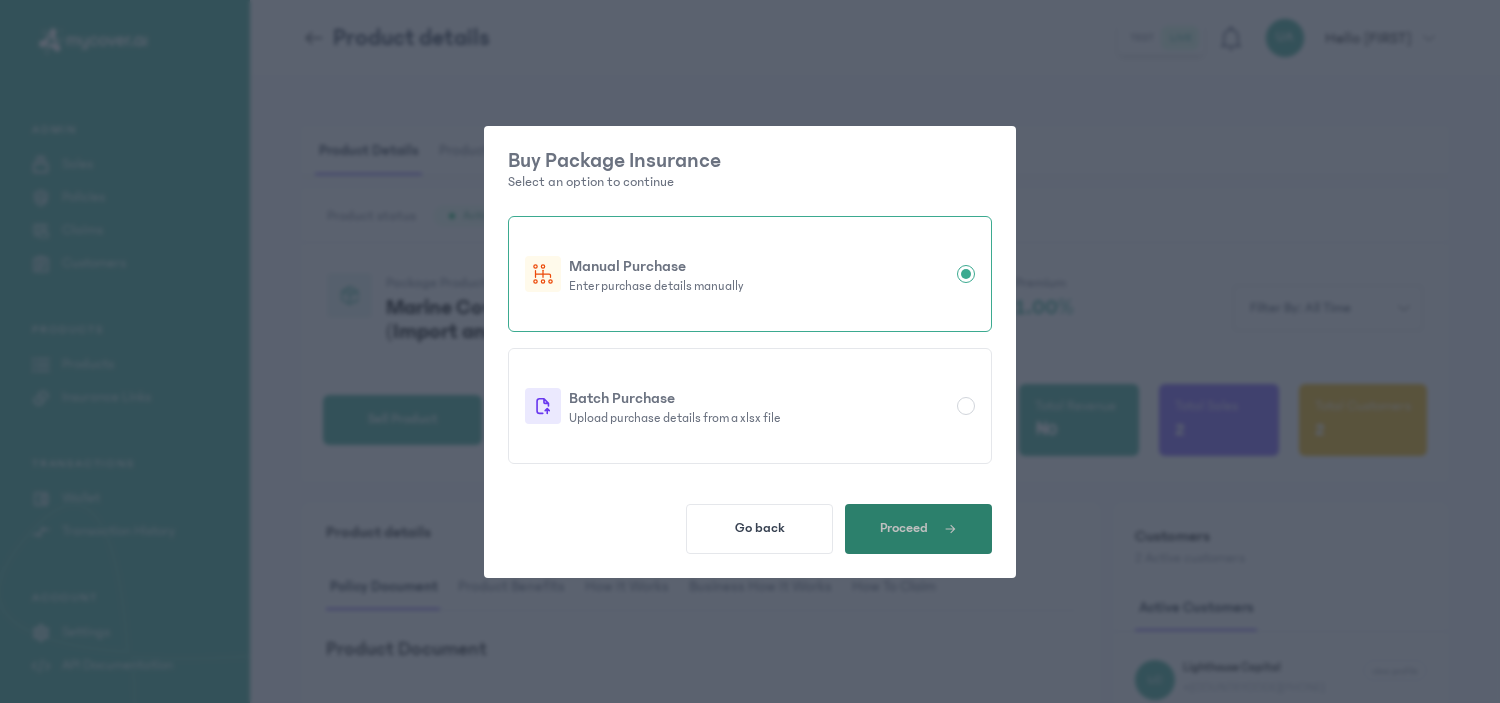 click on "Proceed" at bounding box center [918, 529] 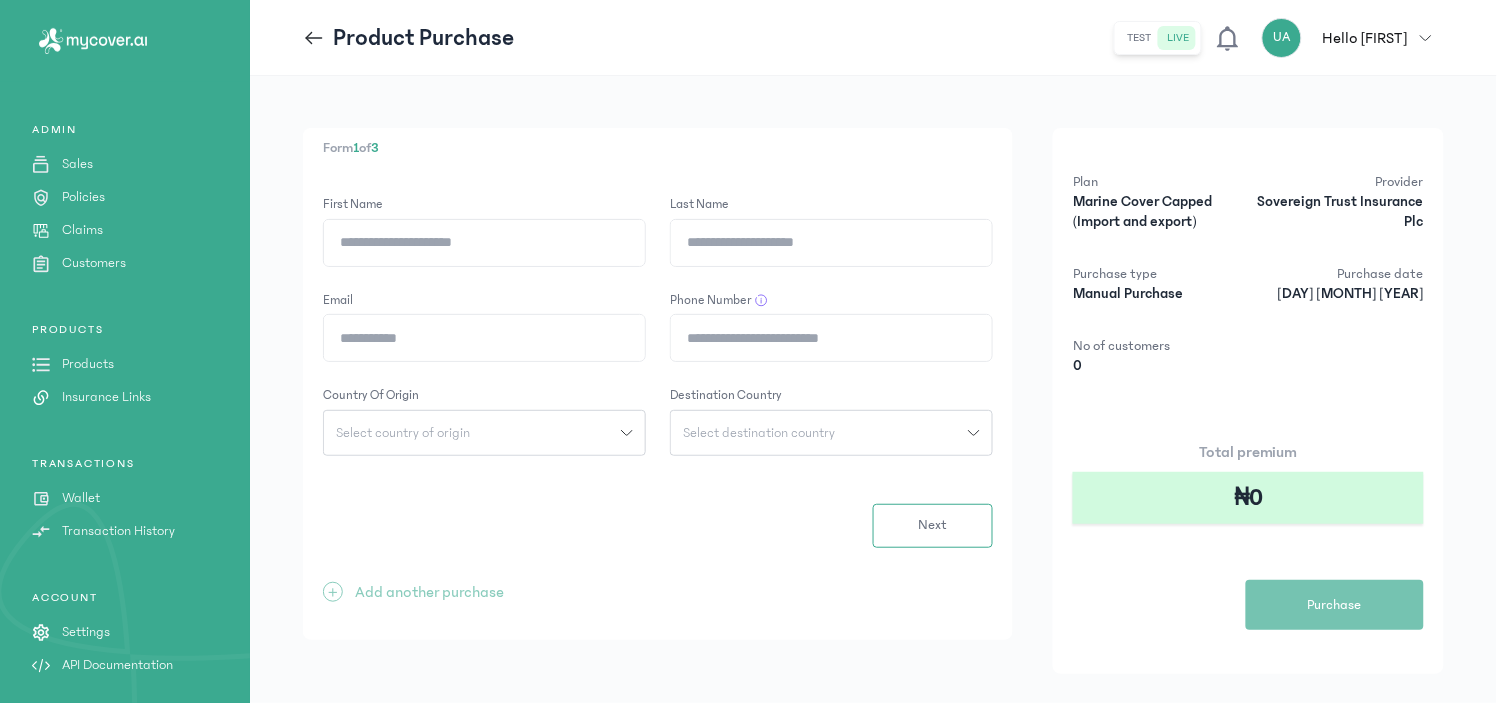 click on "First Name" 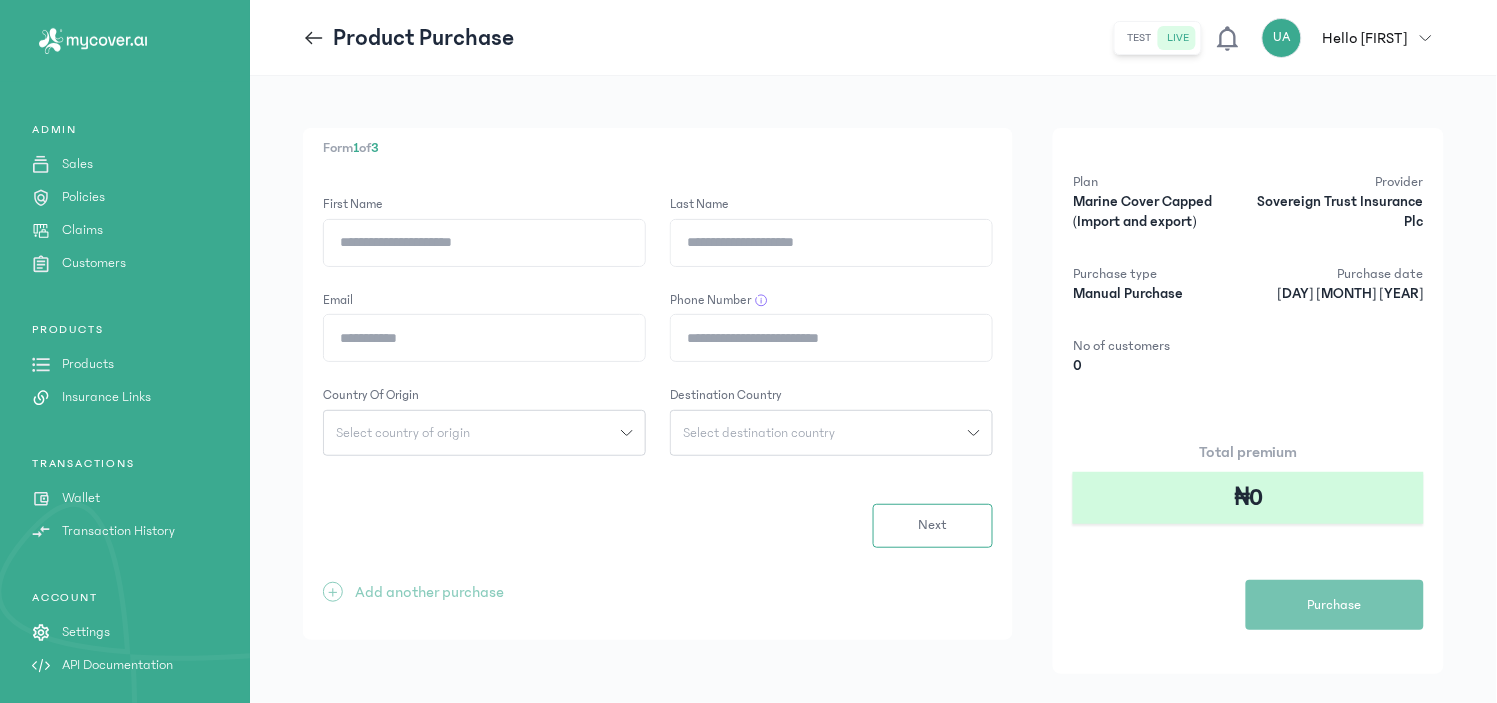 type on "*****" 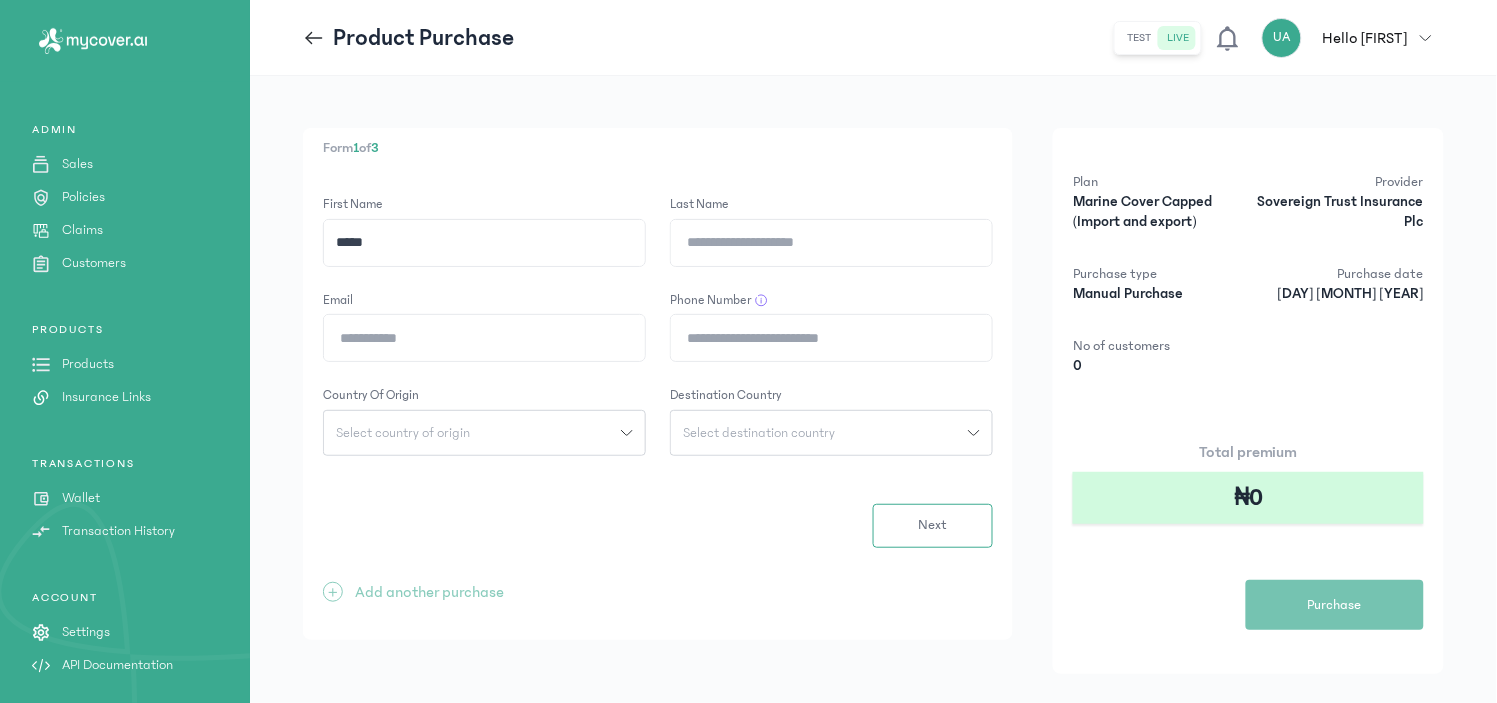 type on "******" 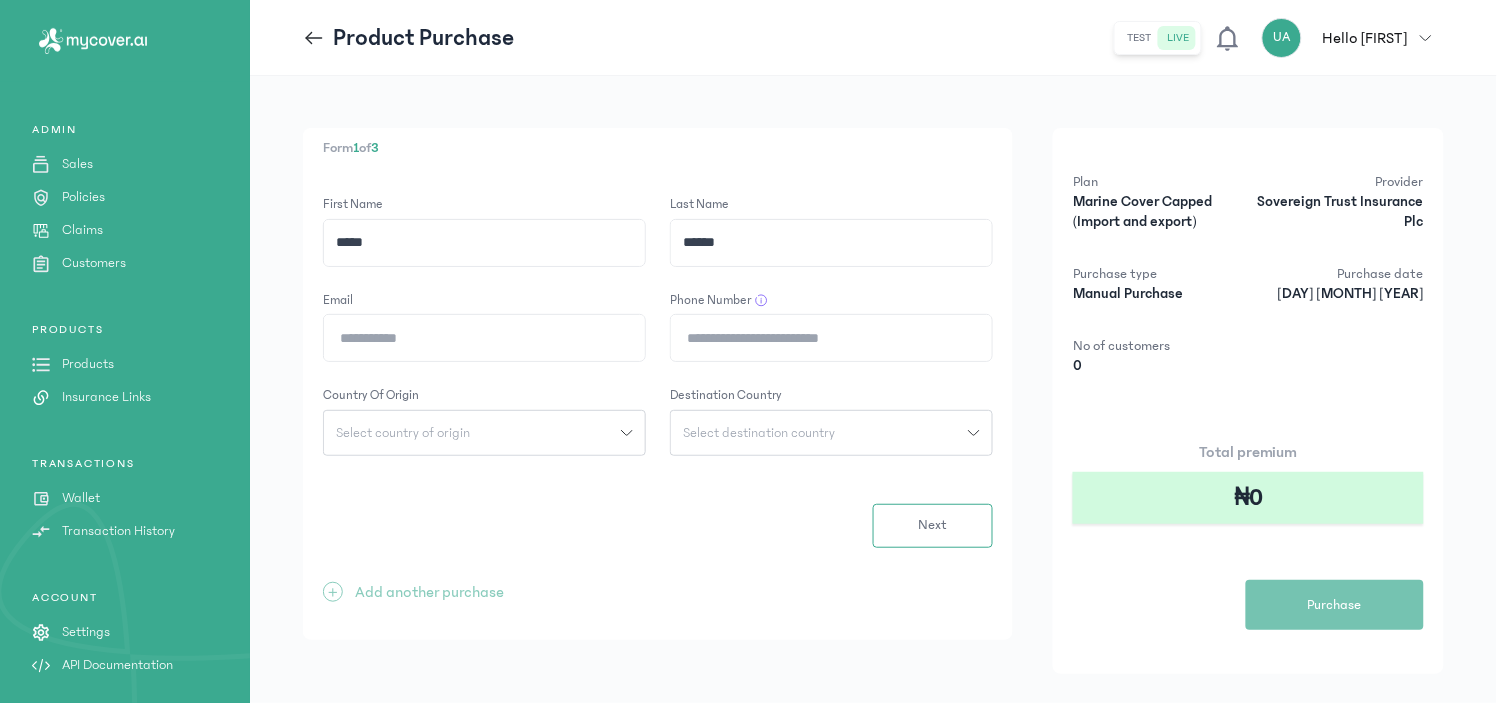 type on "**********" 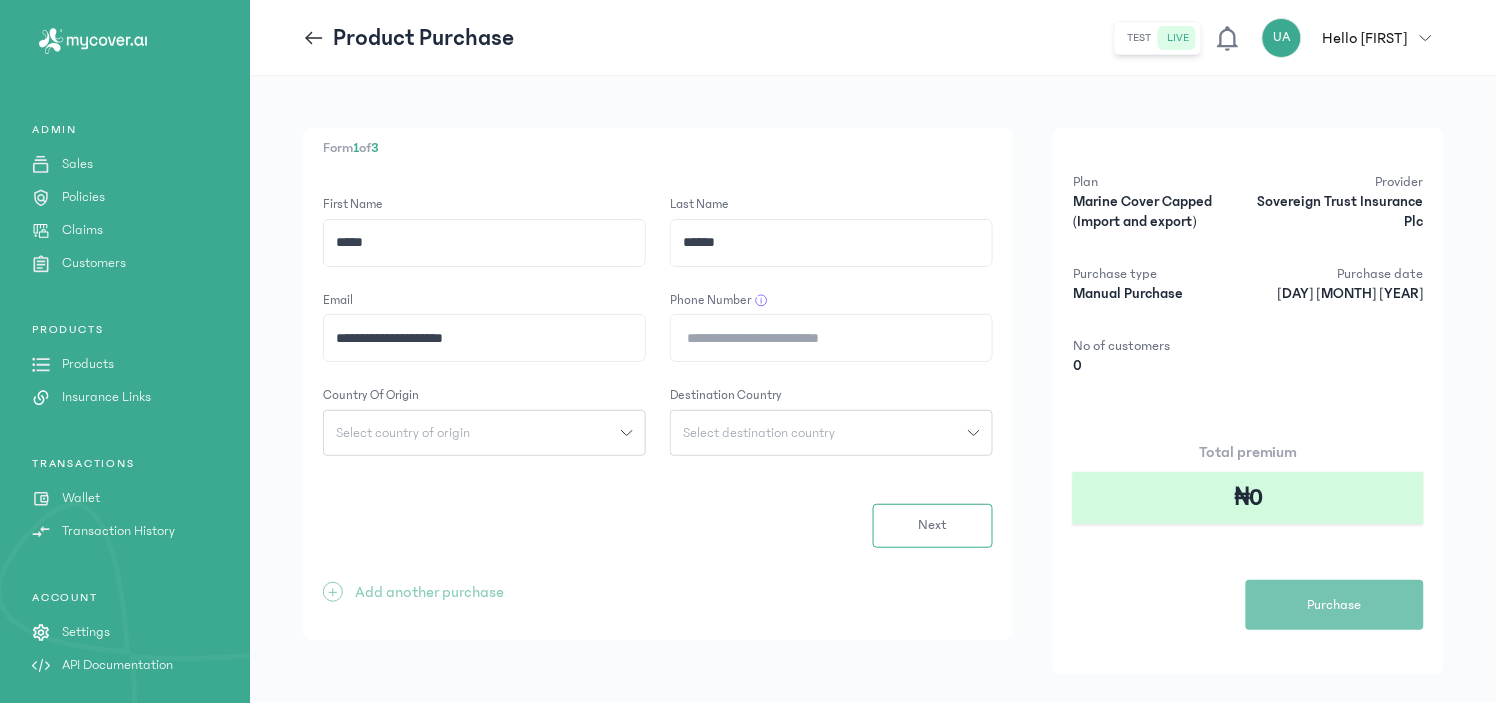 type on "**********" 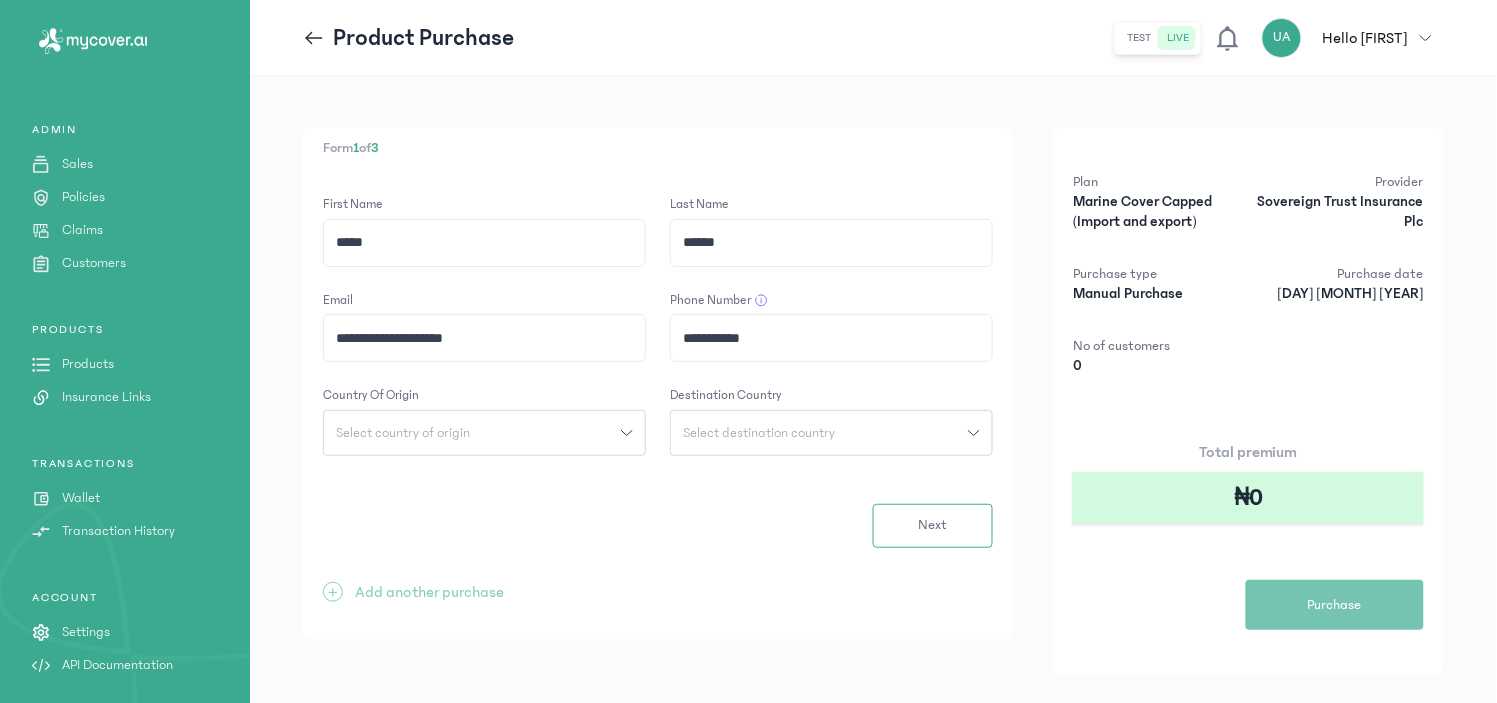 click on "Select country of origin" 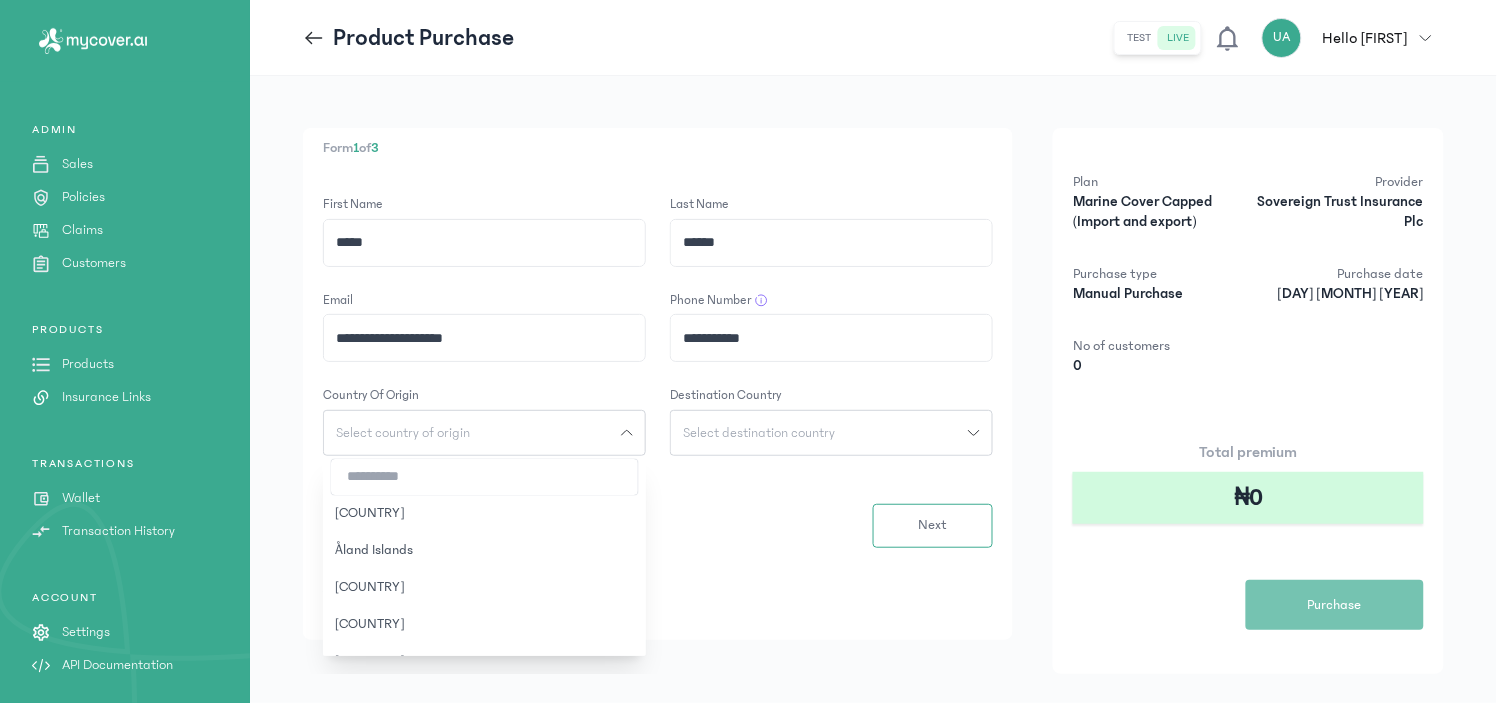 click at bounding box center (484, 477) 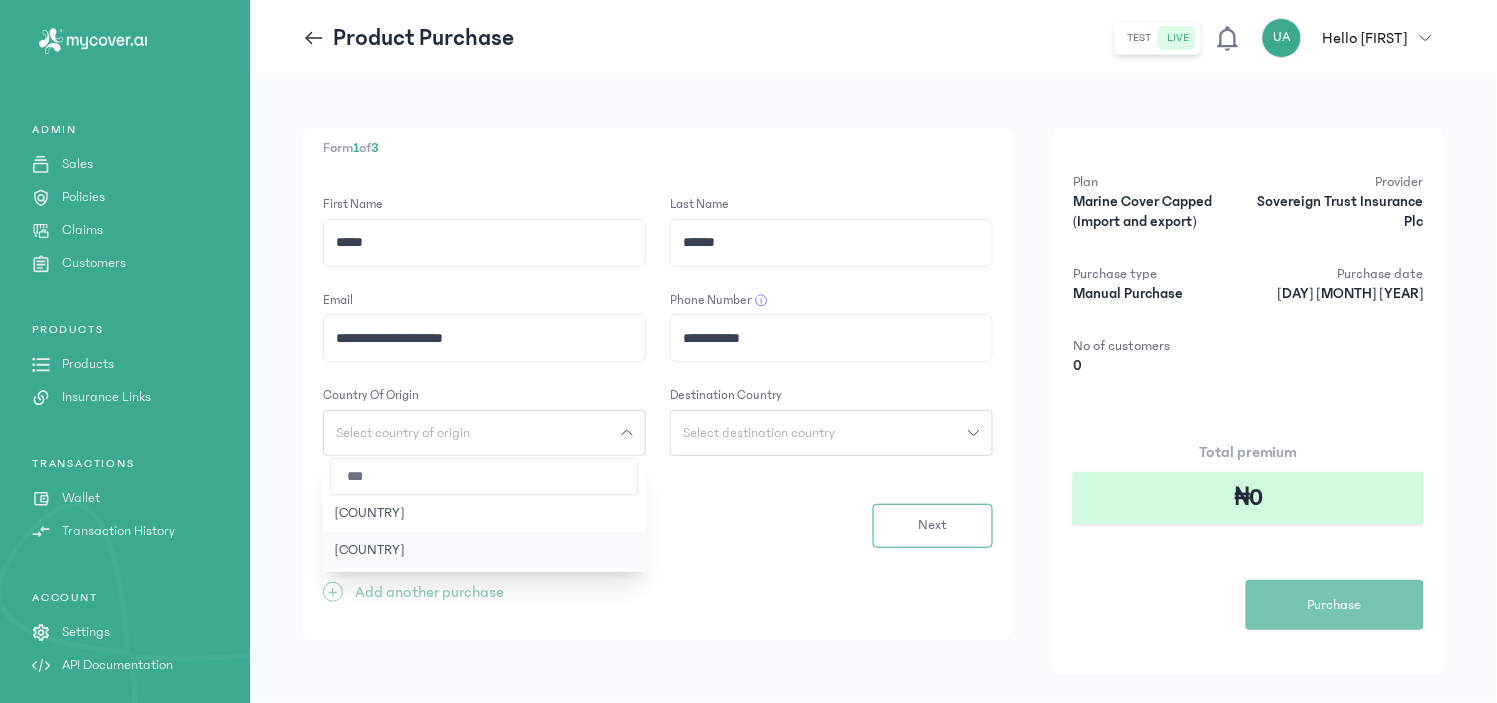 type on "***" 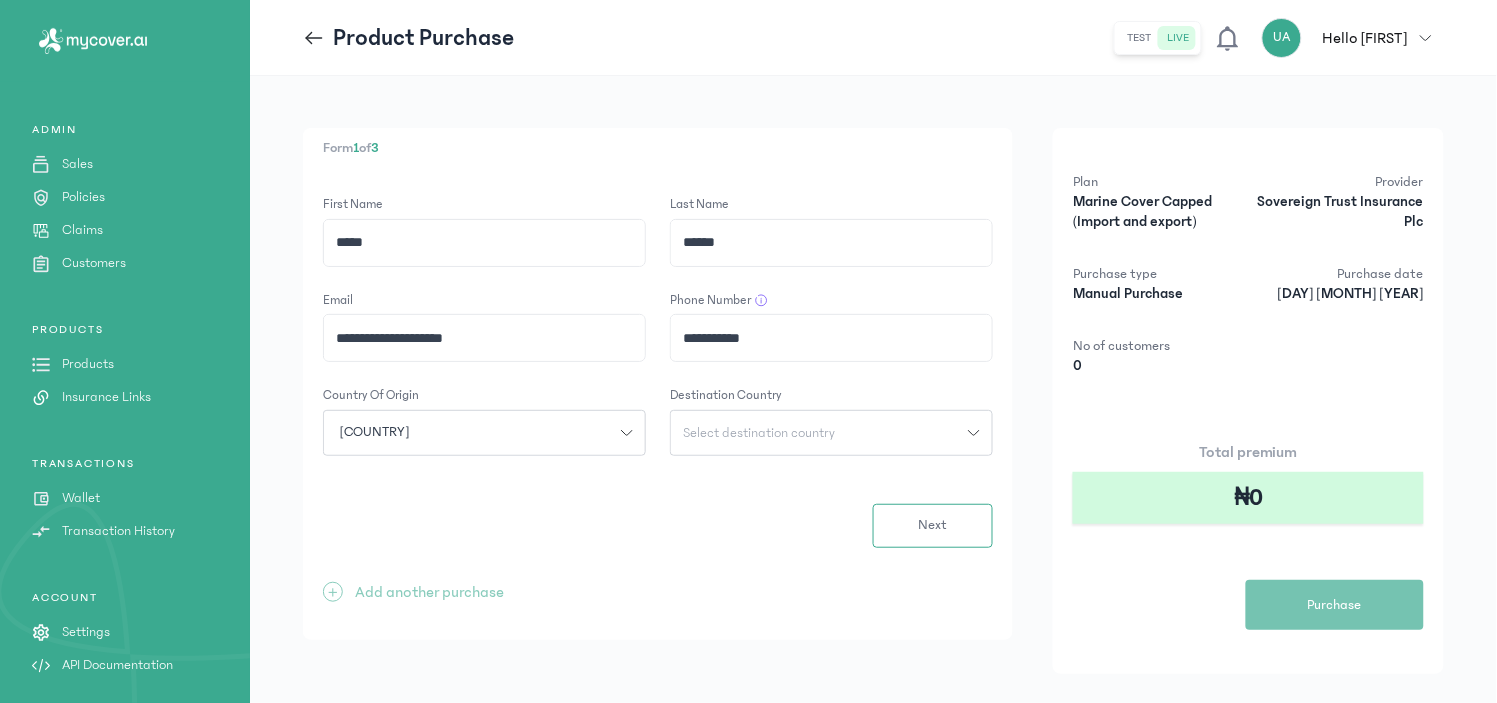 click on "Select destination country" at bounding box center [759, 433] 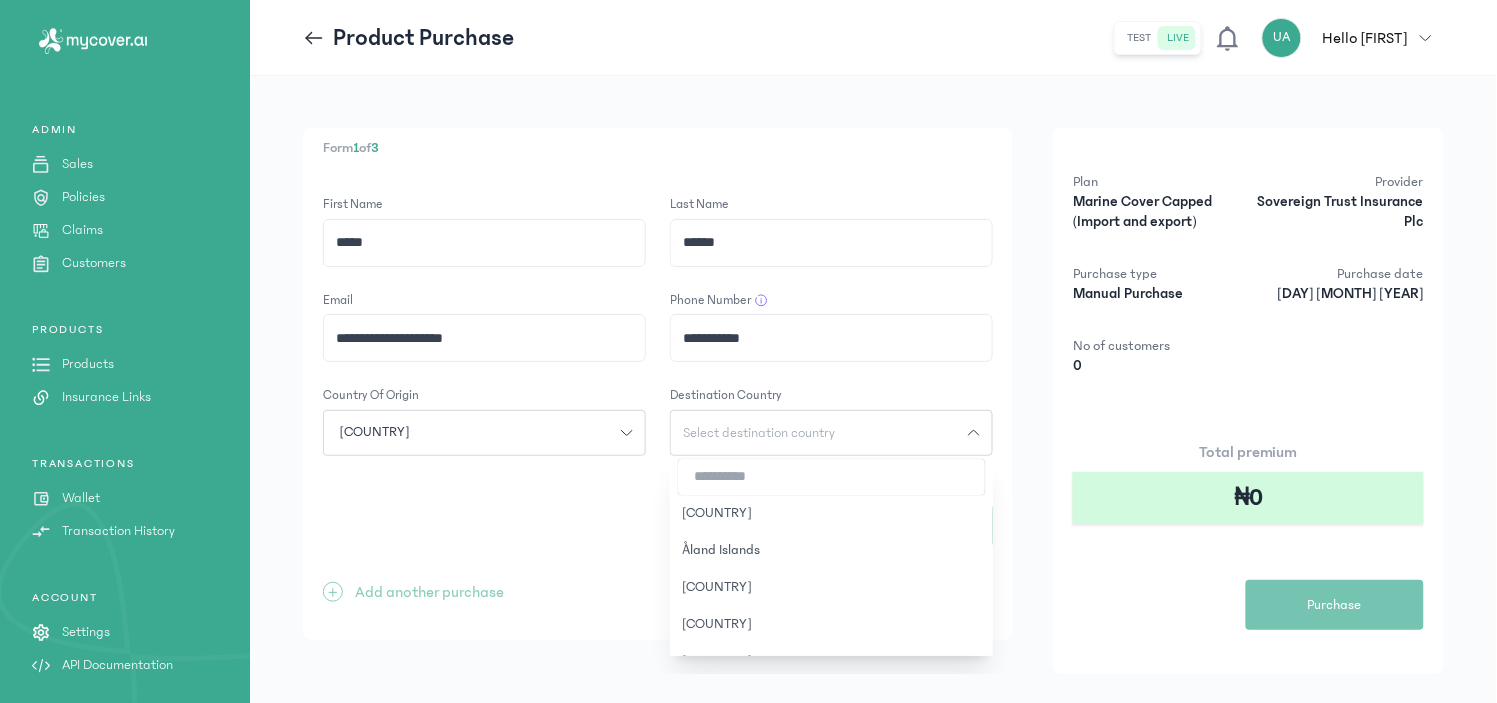 click at bounding box center (831, 477) 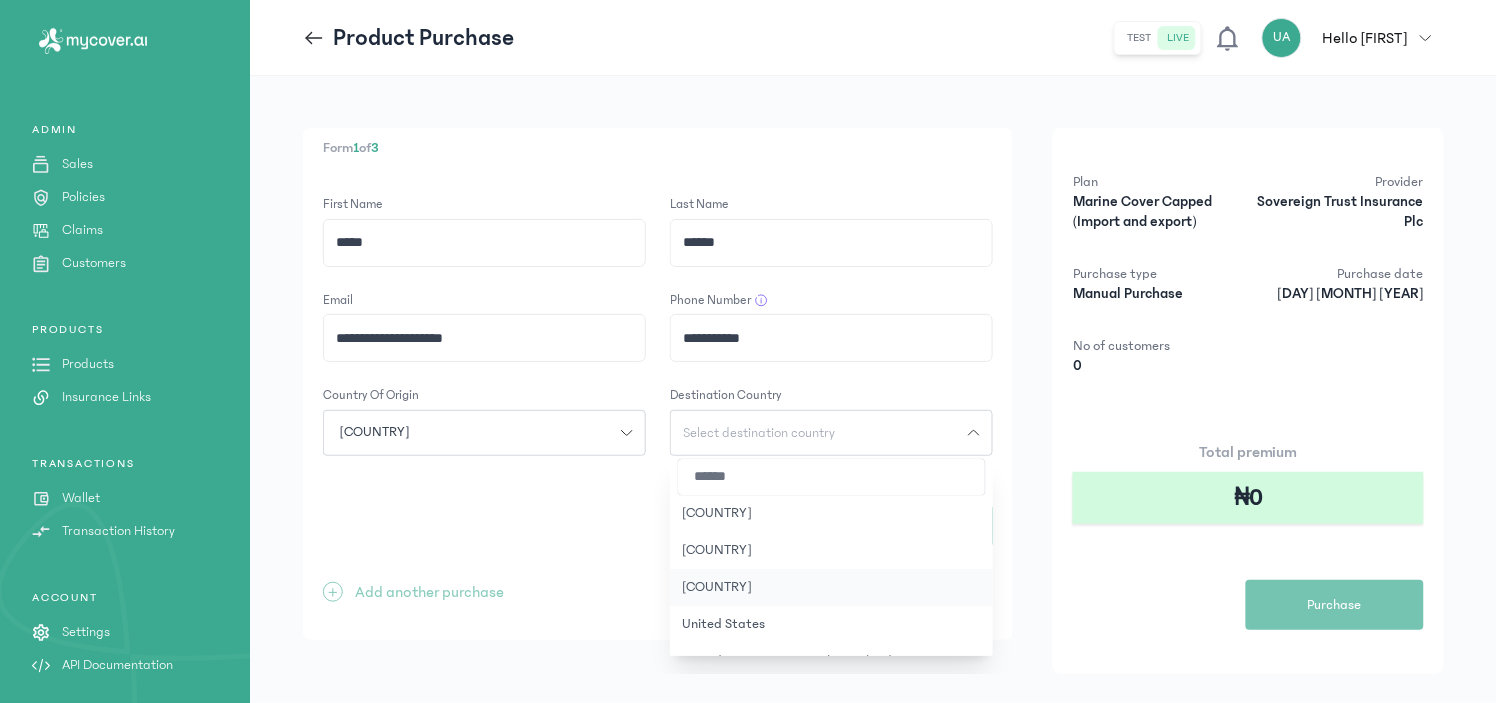 type on "******" 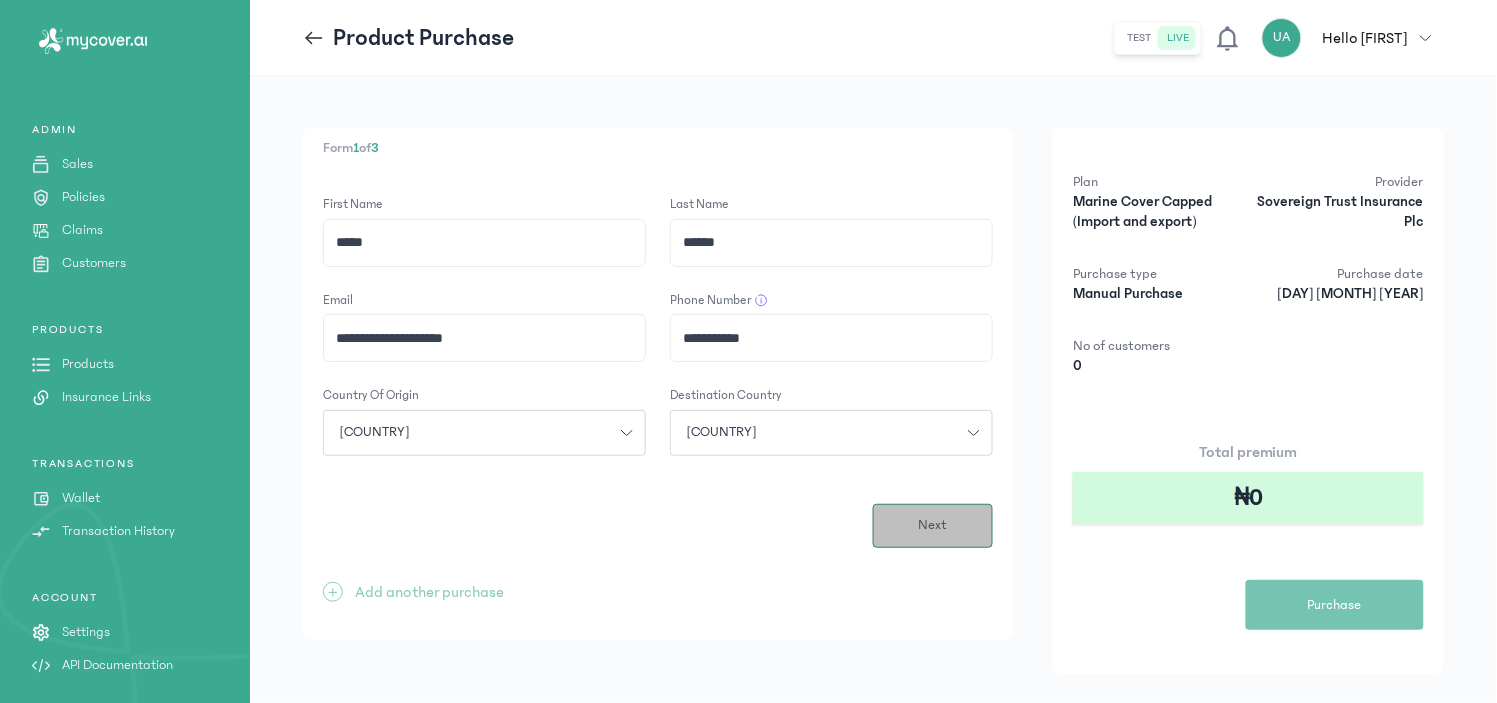 click on "Next" at bounding box center [933, 526] 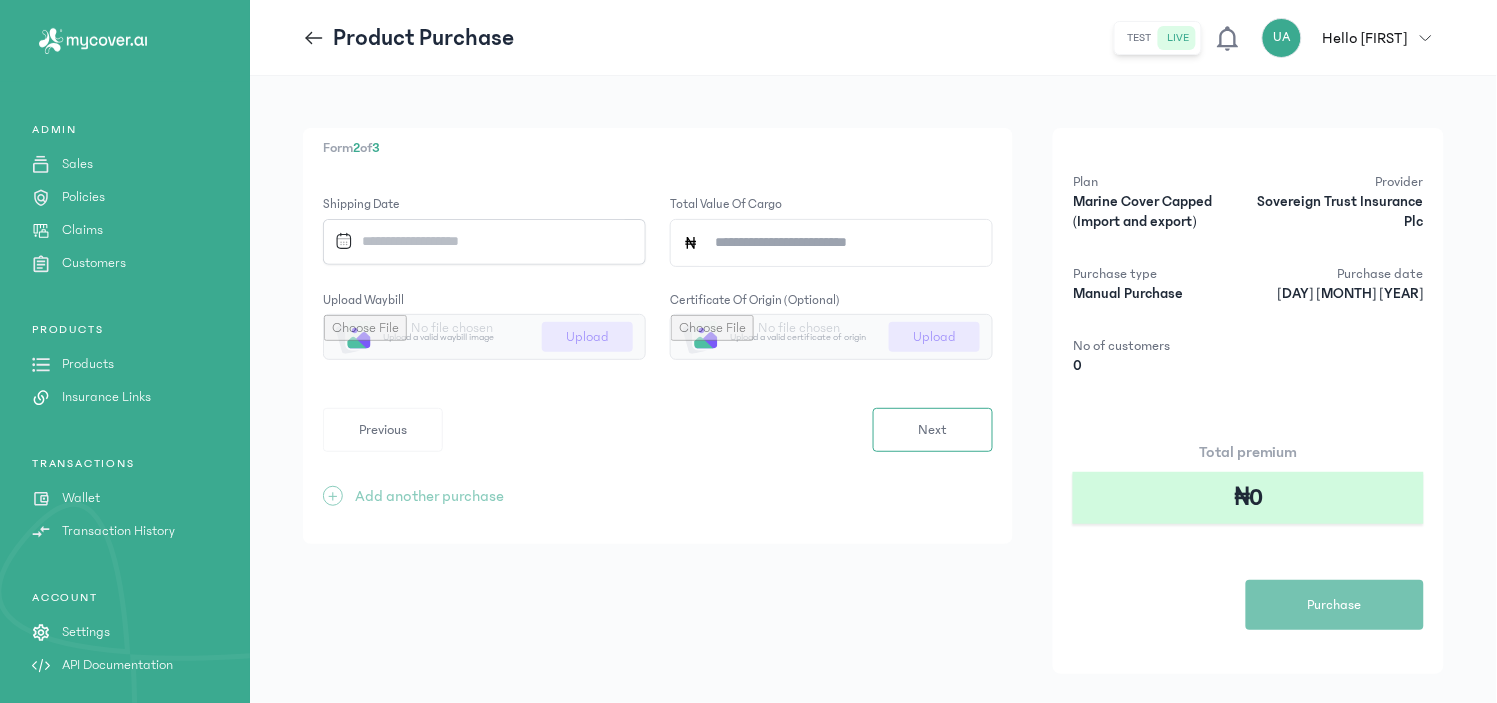click at bounding box center (476, 241) 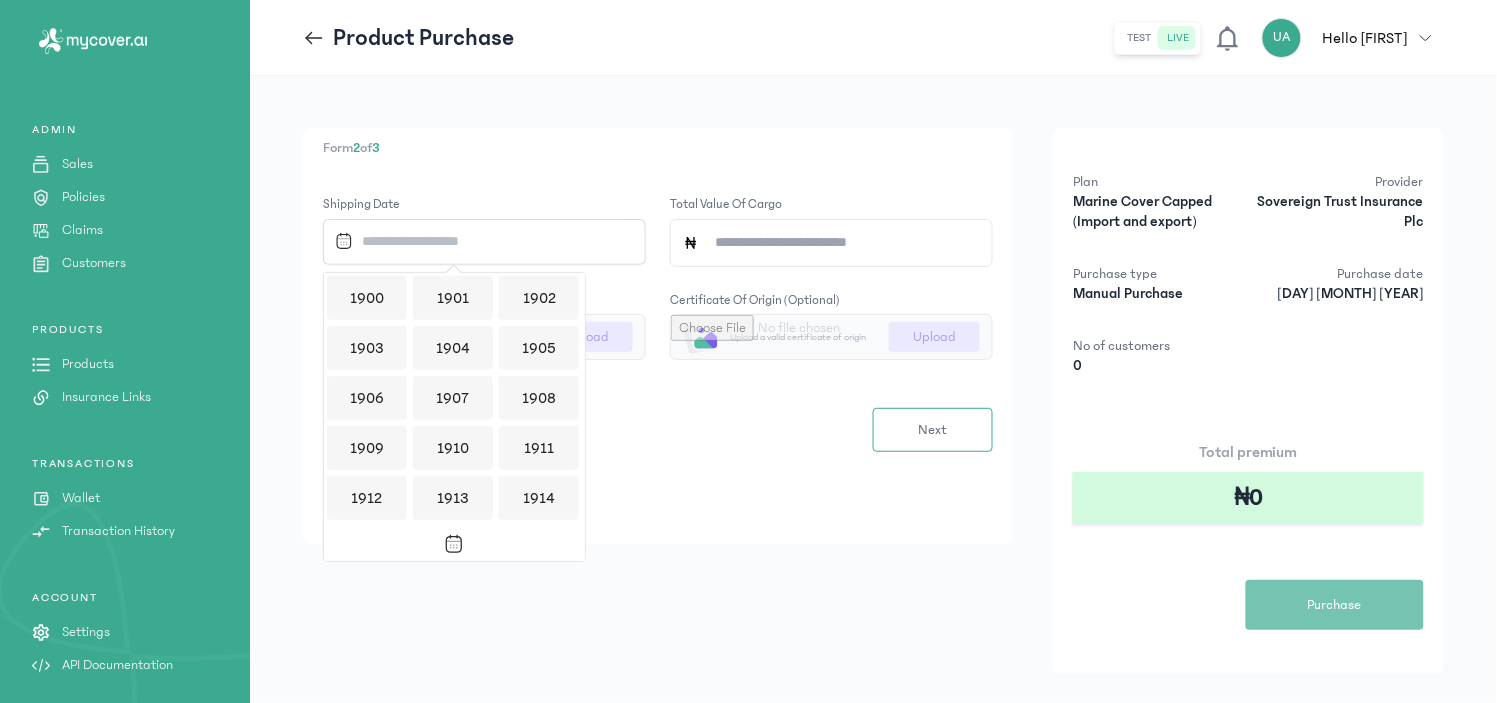 scroll, scrollTop: 1937, scrollLeft: 0, axis: vertical 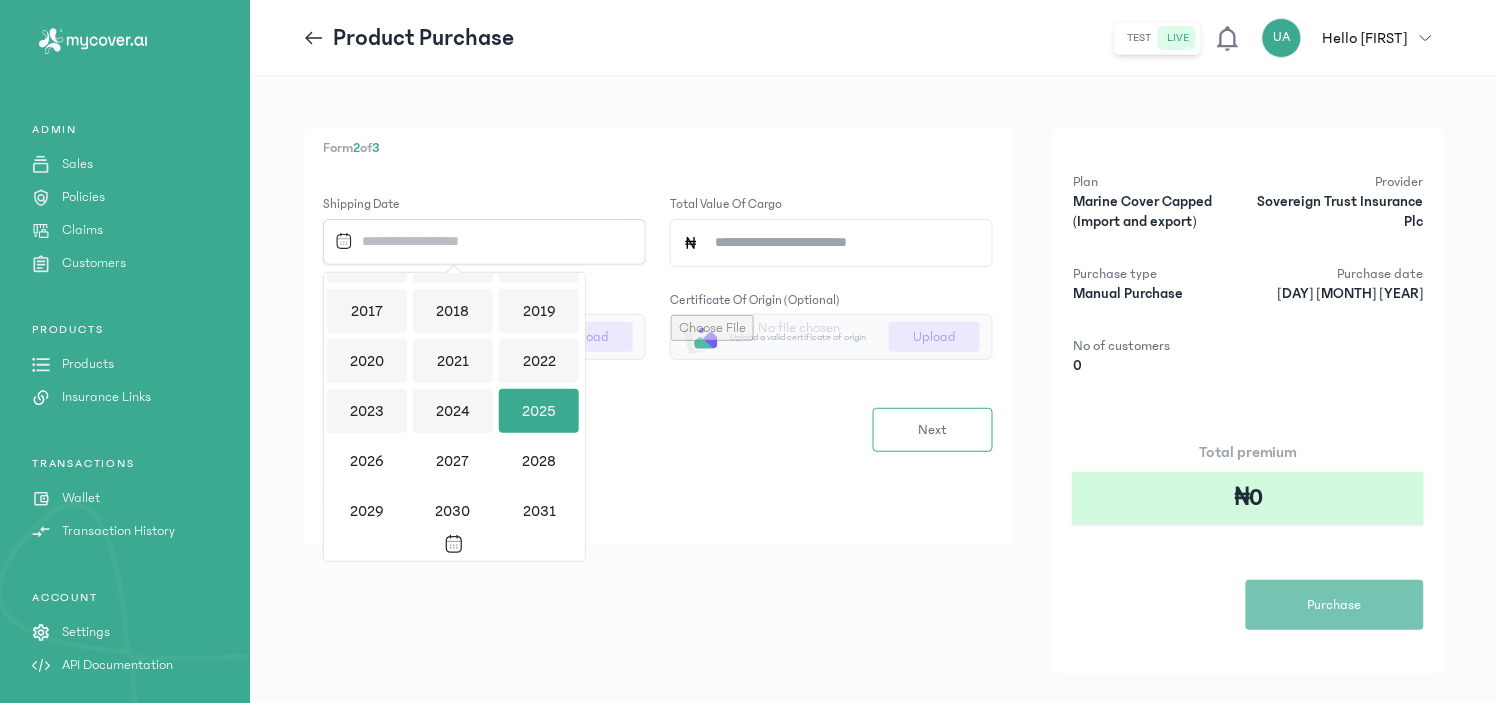 click on "2025" at bounding box center (539, 411) 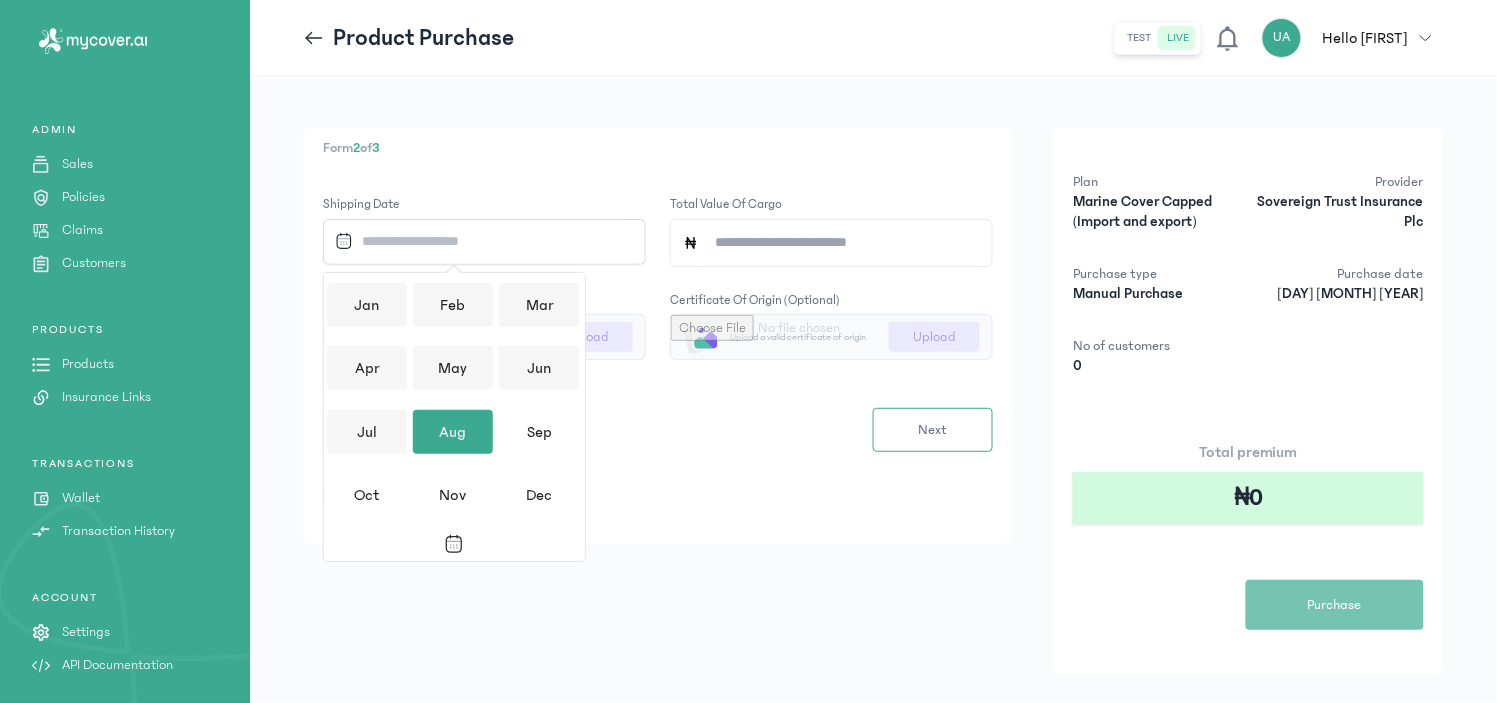 click on "Aug" at bounding box center [453, 432] 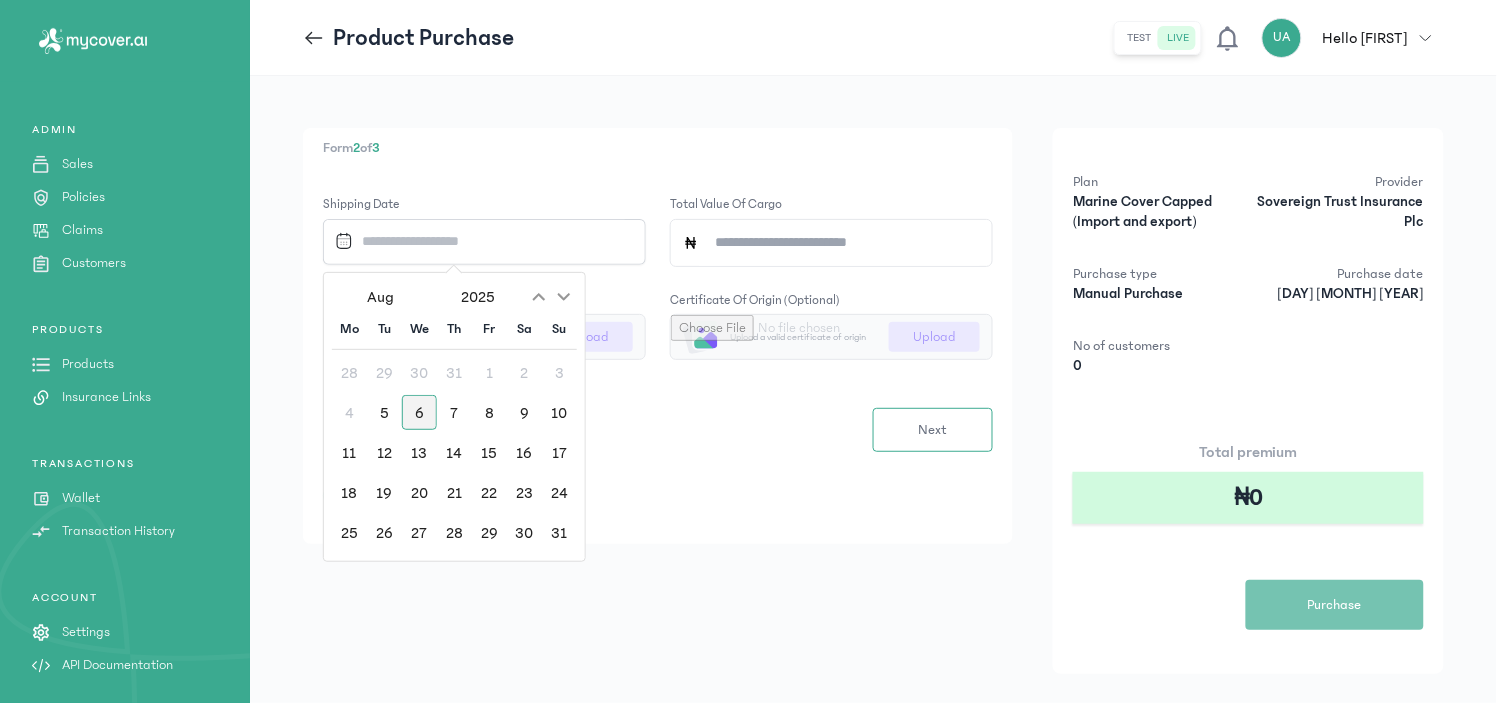 click on "6" at bounding box center [419, 412] 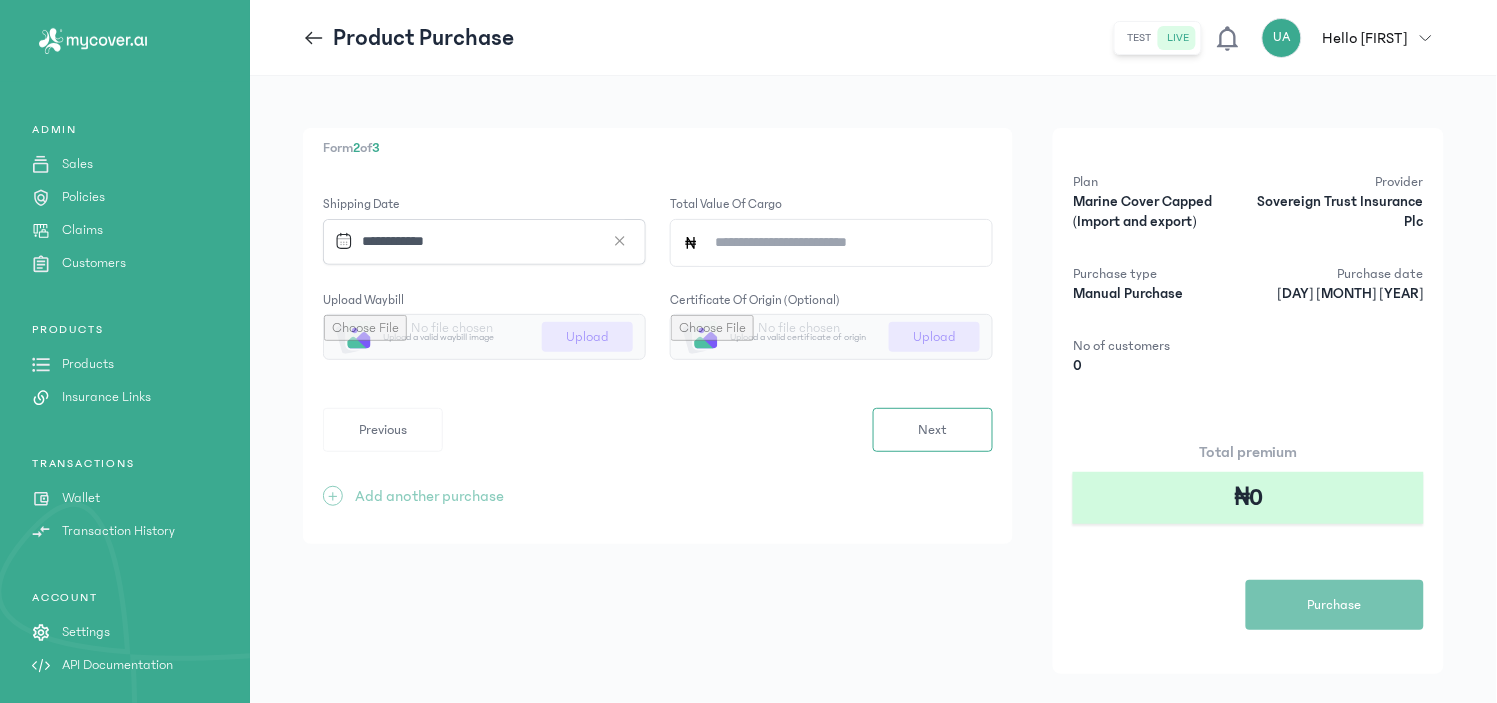 click on "Total value of cargo" 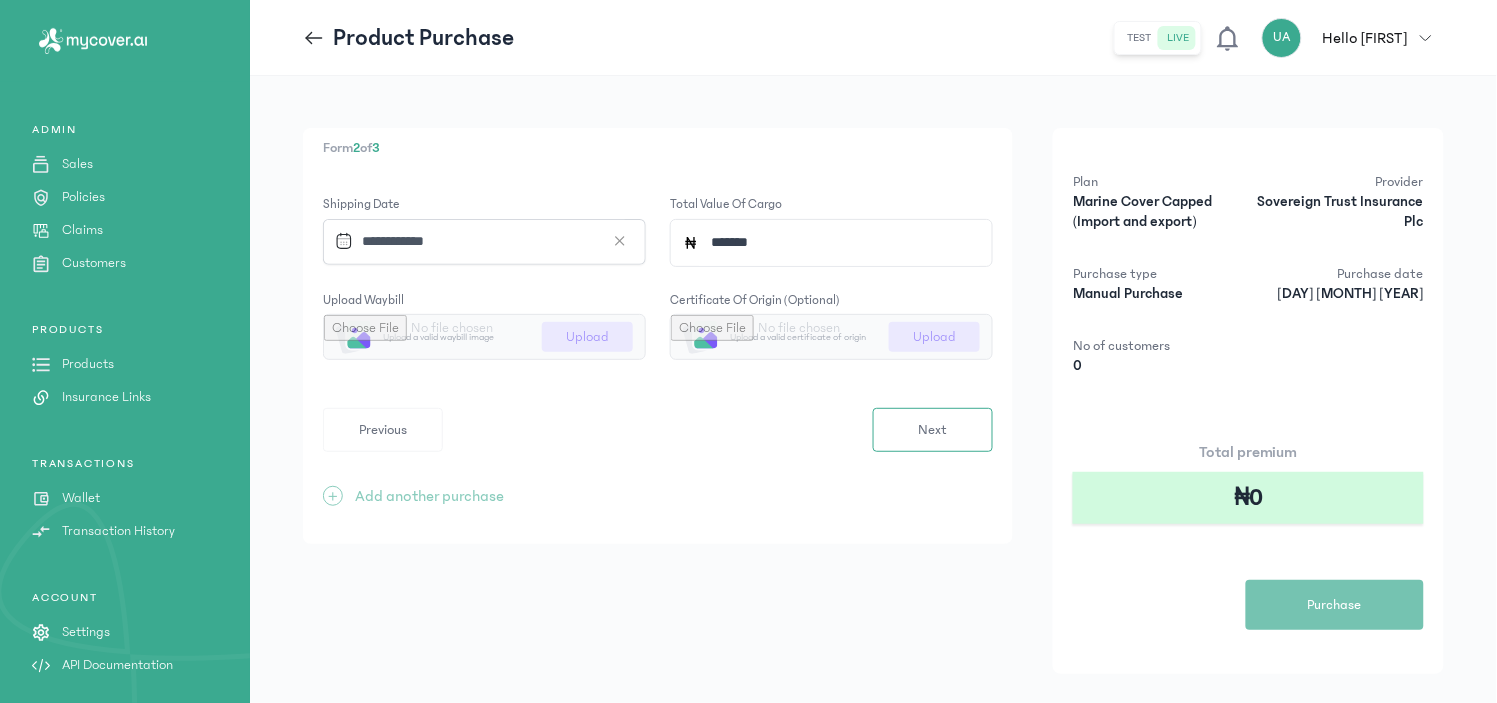 type on "*******" 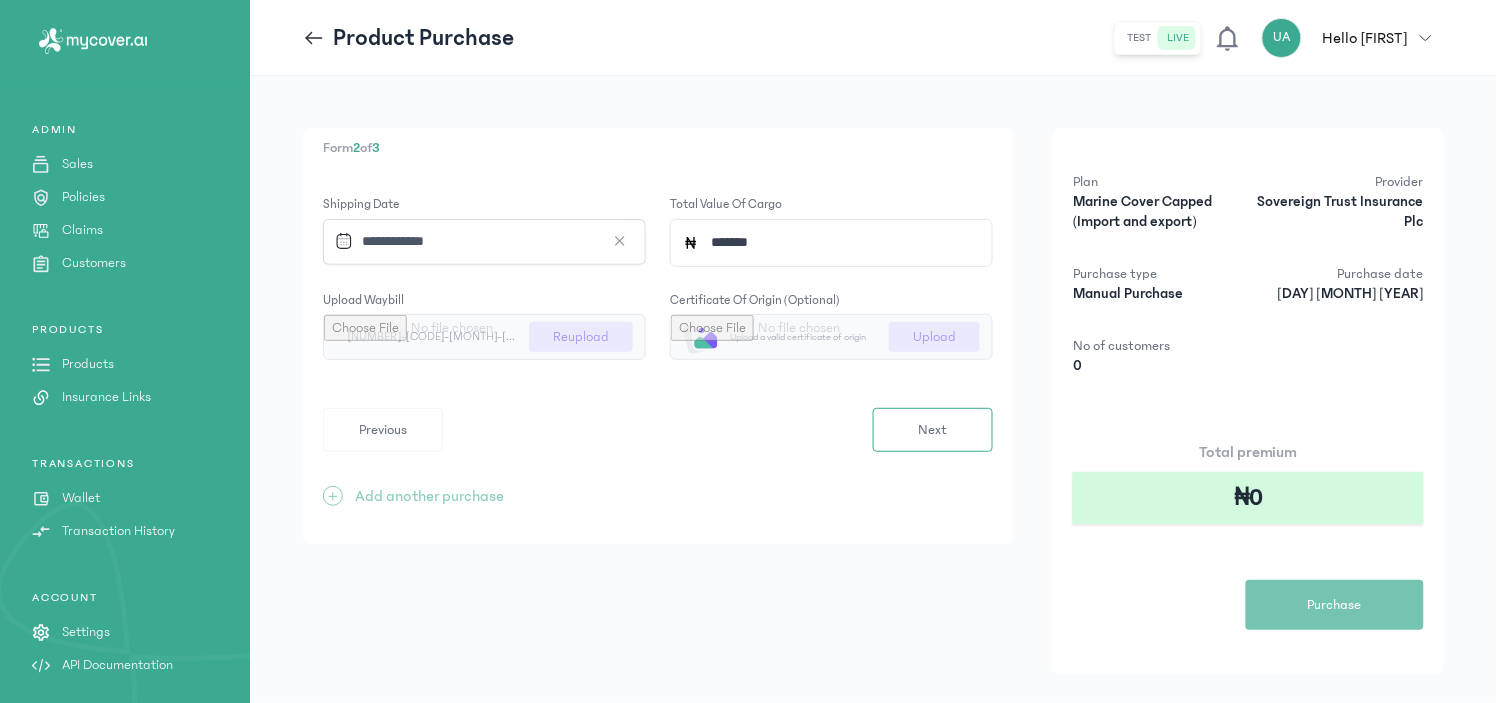 click at bounding box center [831, 337] 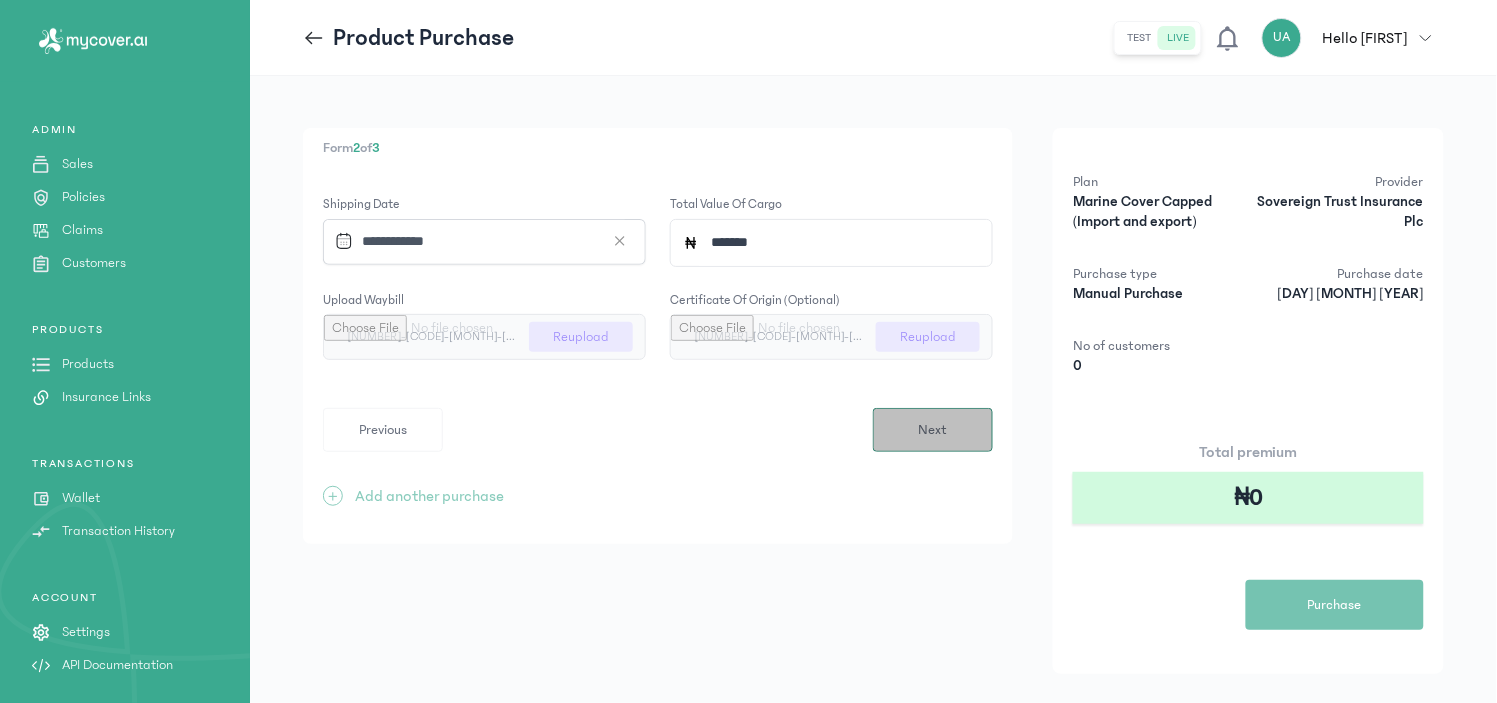 click on "Next" at bounding box center [933, 430] 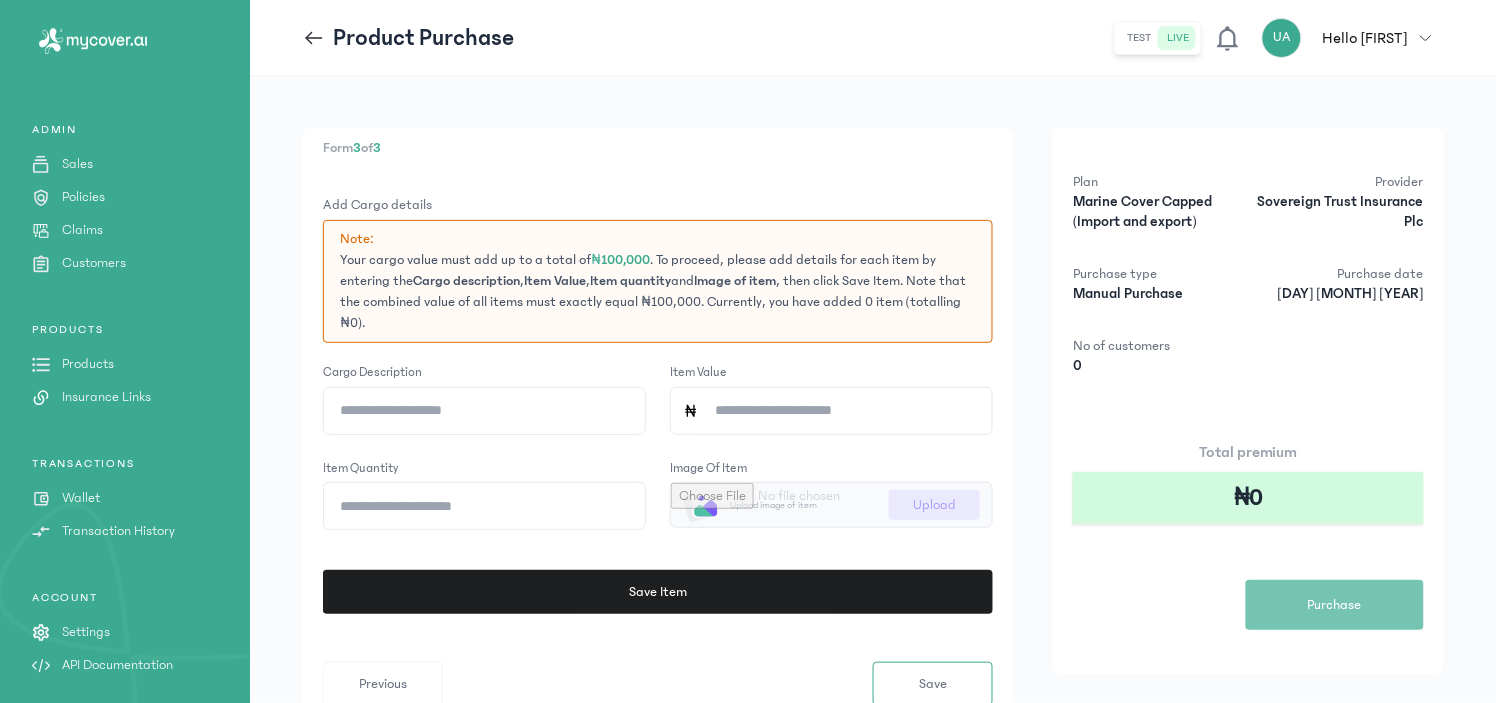 click on "Cargo description" 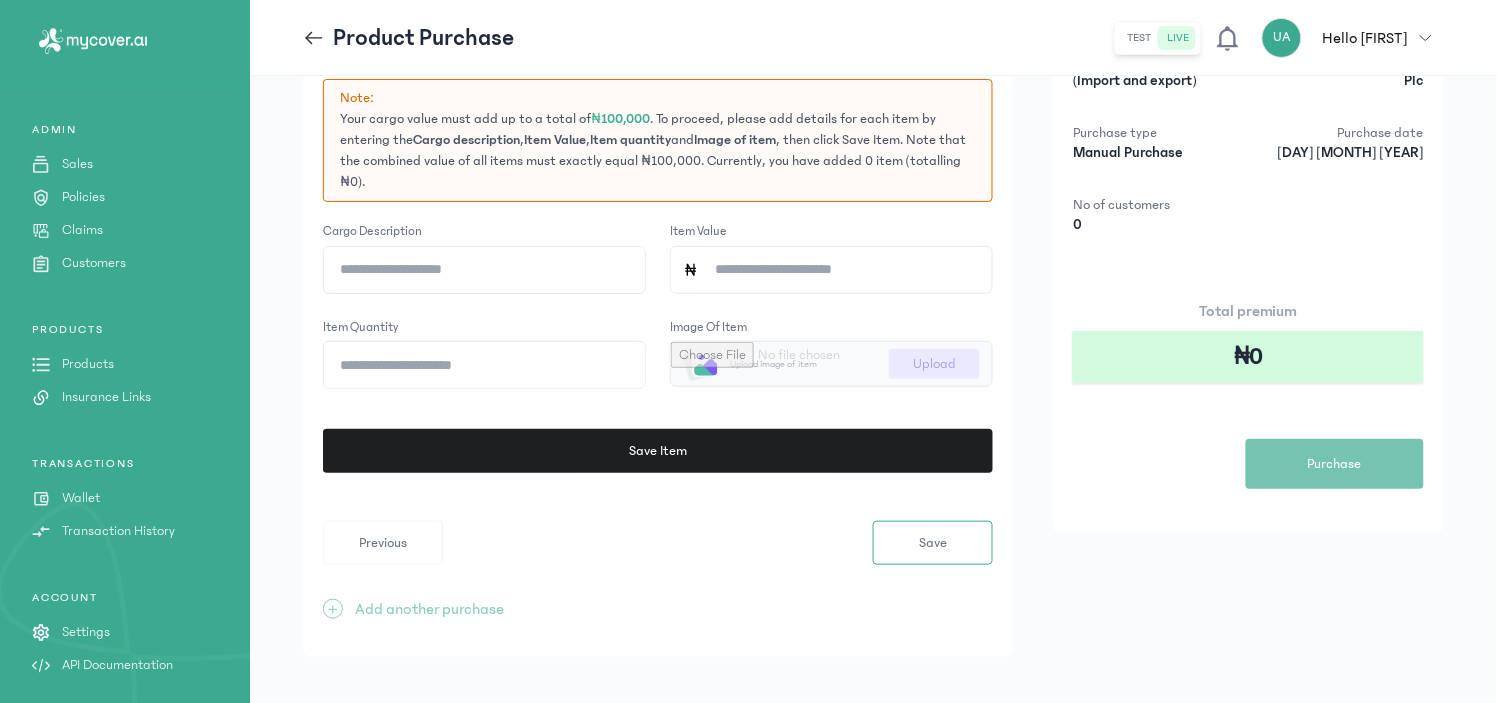 scroll, scrollTop: 158, scrollLeft: 0, axis: vertical 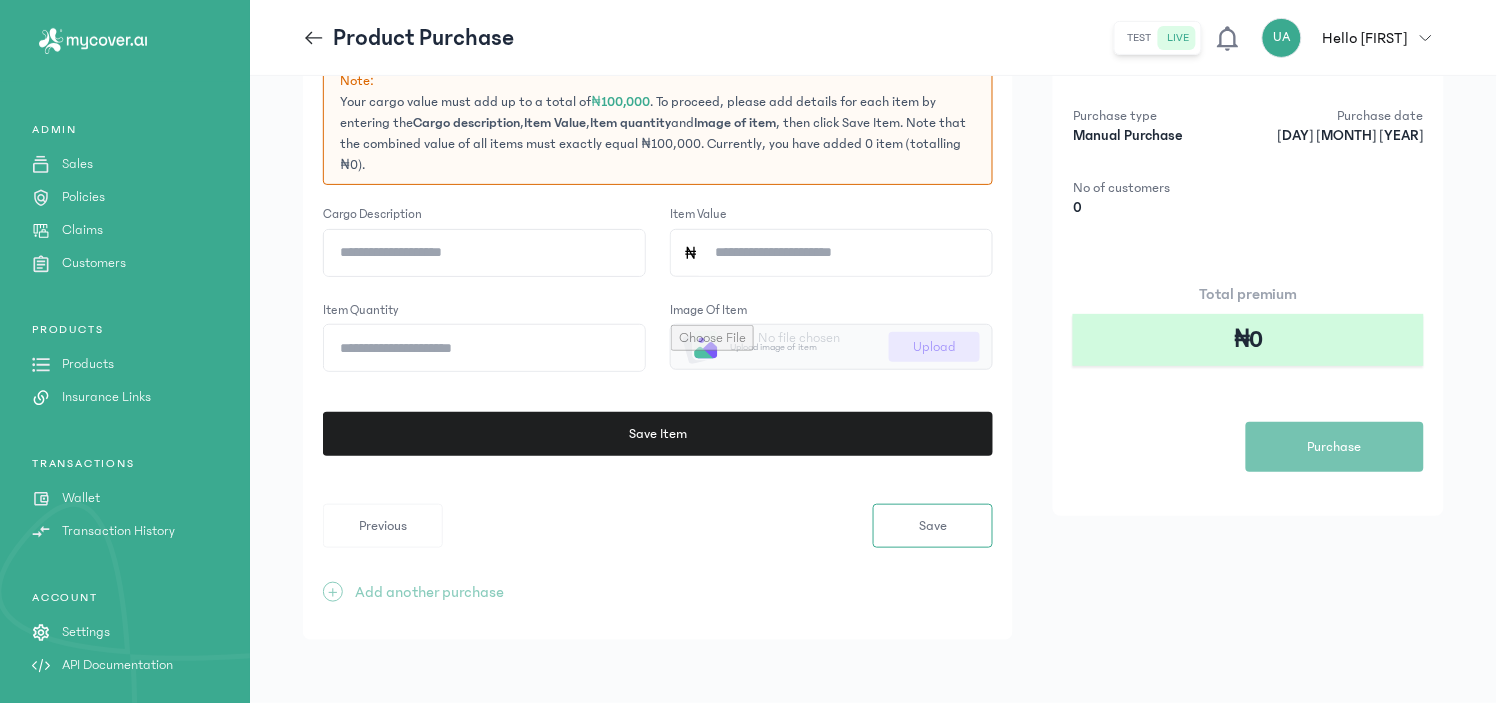 paste on "**********" 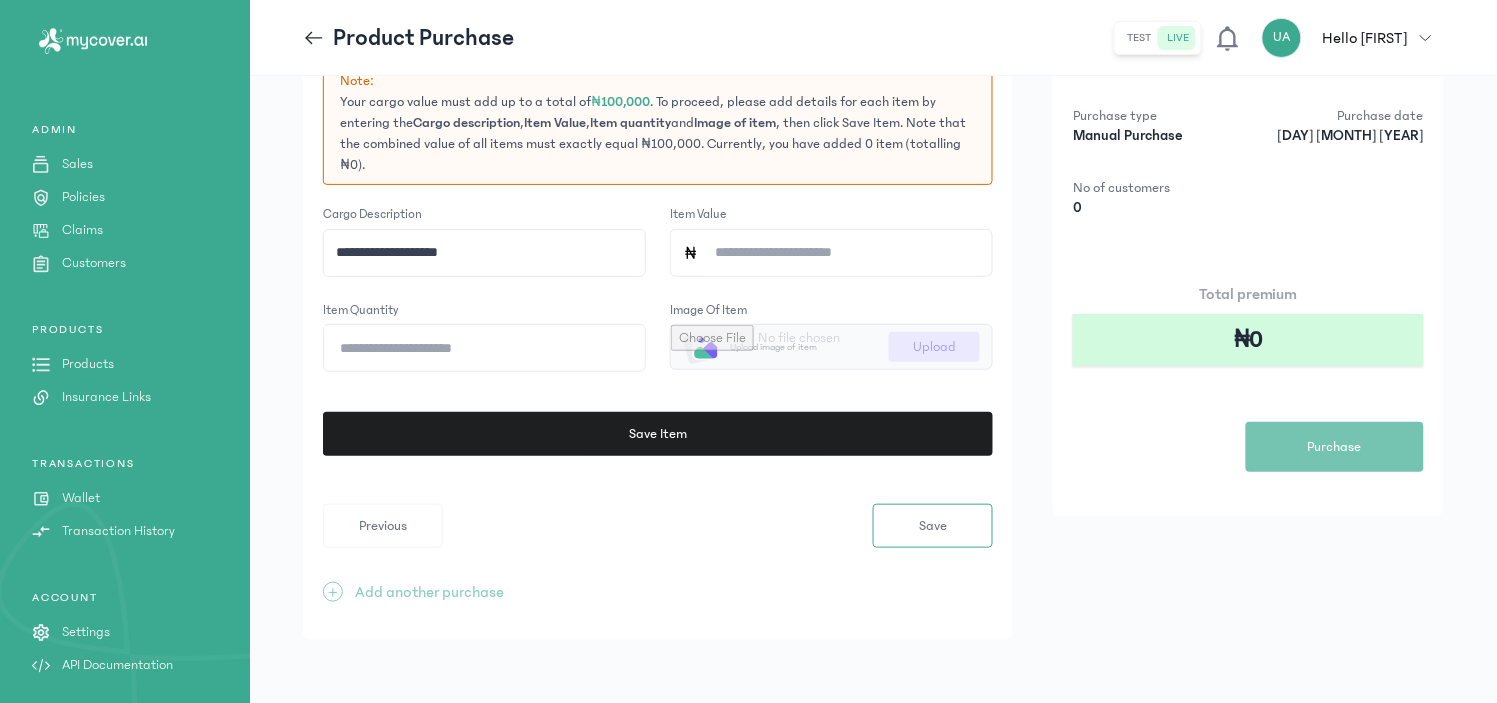type on "**********" 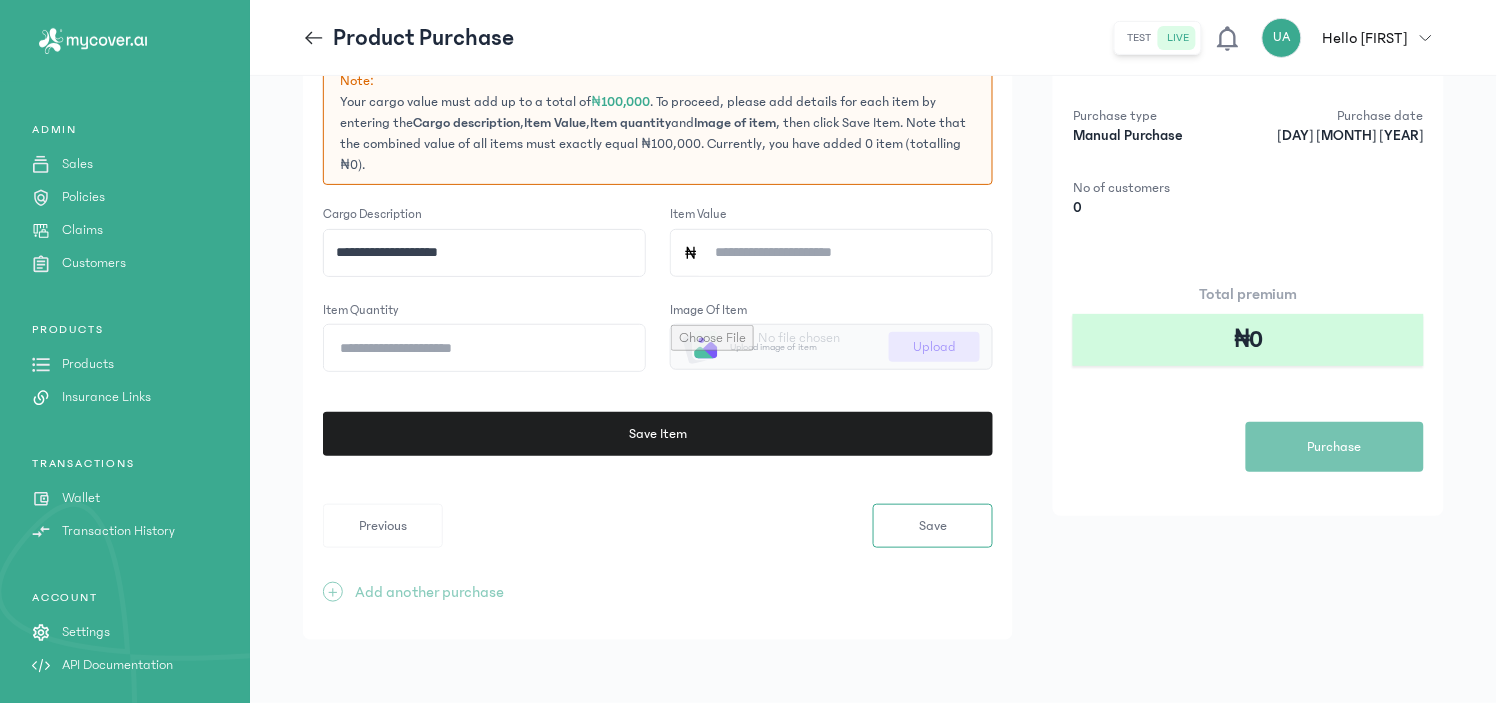 type on "**" 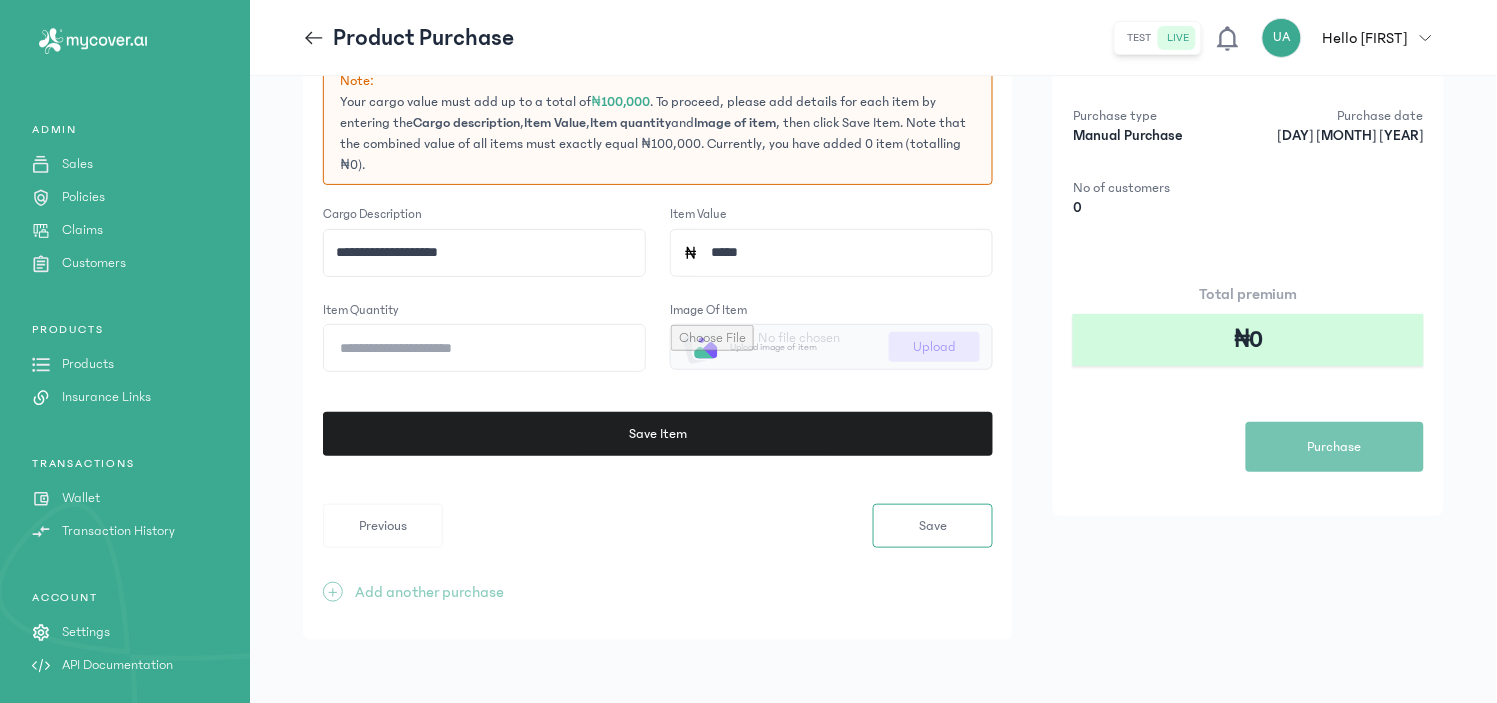 type on "******" 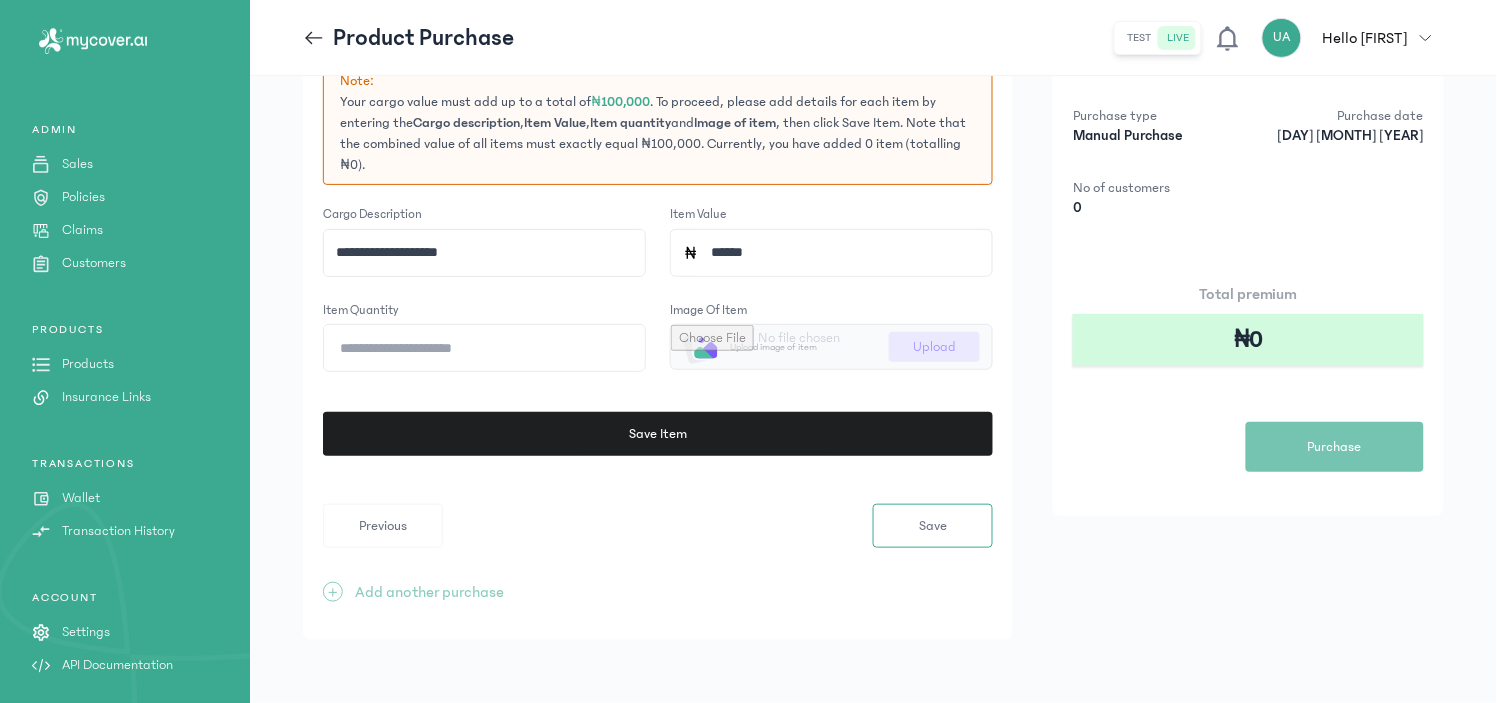click at bounding box center [831, 347] 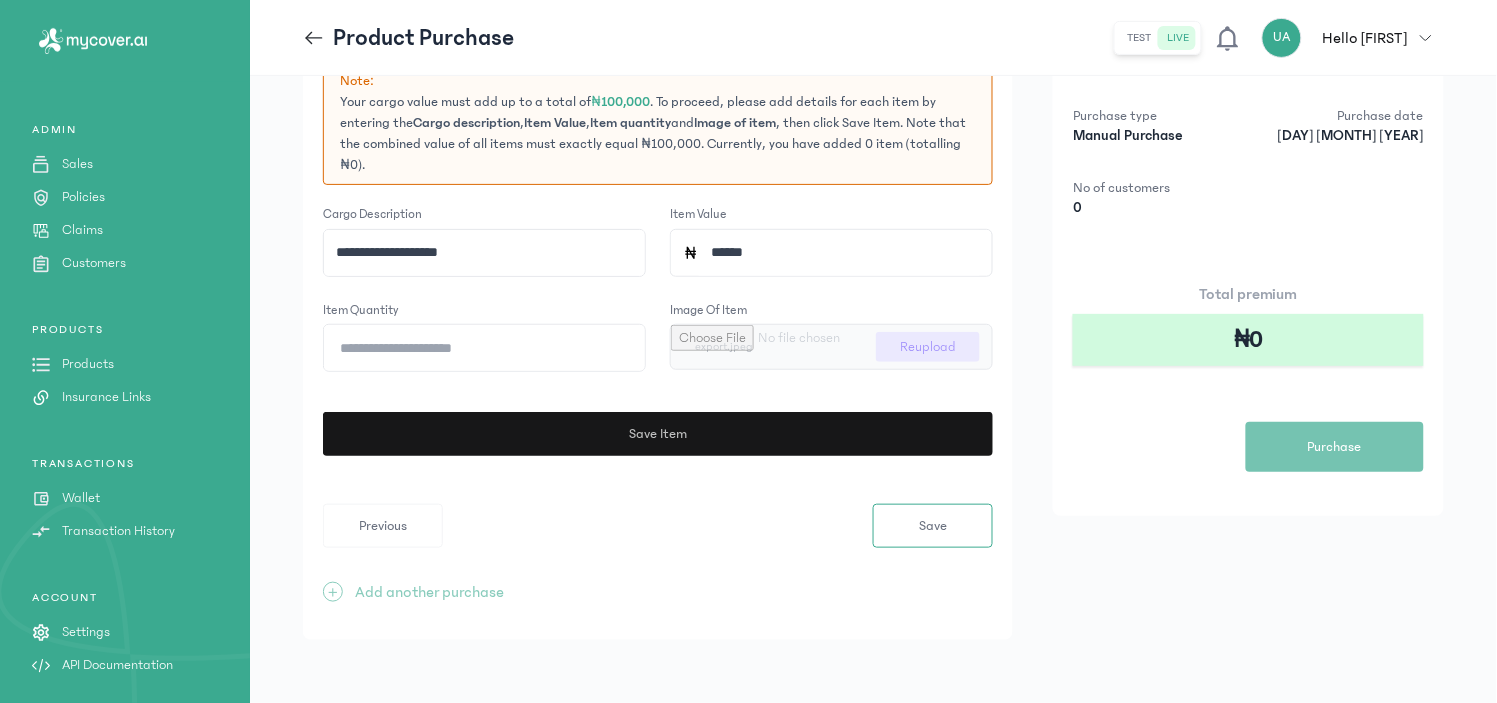 click on "Save Item" at bounding box center (655, 434) 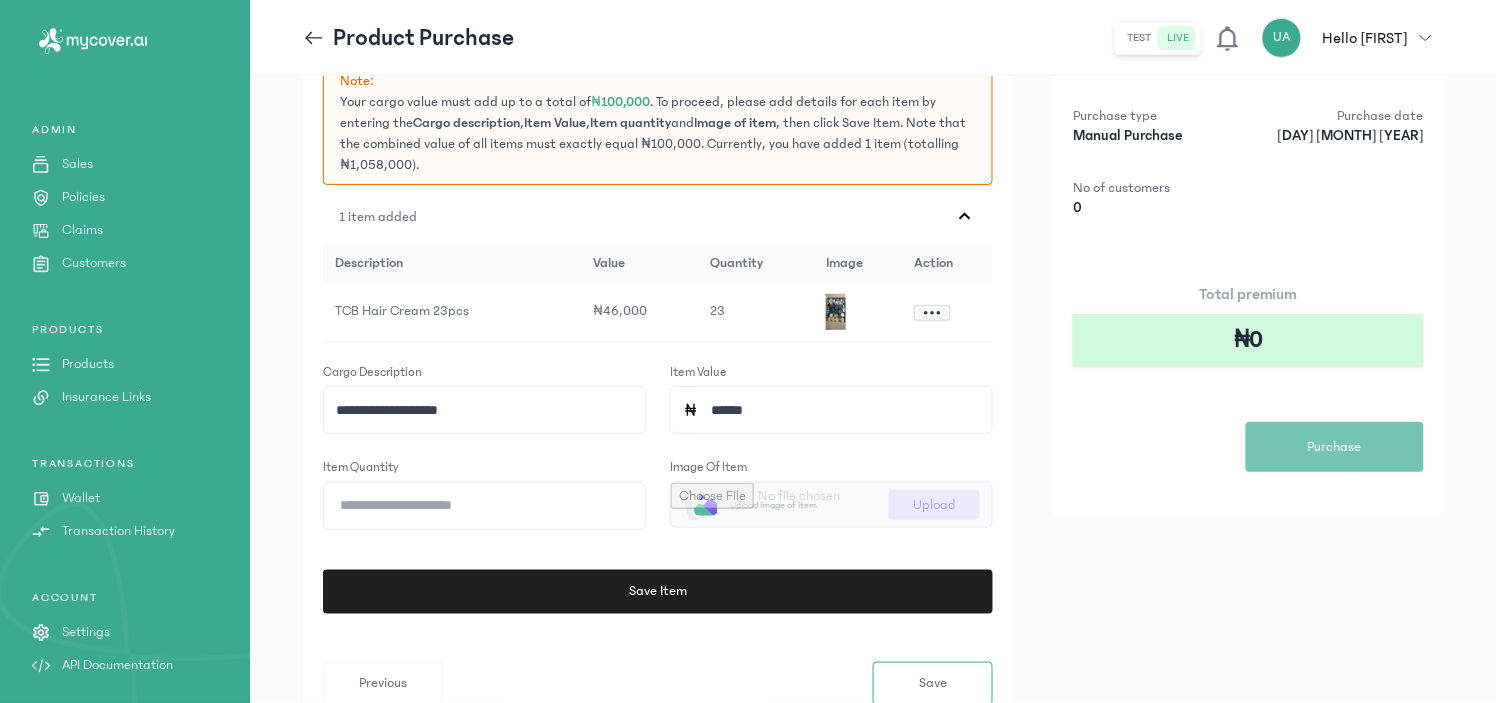 click on "**********" 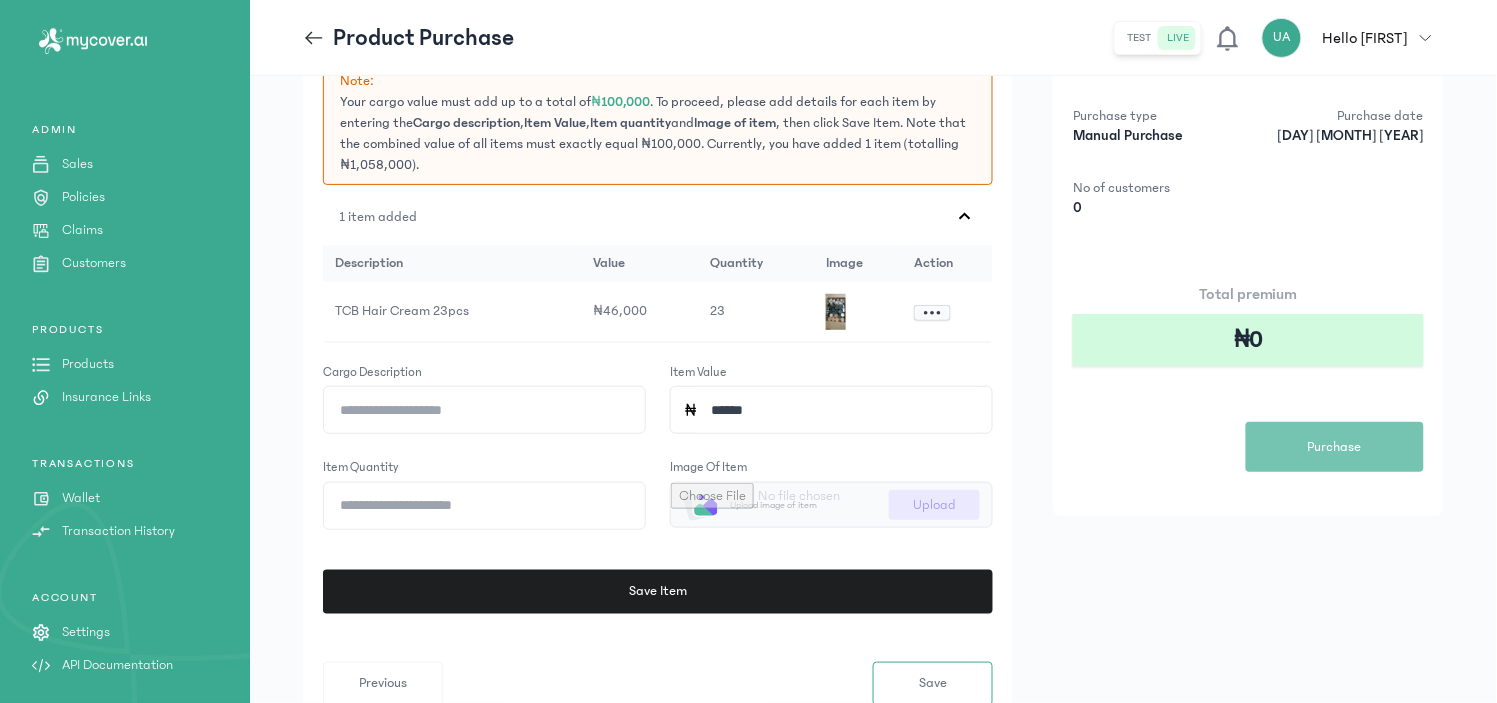 paste on "**********" 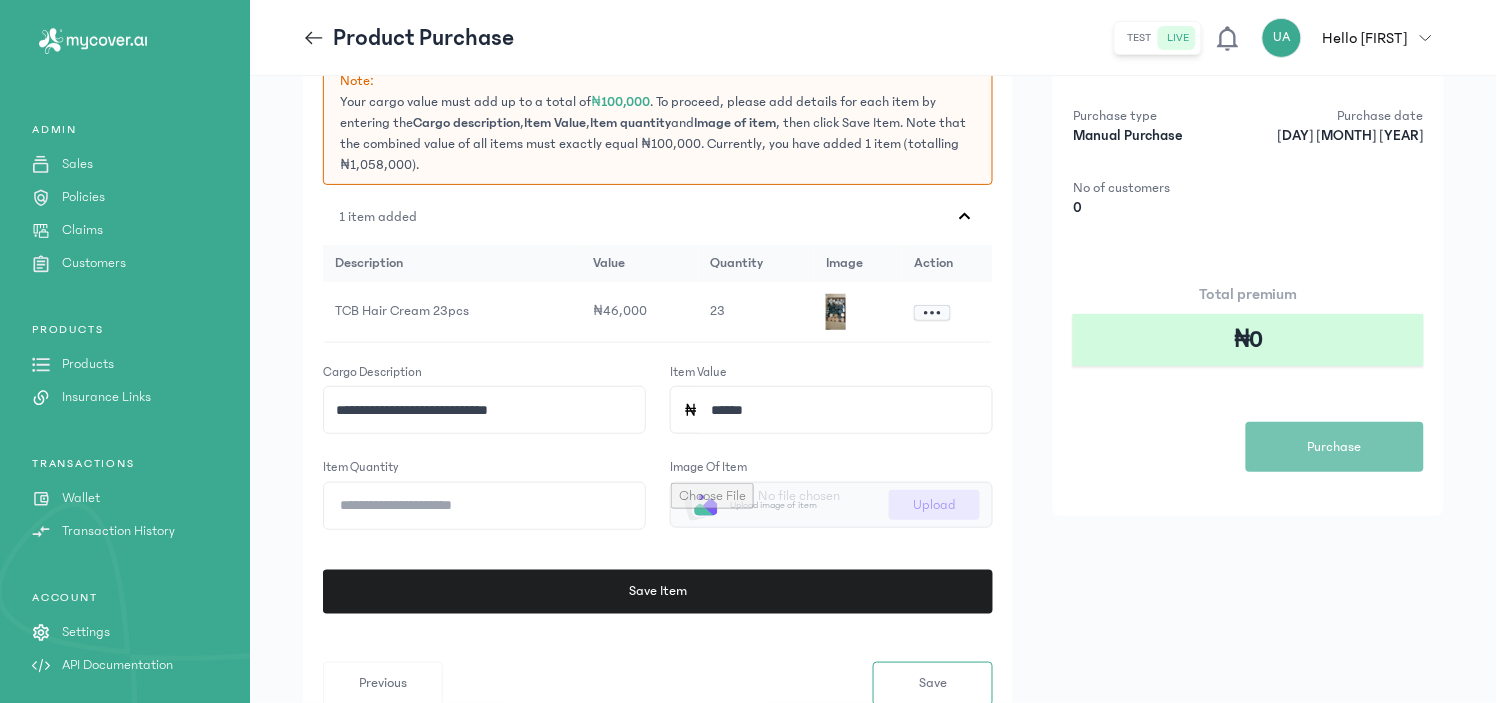 type on "**********" 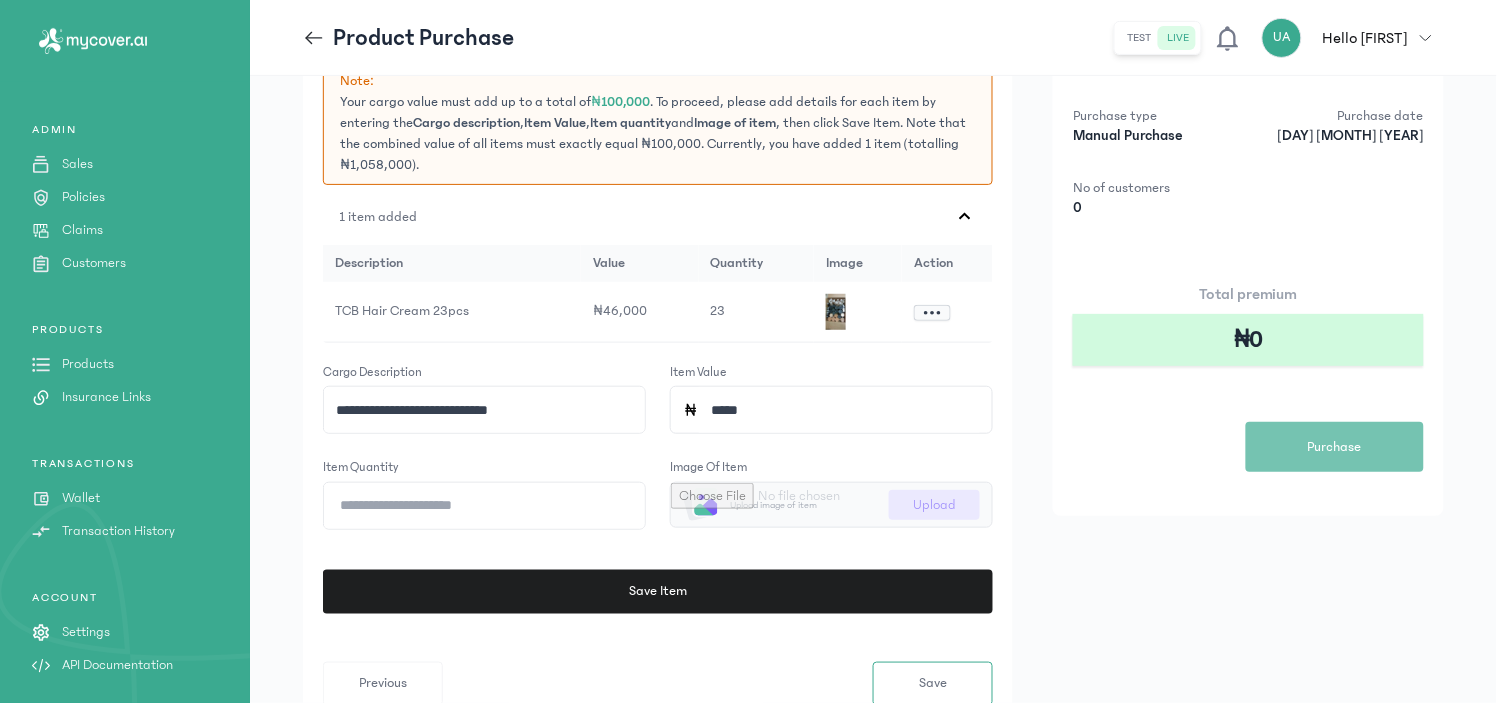 type on "******" 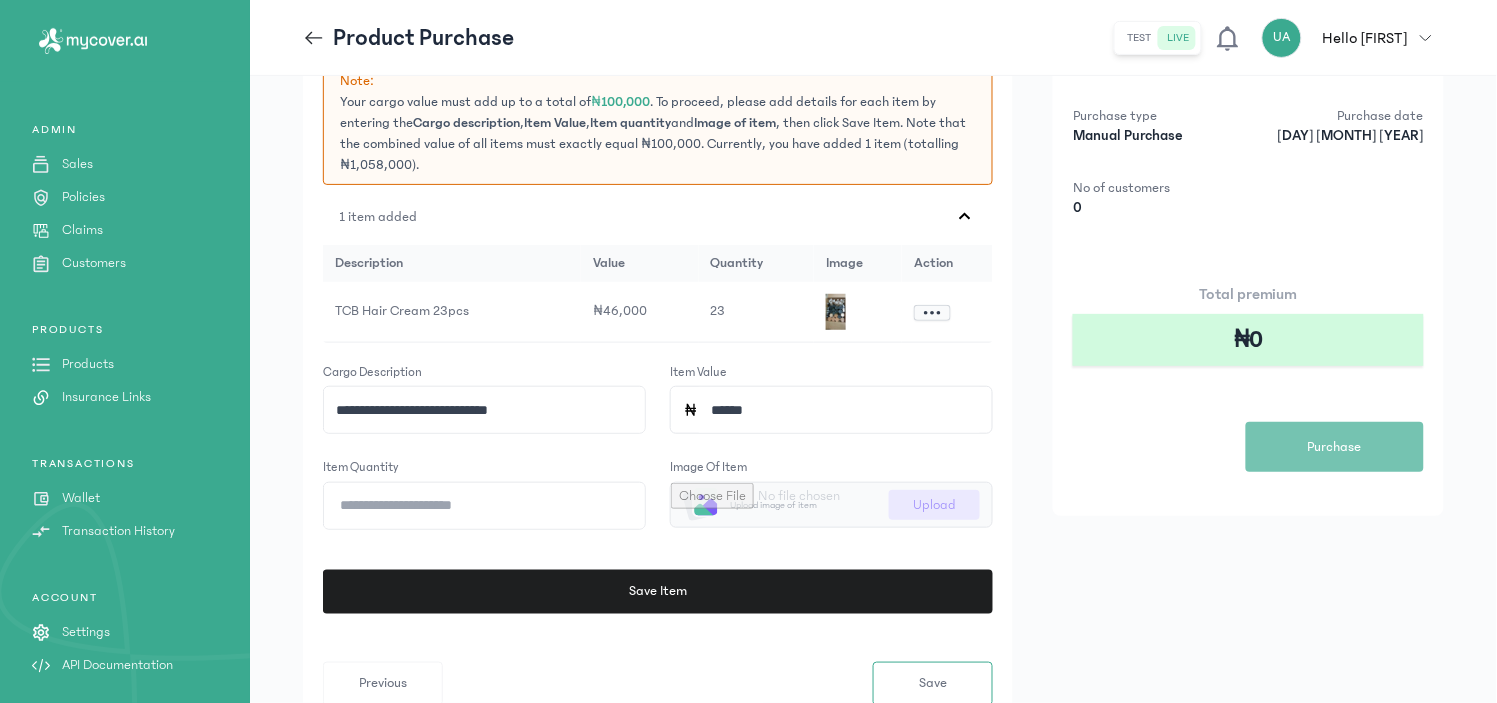 click on "**" 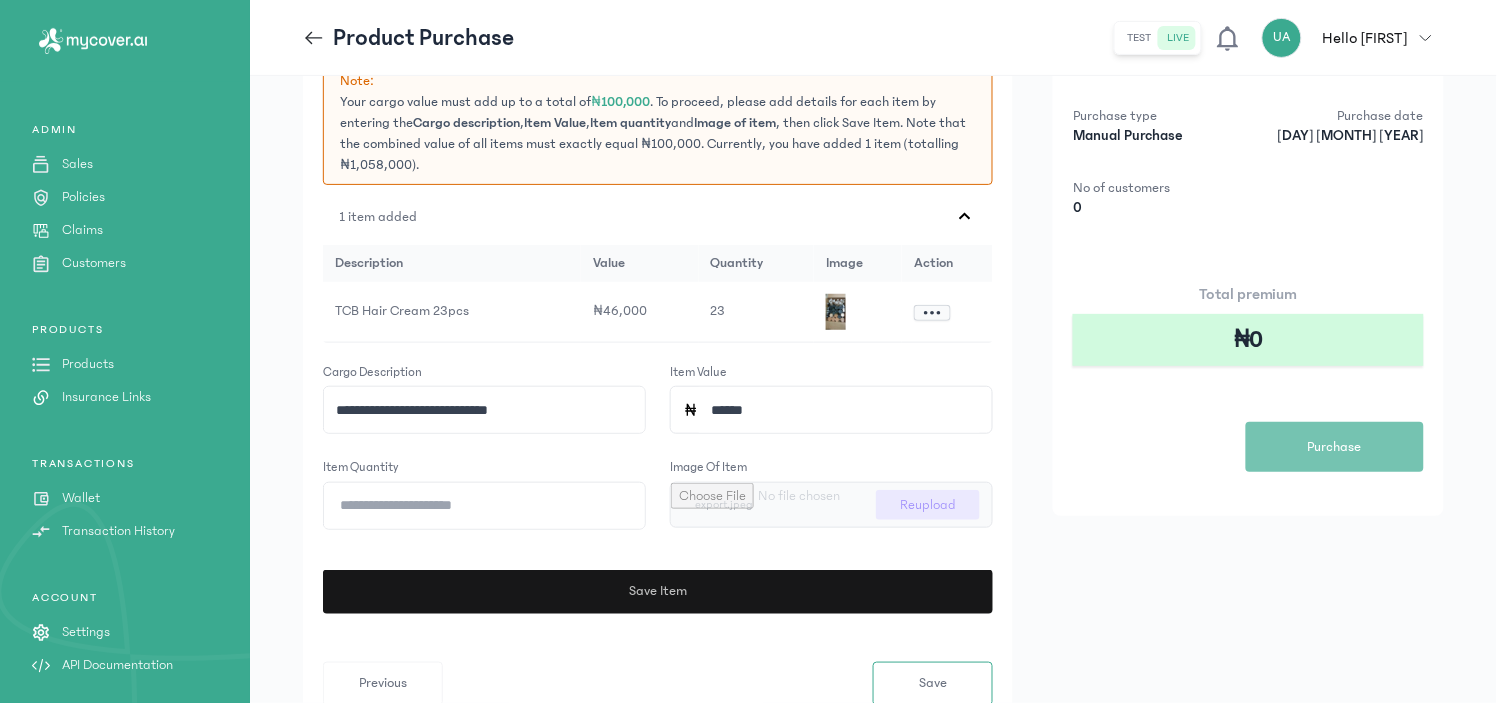 click on "Save Item" at bounding box center (658, 591) 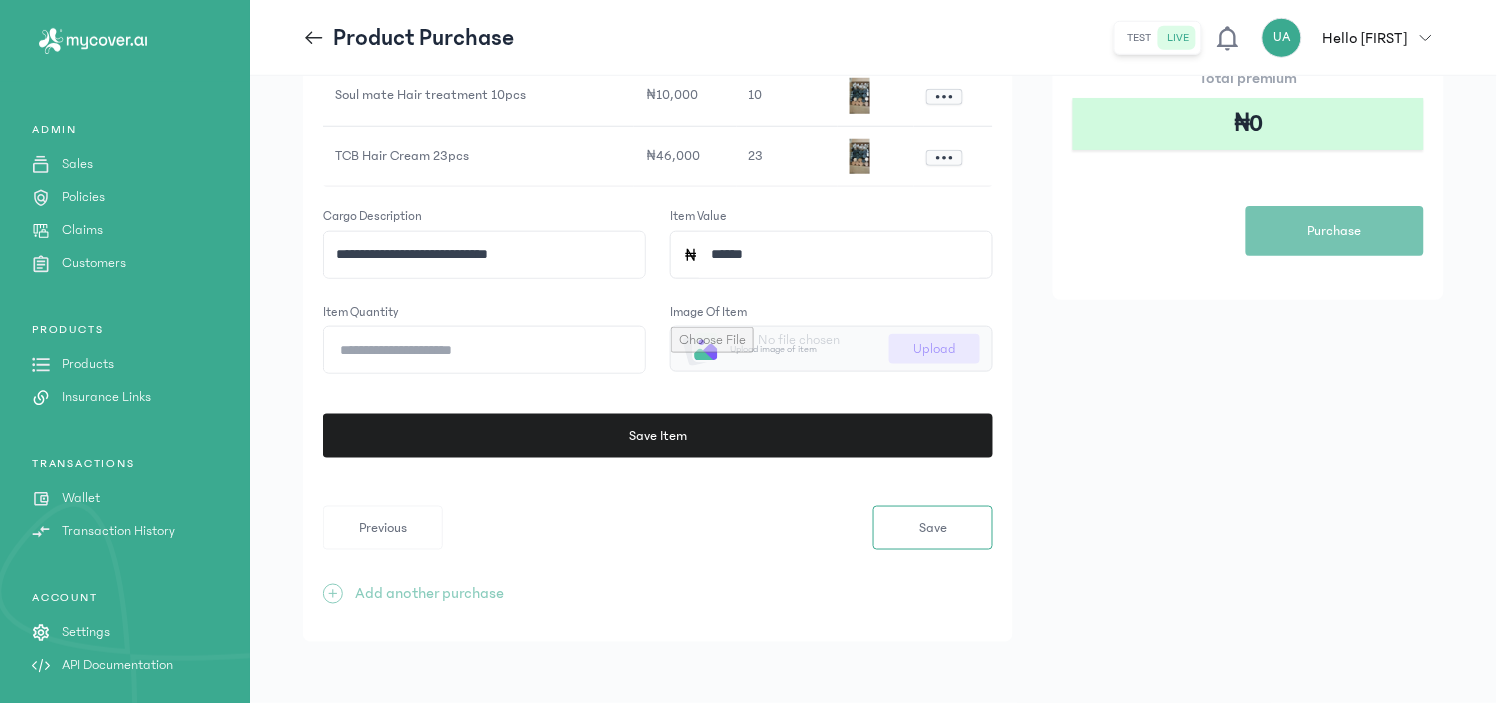 scroll, scrollTop: 377, scrollLeft: 0, axis: vertical 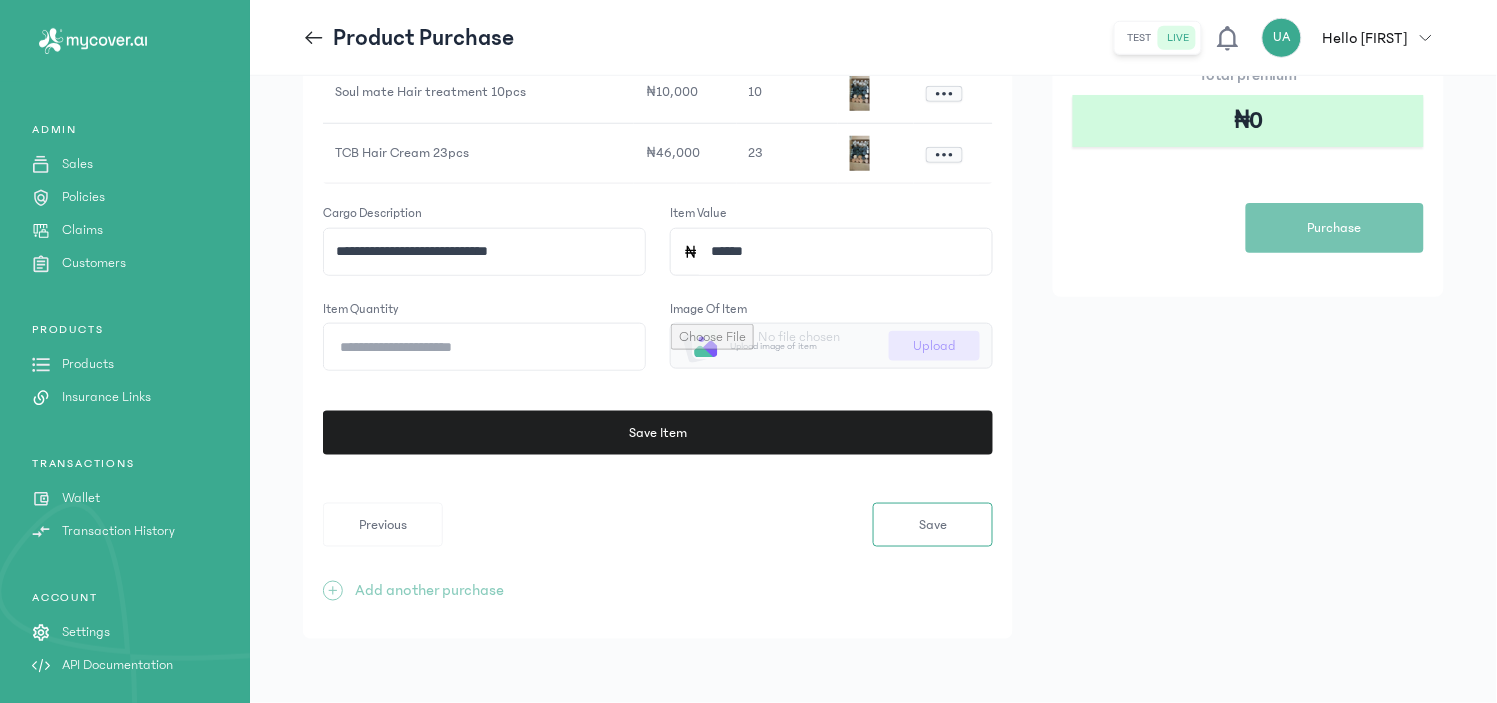 click on "**********" 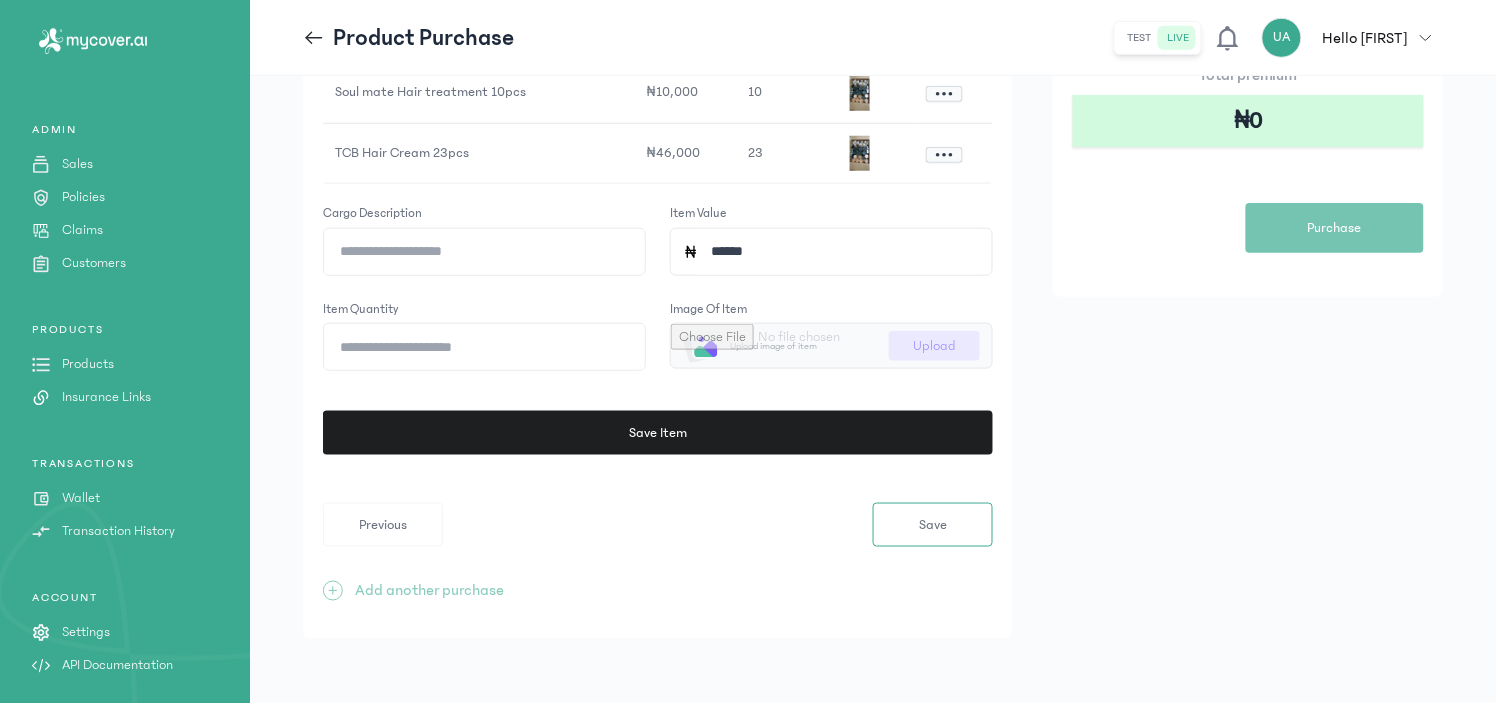 paste on "**********" 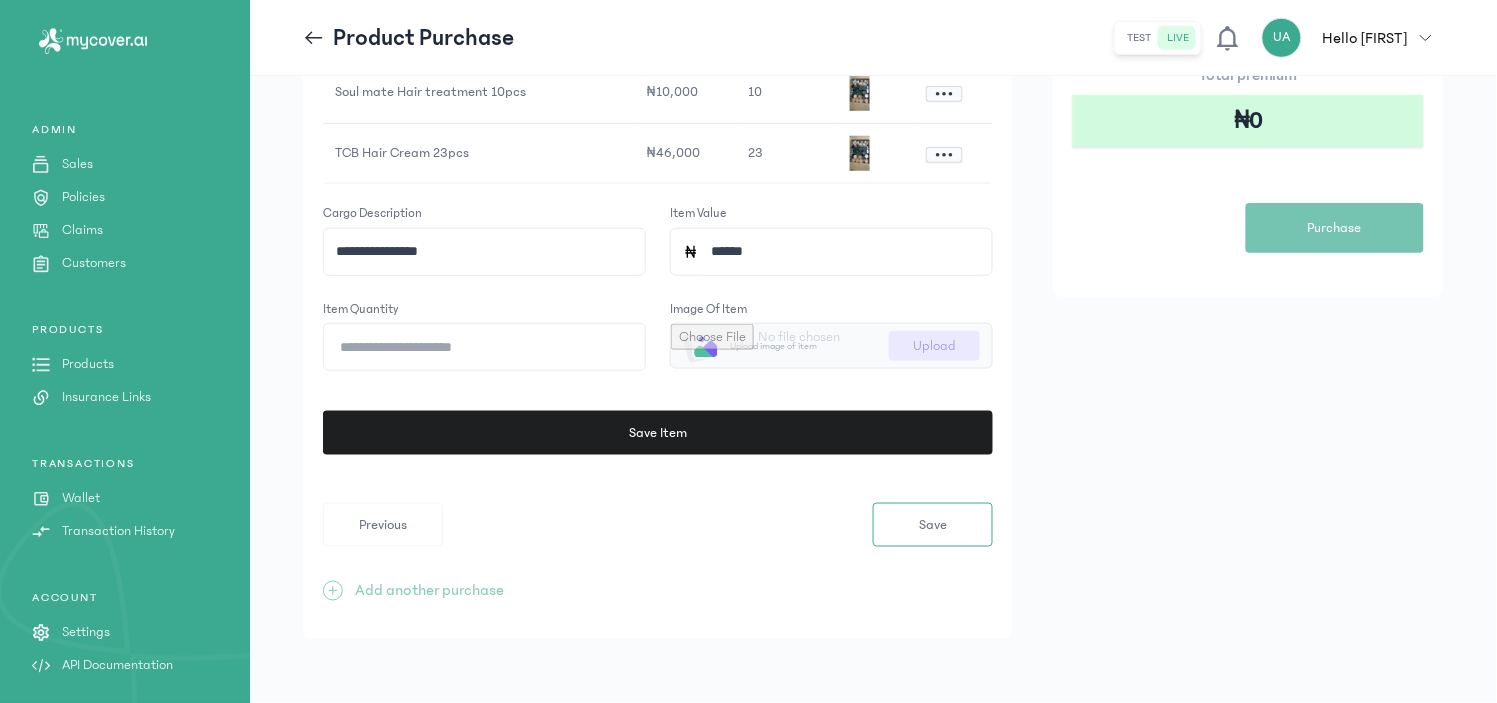 type on "**********" 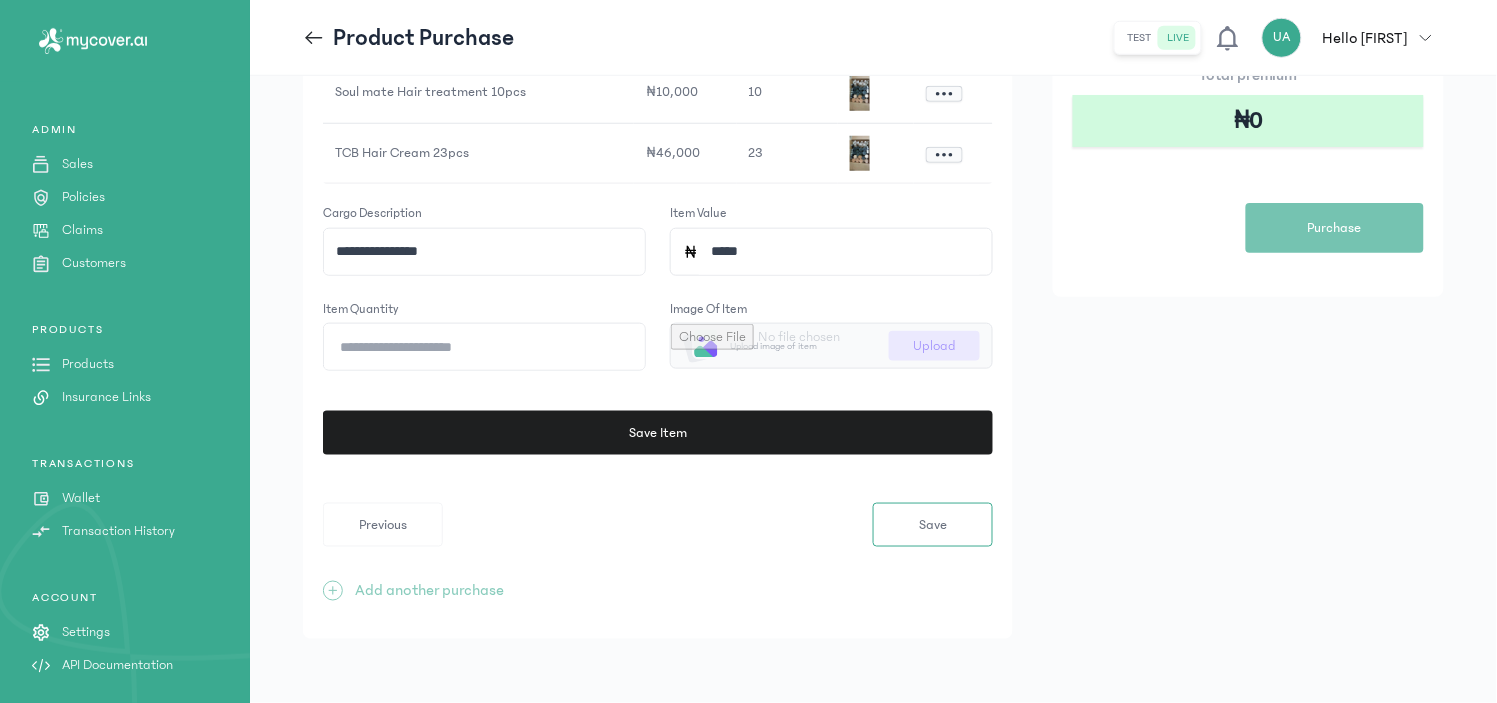 type on "******" 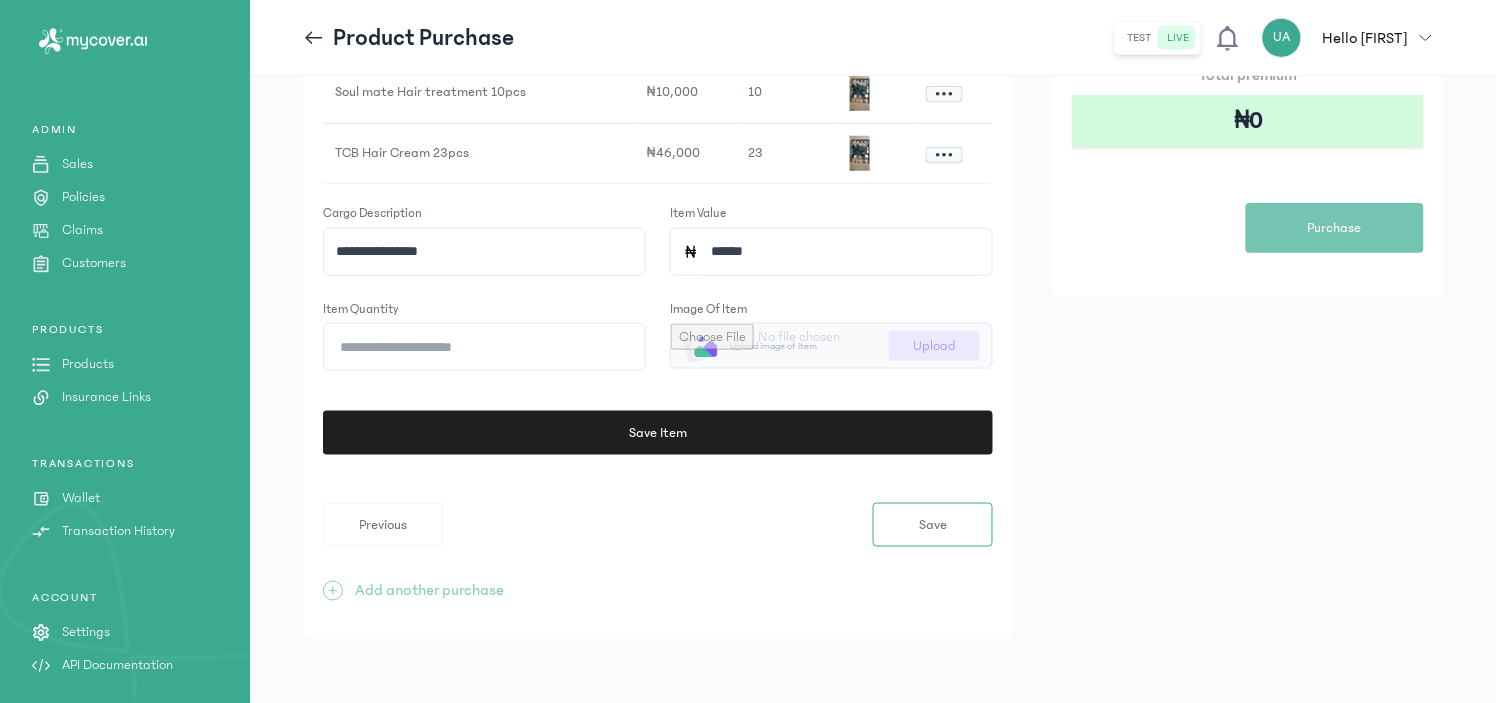 click on "**" 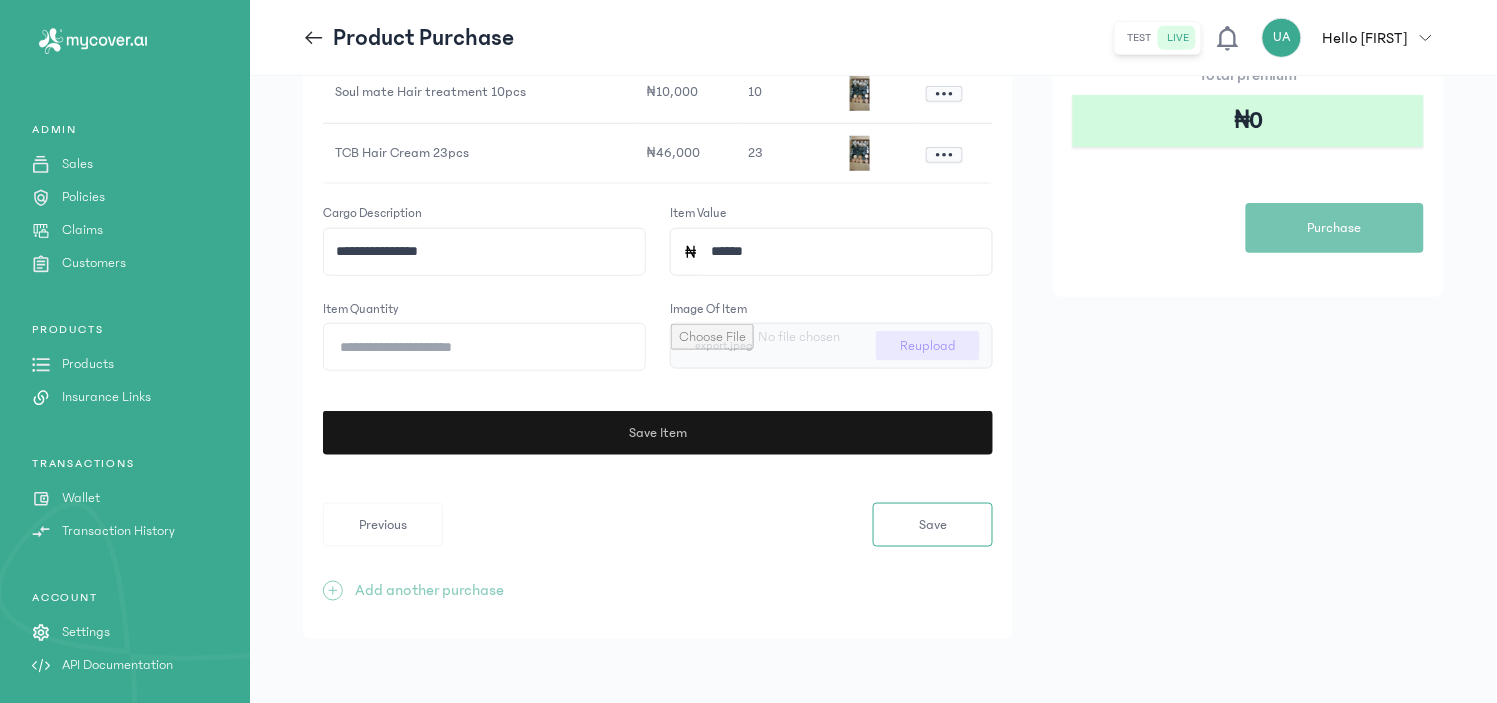 click on "Save Item" at bounding box center (657, 433) 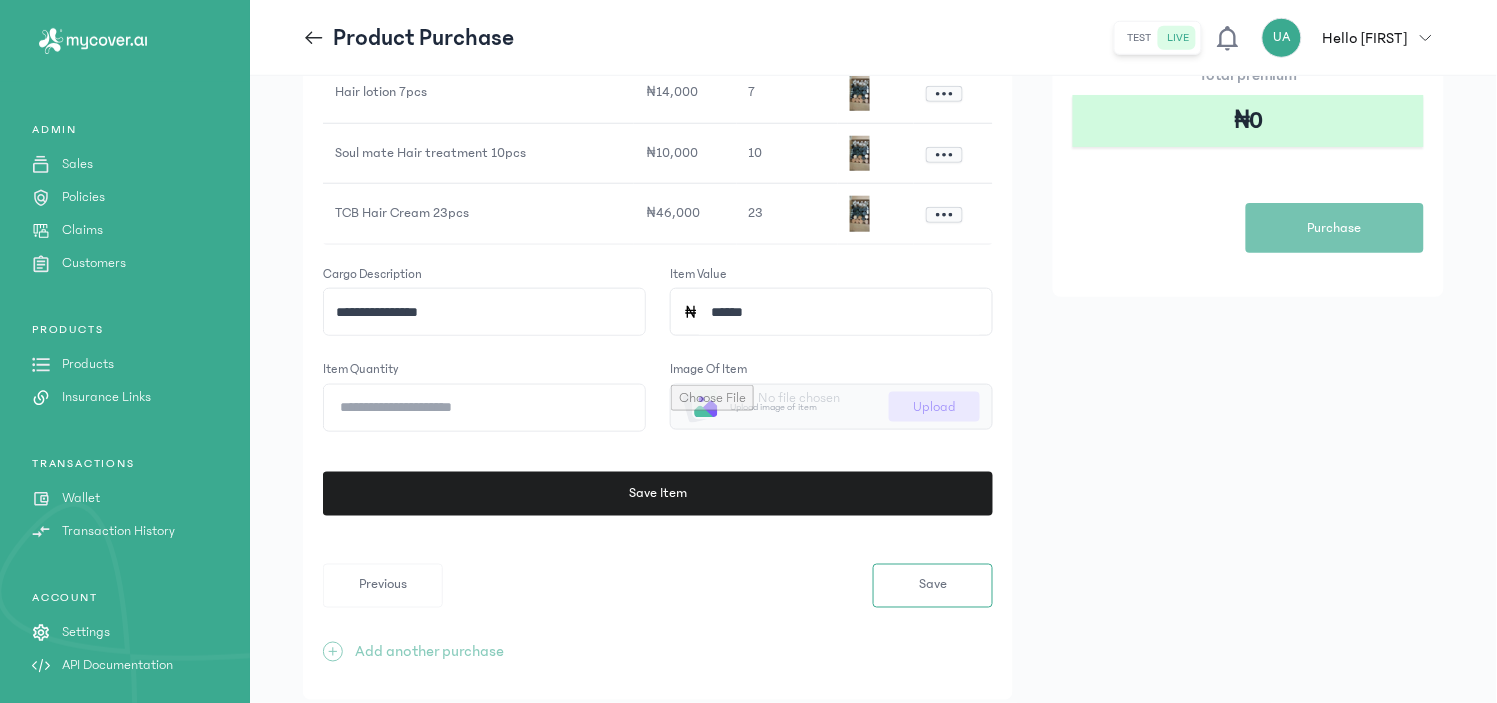 click on "**********" 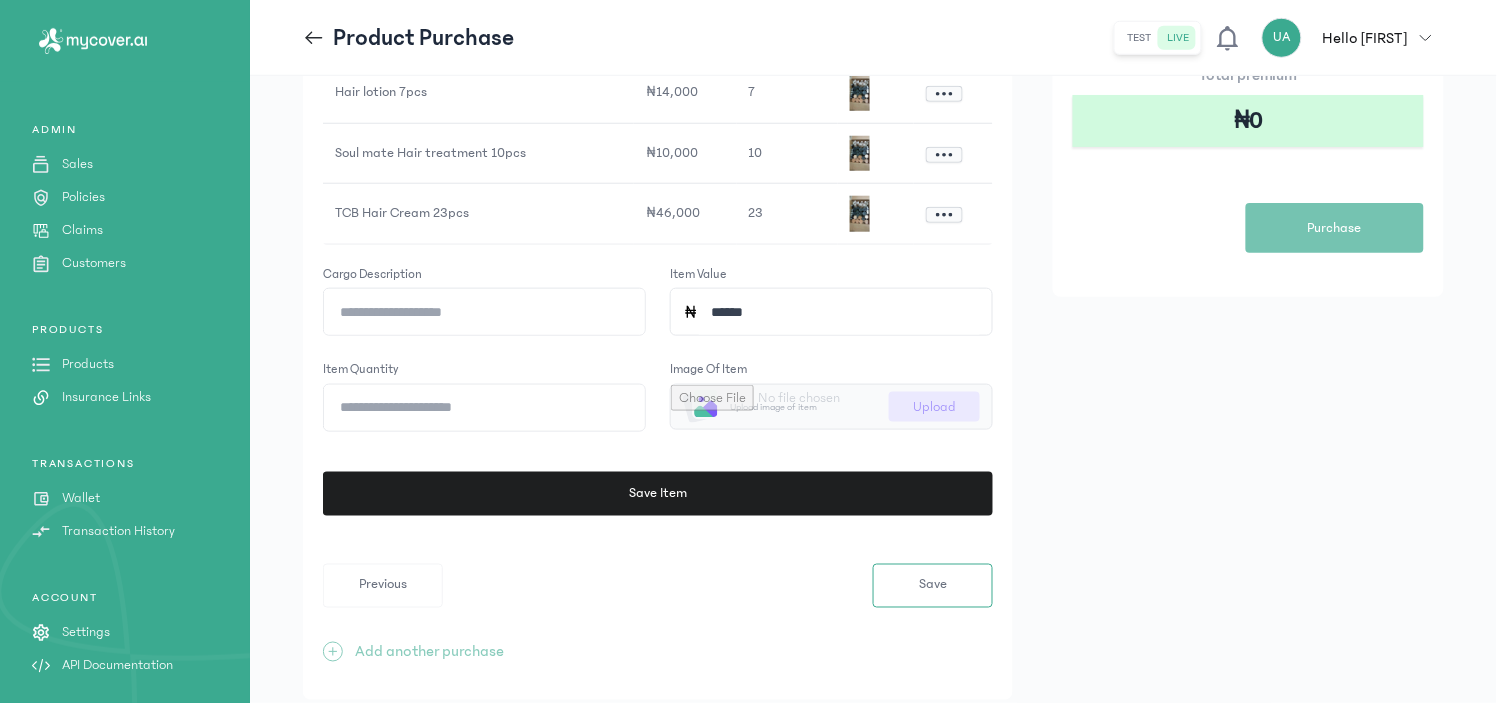 paste on "**********" 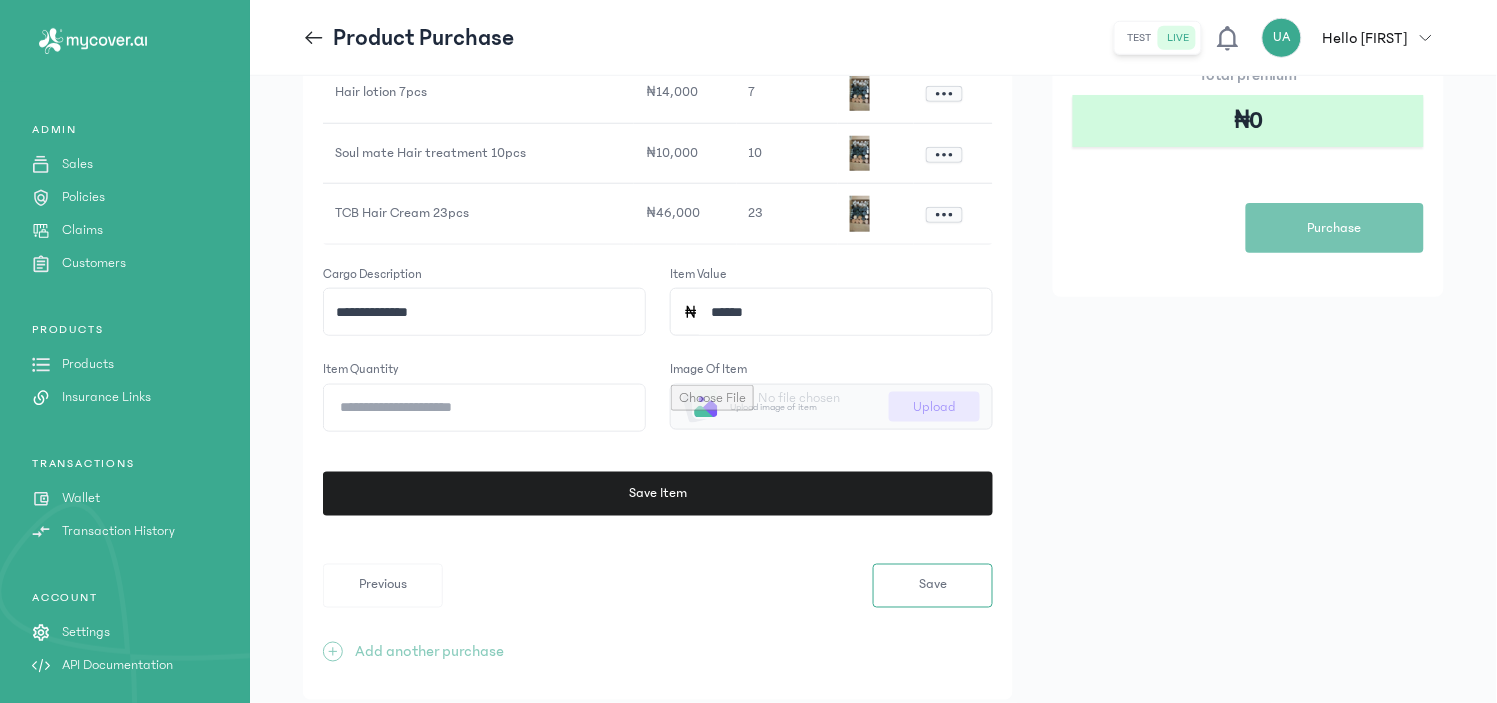 type on "**********" 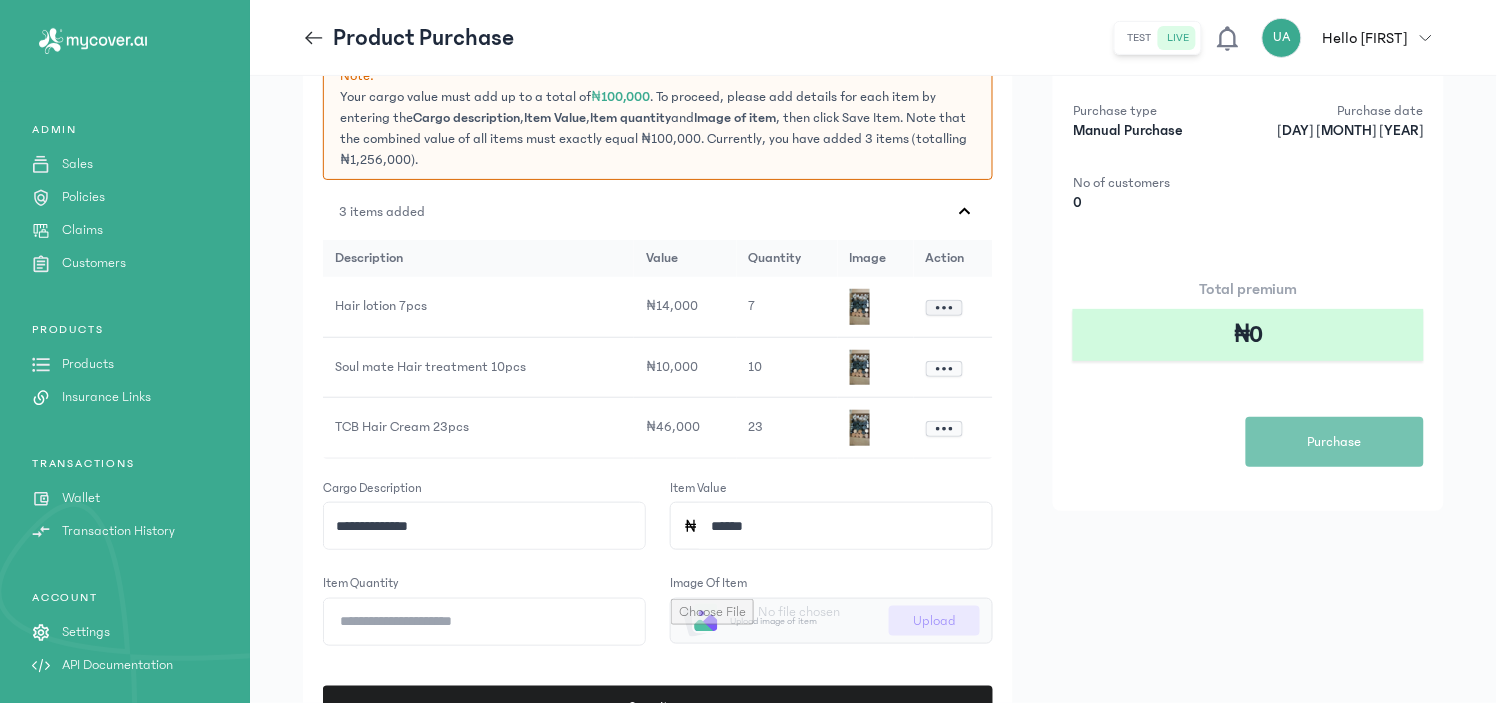 scroll, scrollTop: 164, scrollLeft: 0, axis: vertical 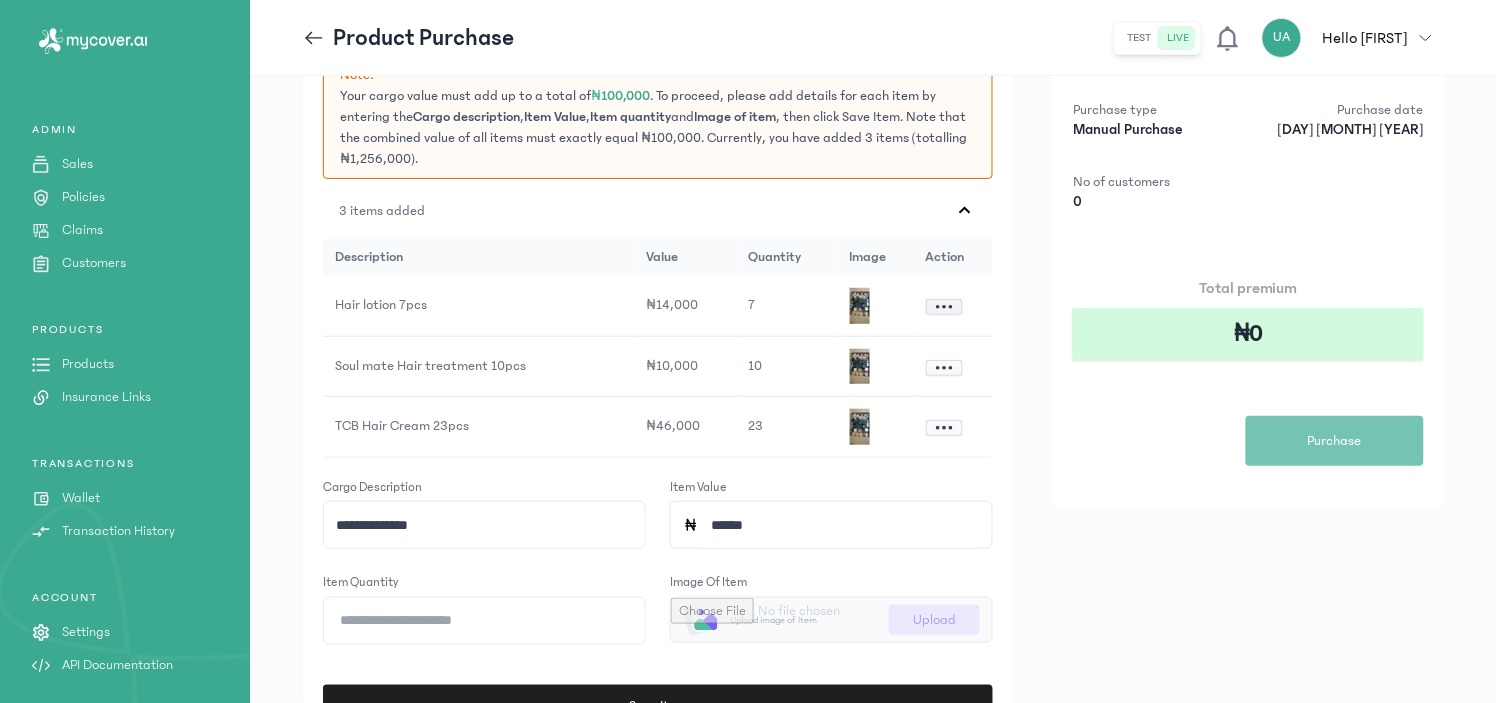 click 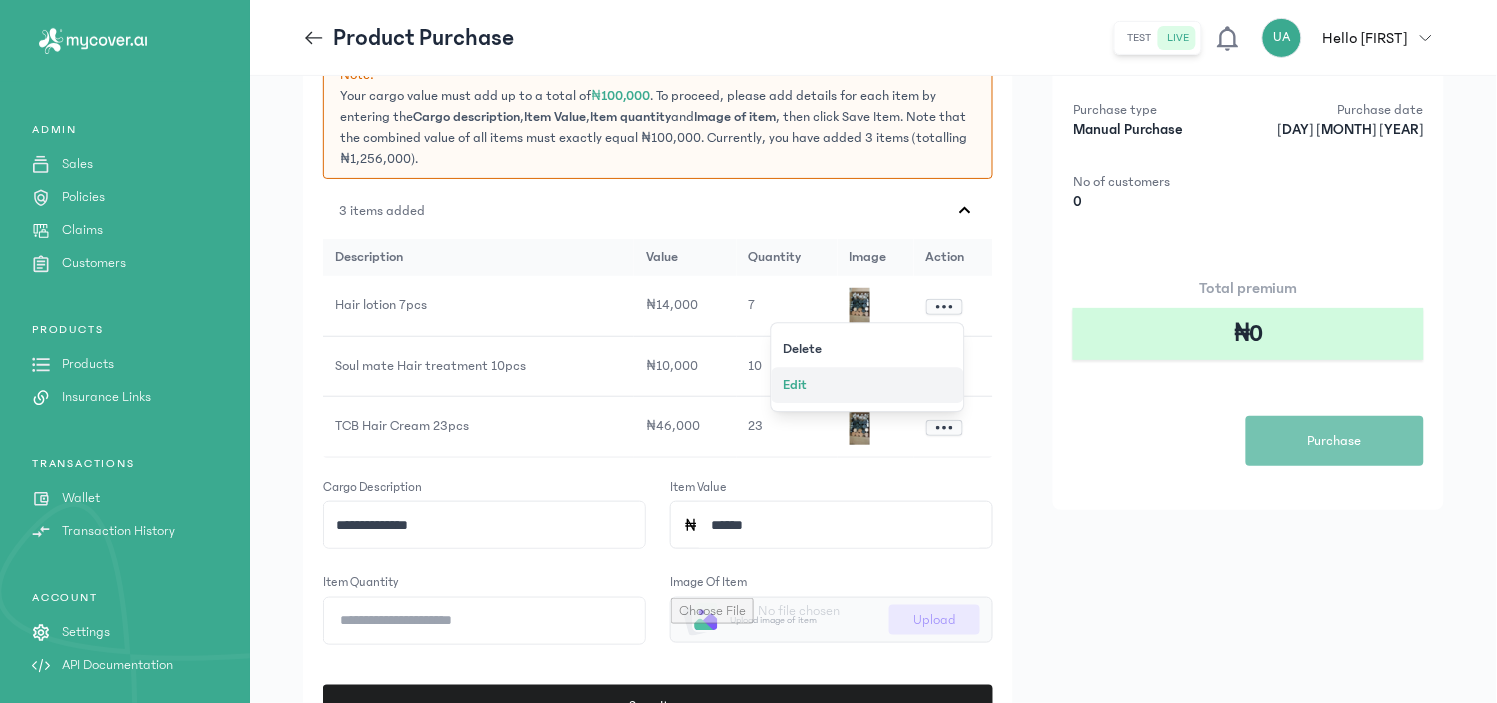 click on "Edit" 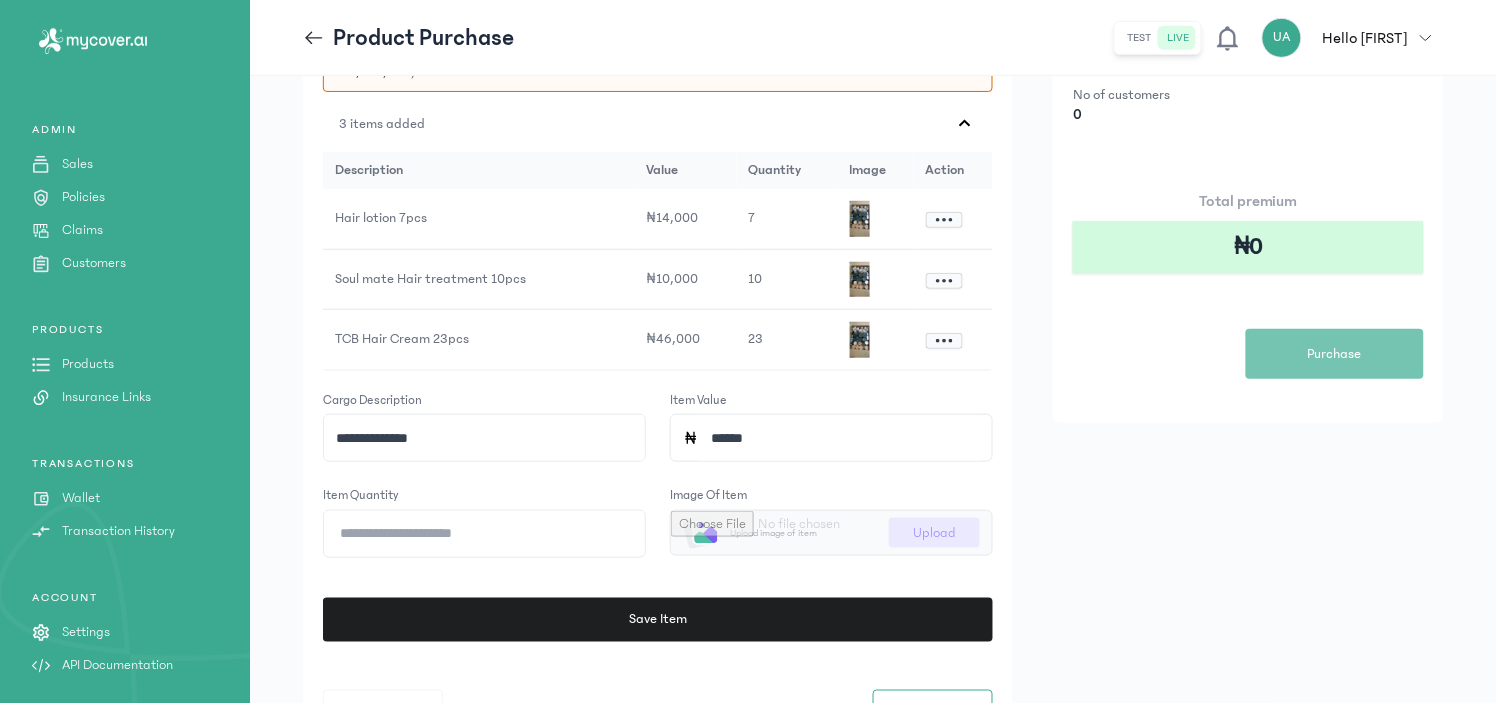 scroll, scrollTop: 258, scrollLeft: 0, axis: vertical 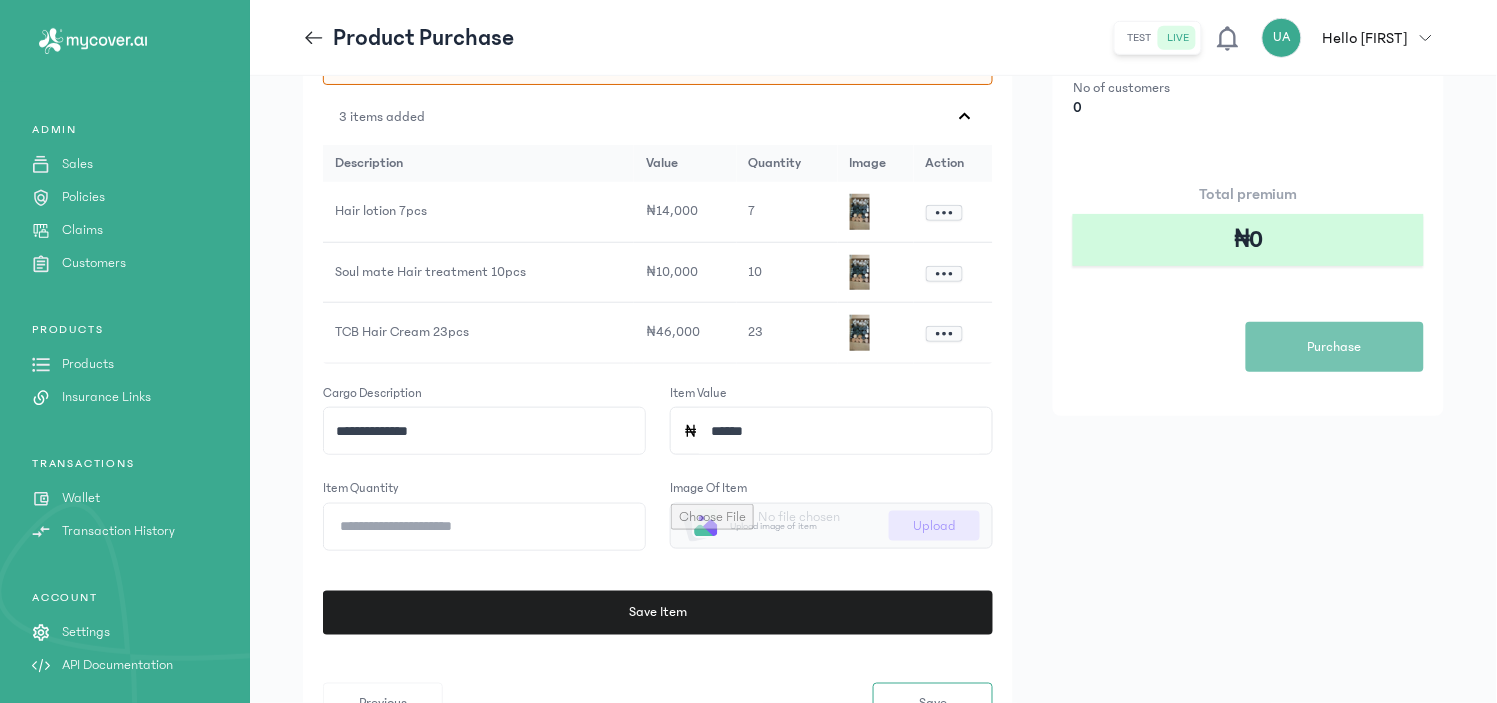 click on "******" 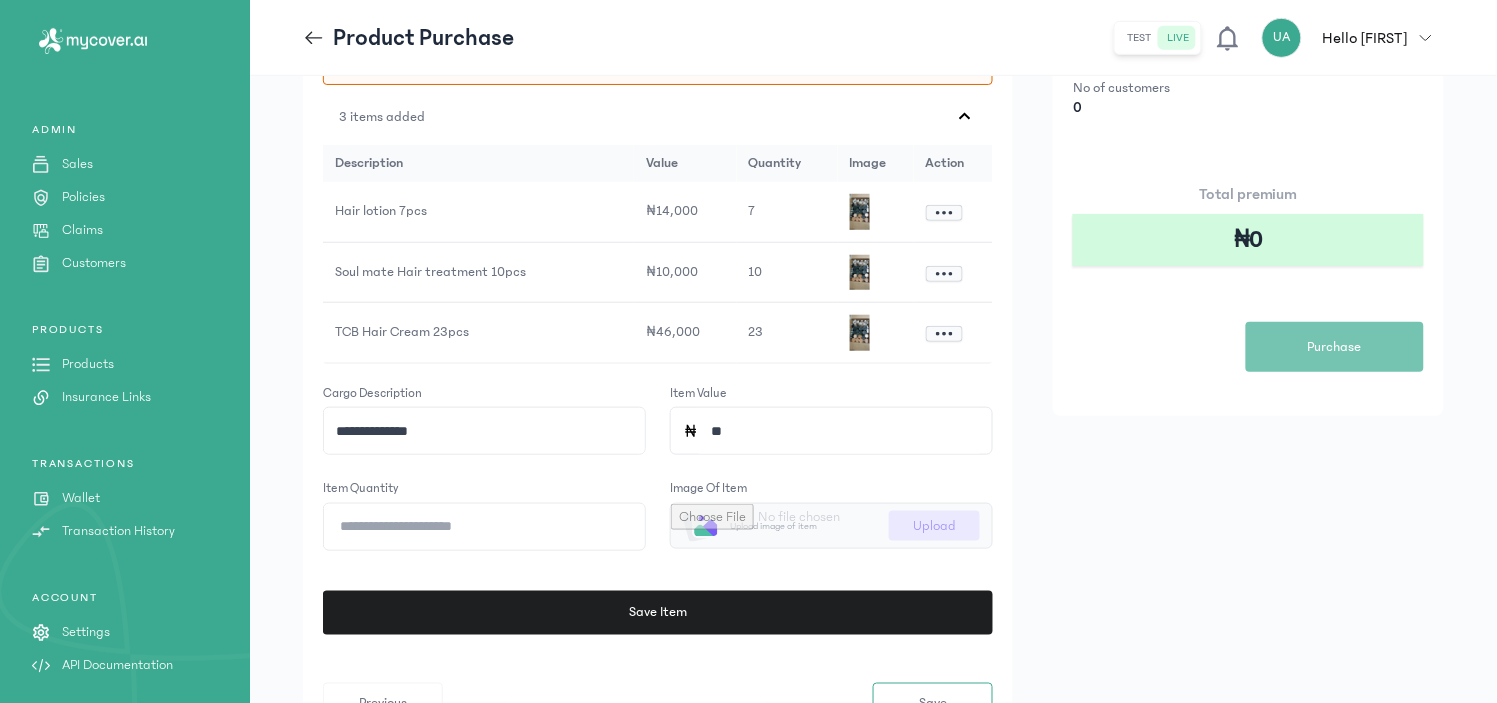 type on "*" 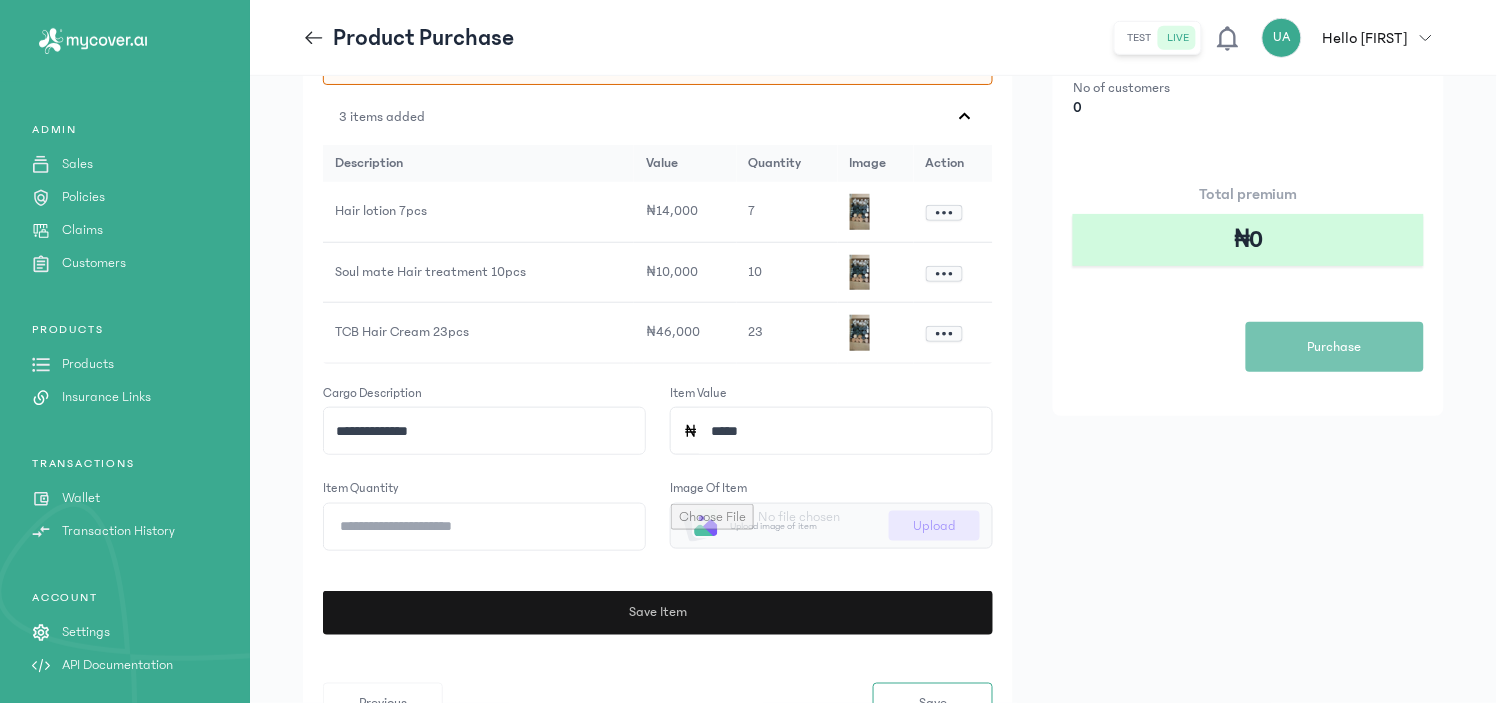 click on "Save Item" at bounding box center (657, 612) 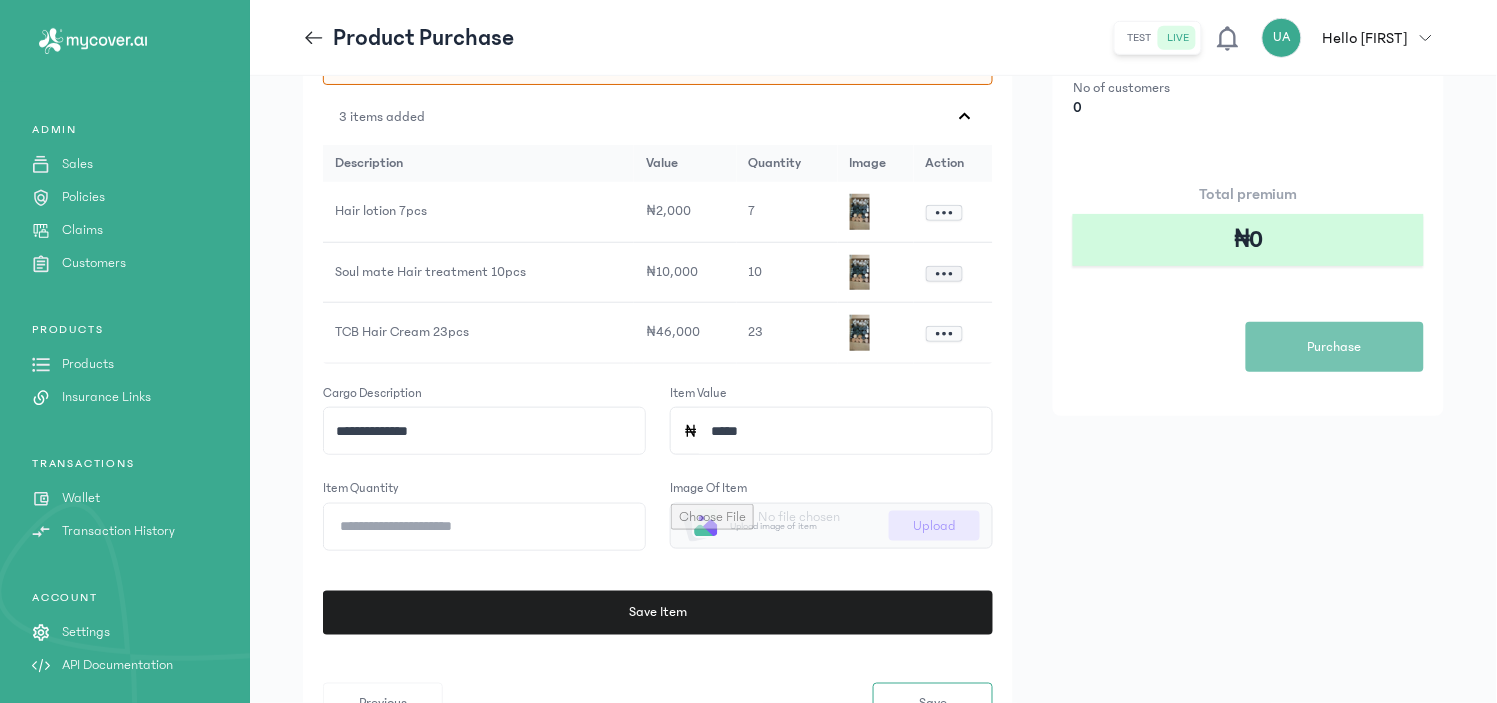 click 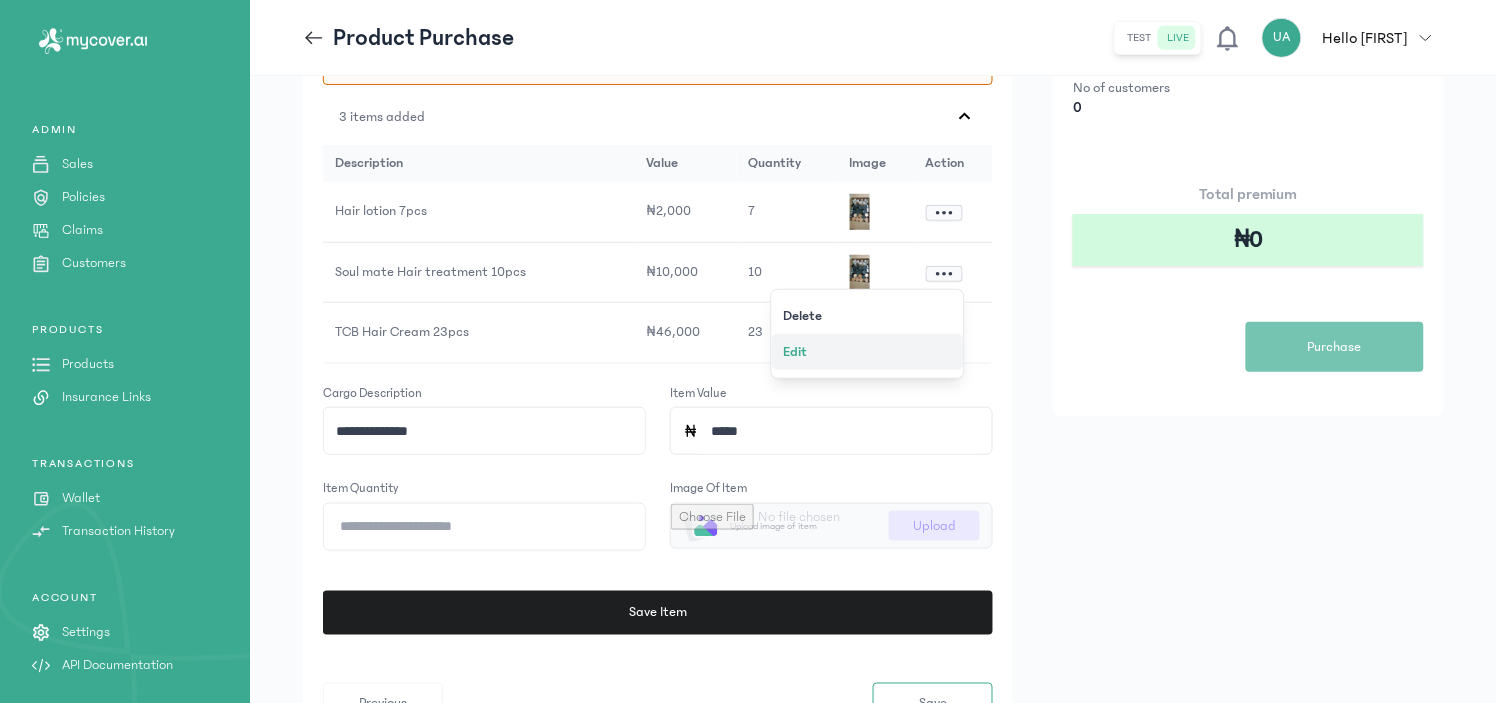 click on "Edit" 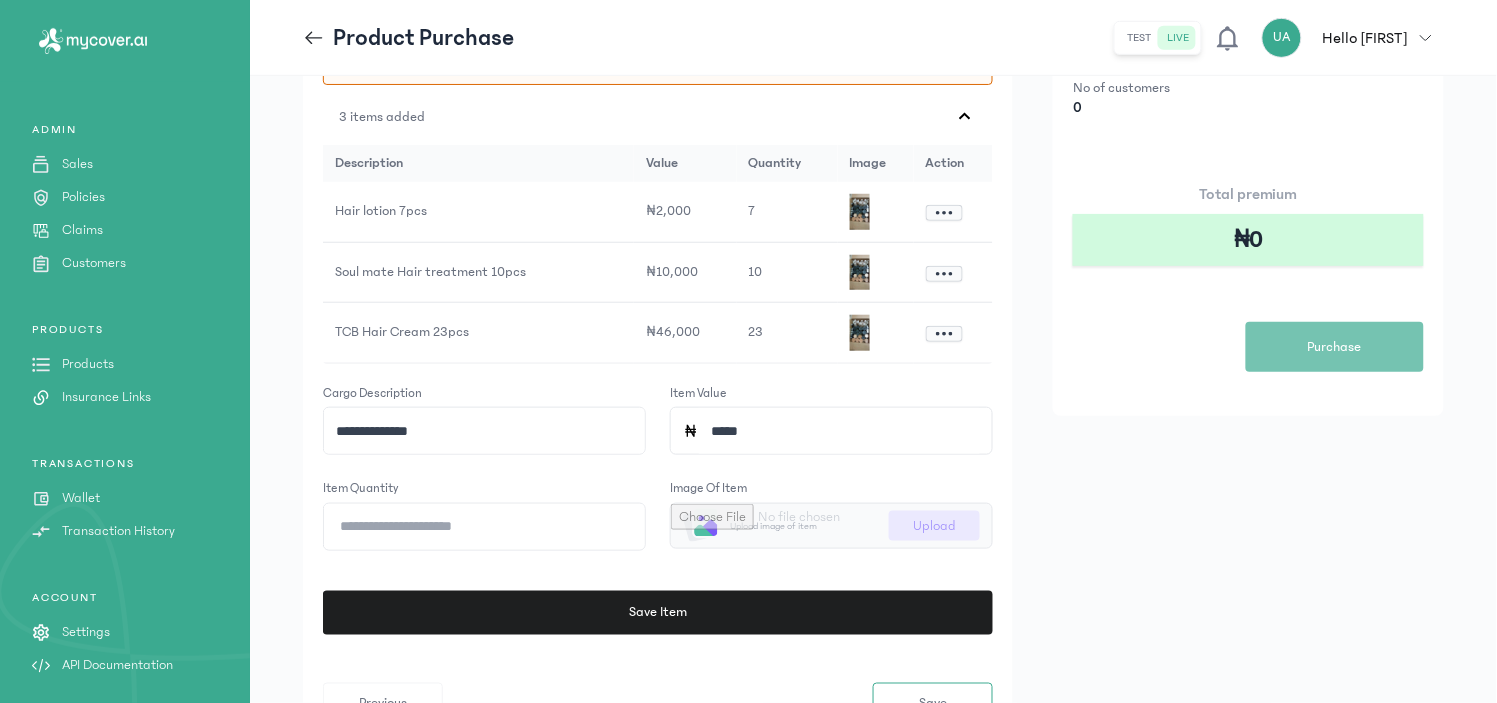click on "*****" 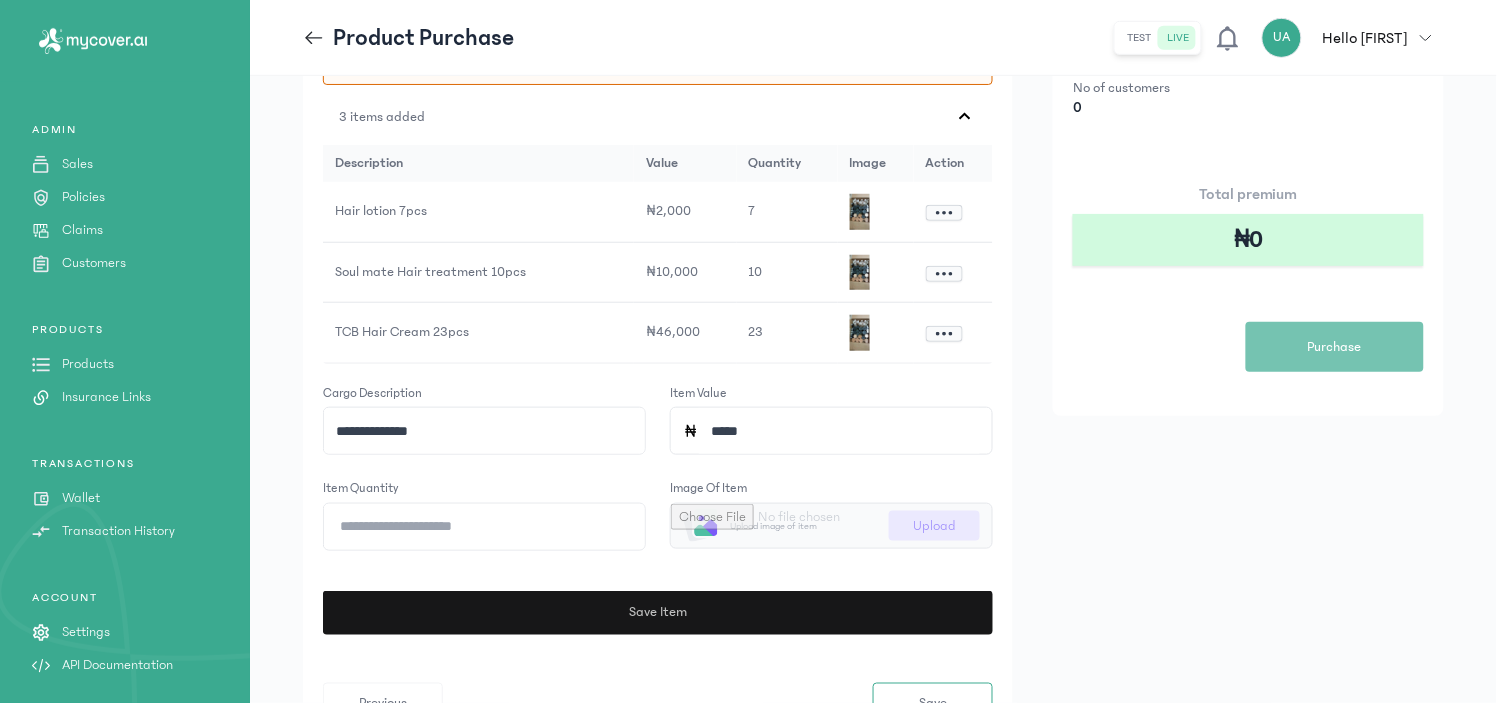 click on "Save Item" at bounding box center (652, 612) 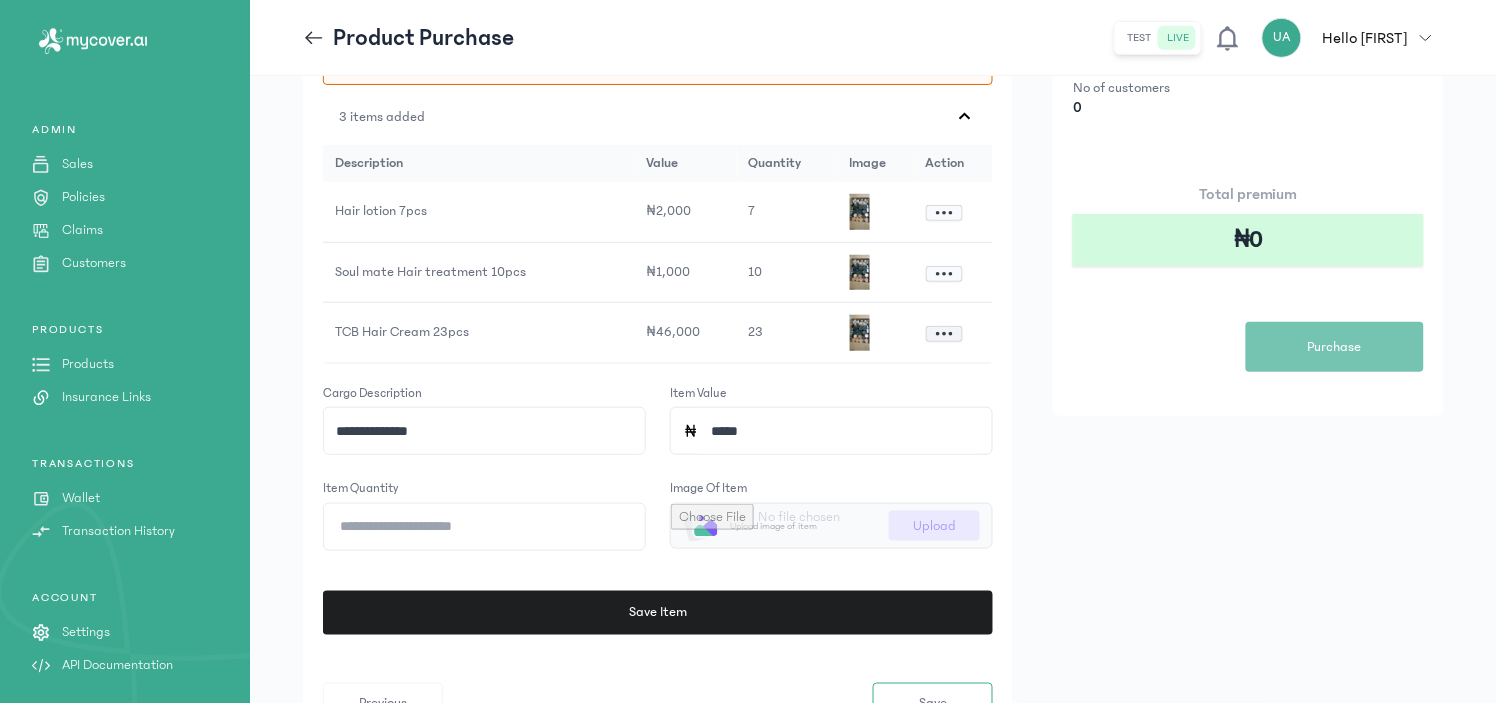 click 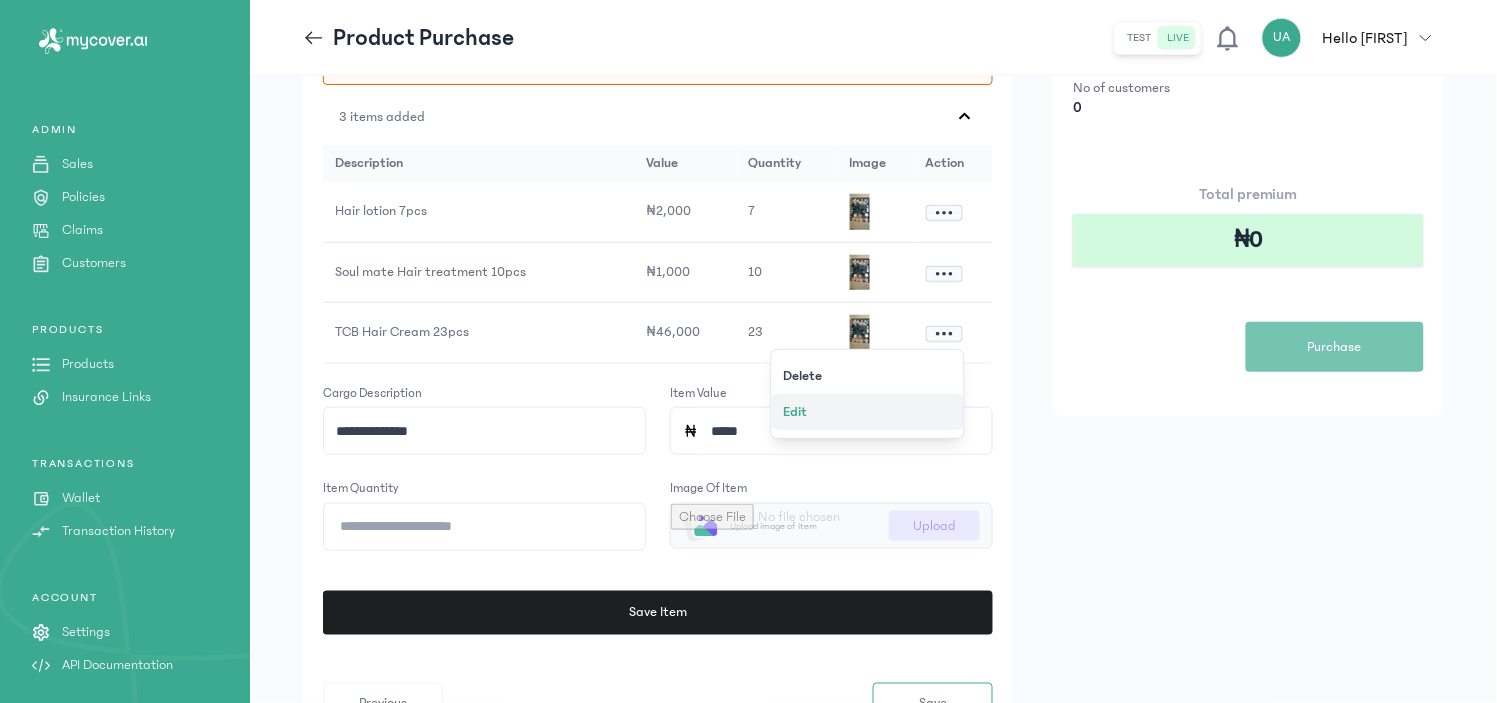 click on "Edit" 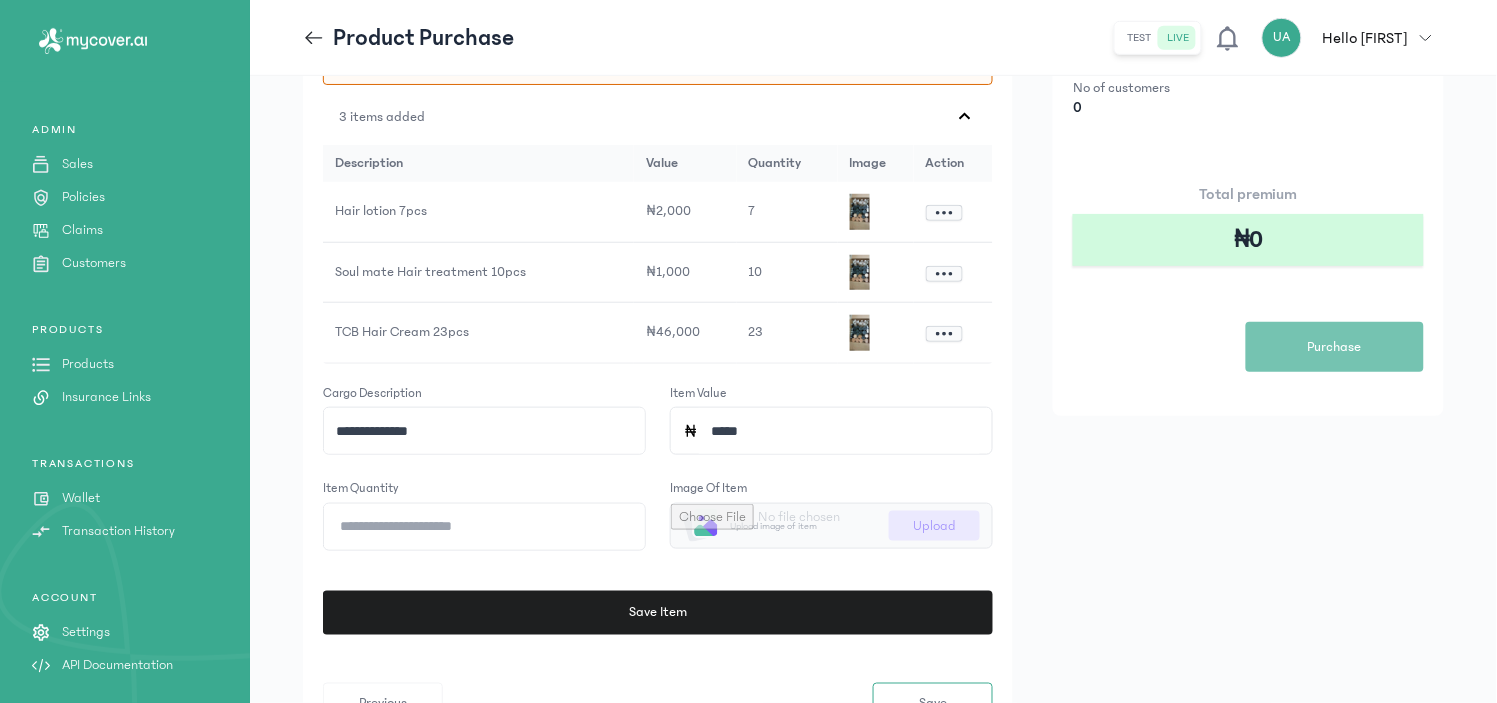 click on "*****" 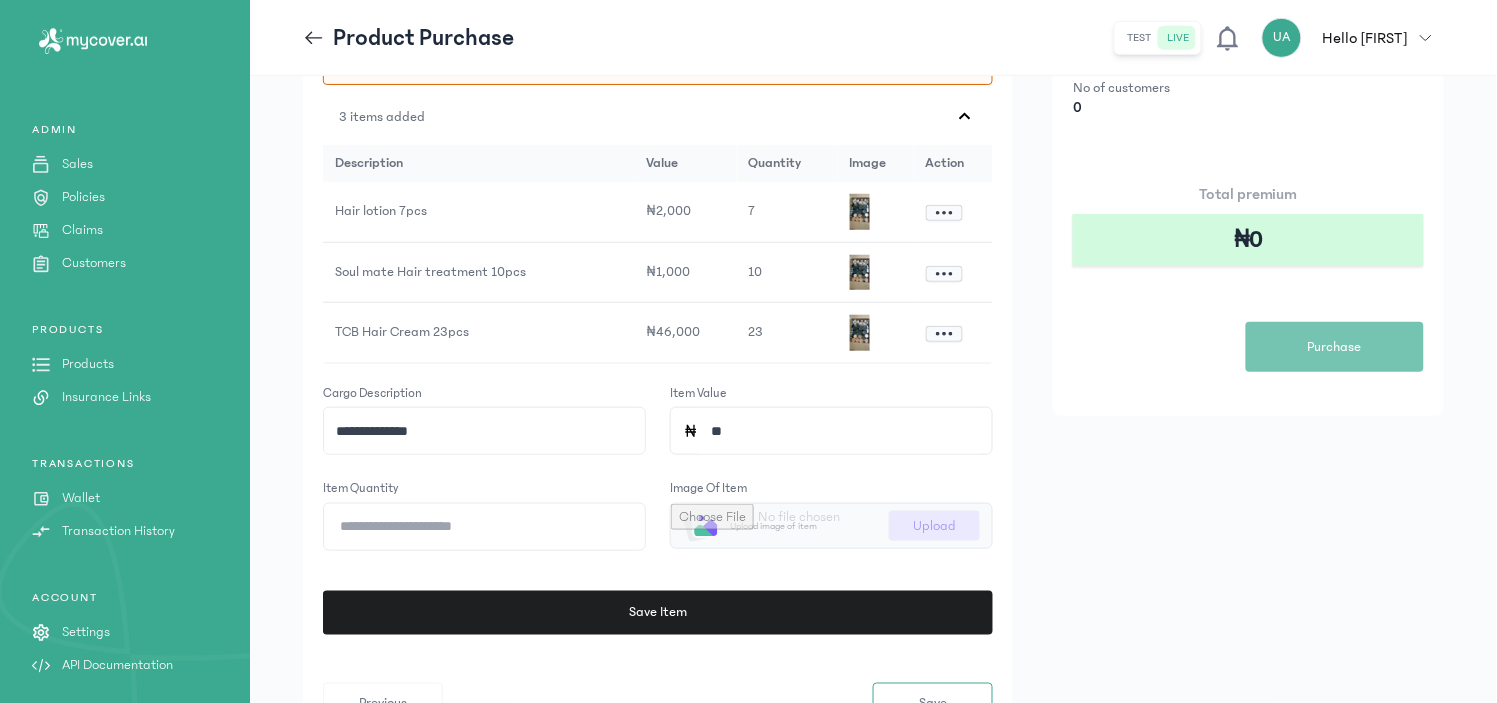 type on "*" 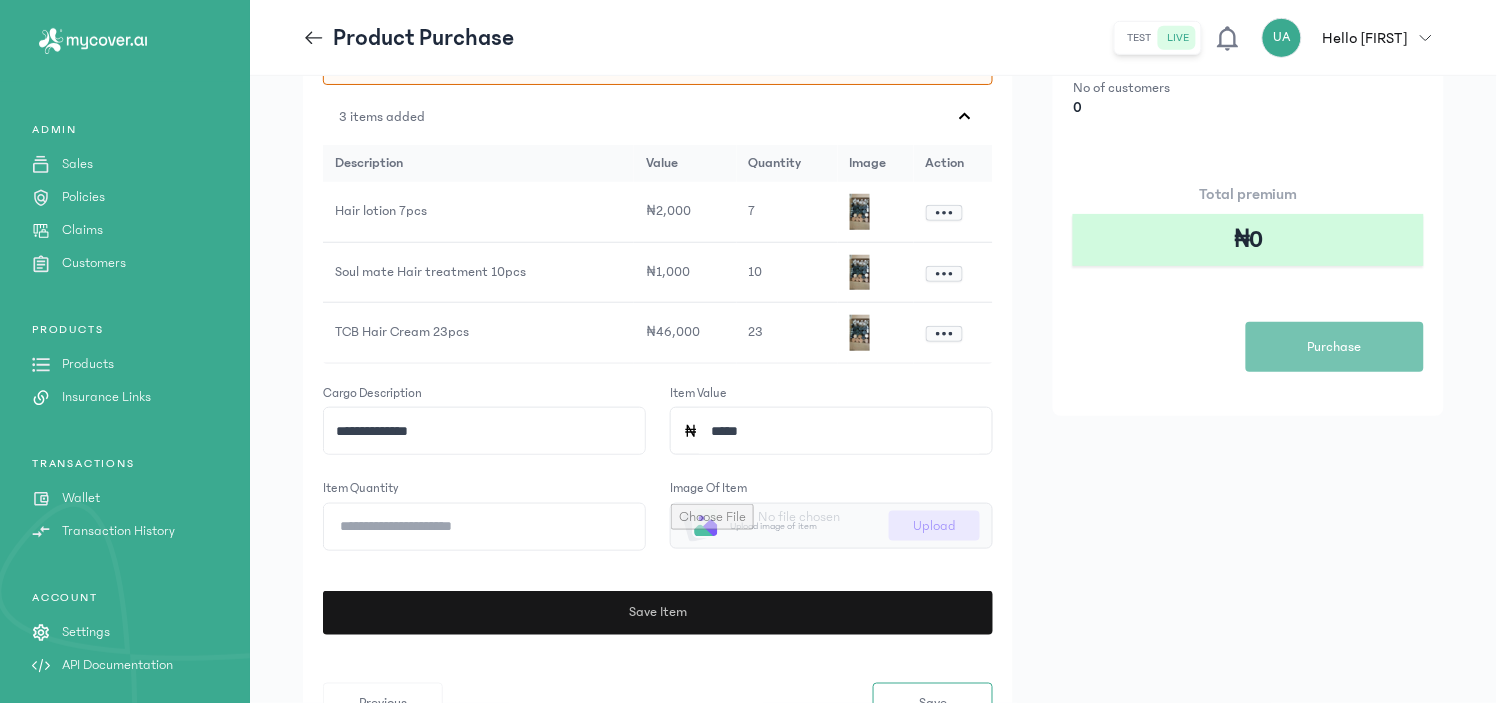 type on "*****" 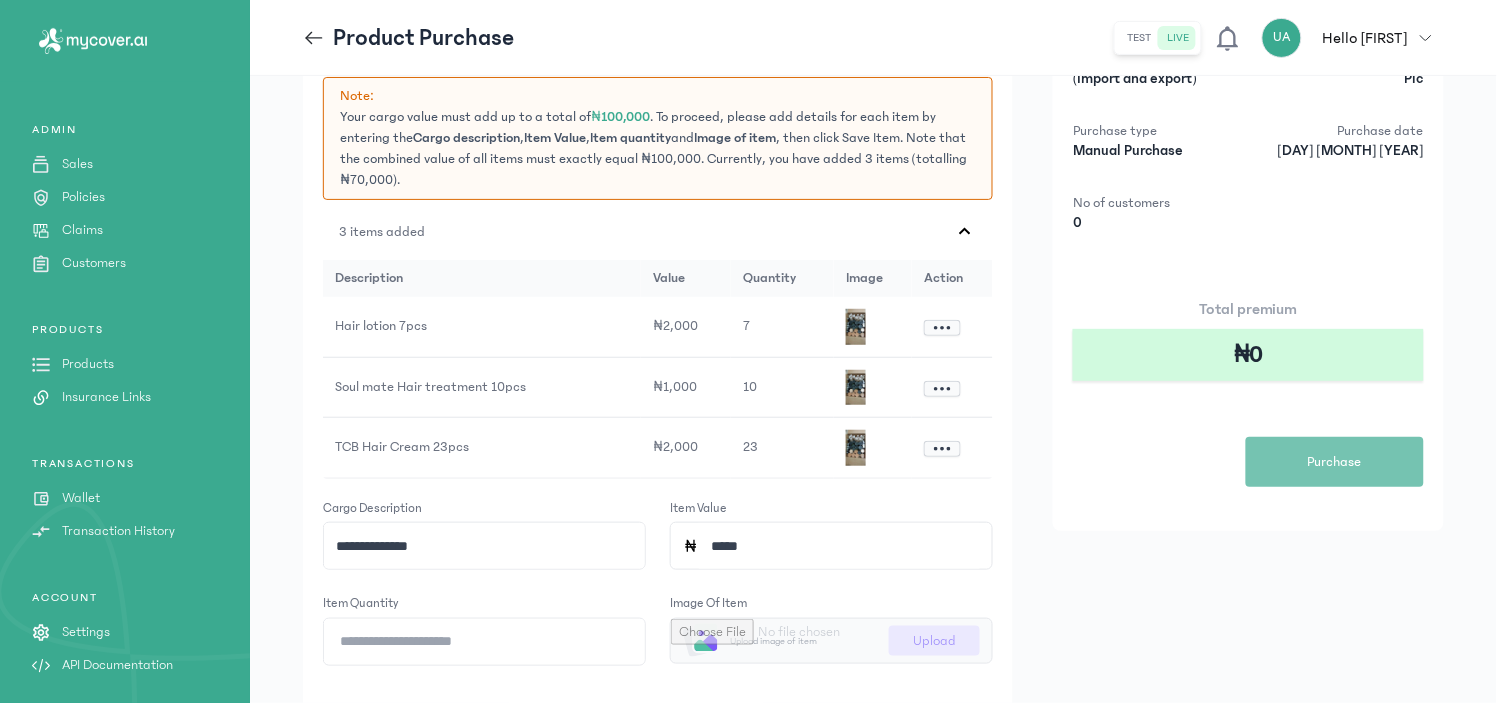 scroll, scrollTop: 137, scrollLeft: 0, axis: vertical 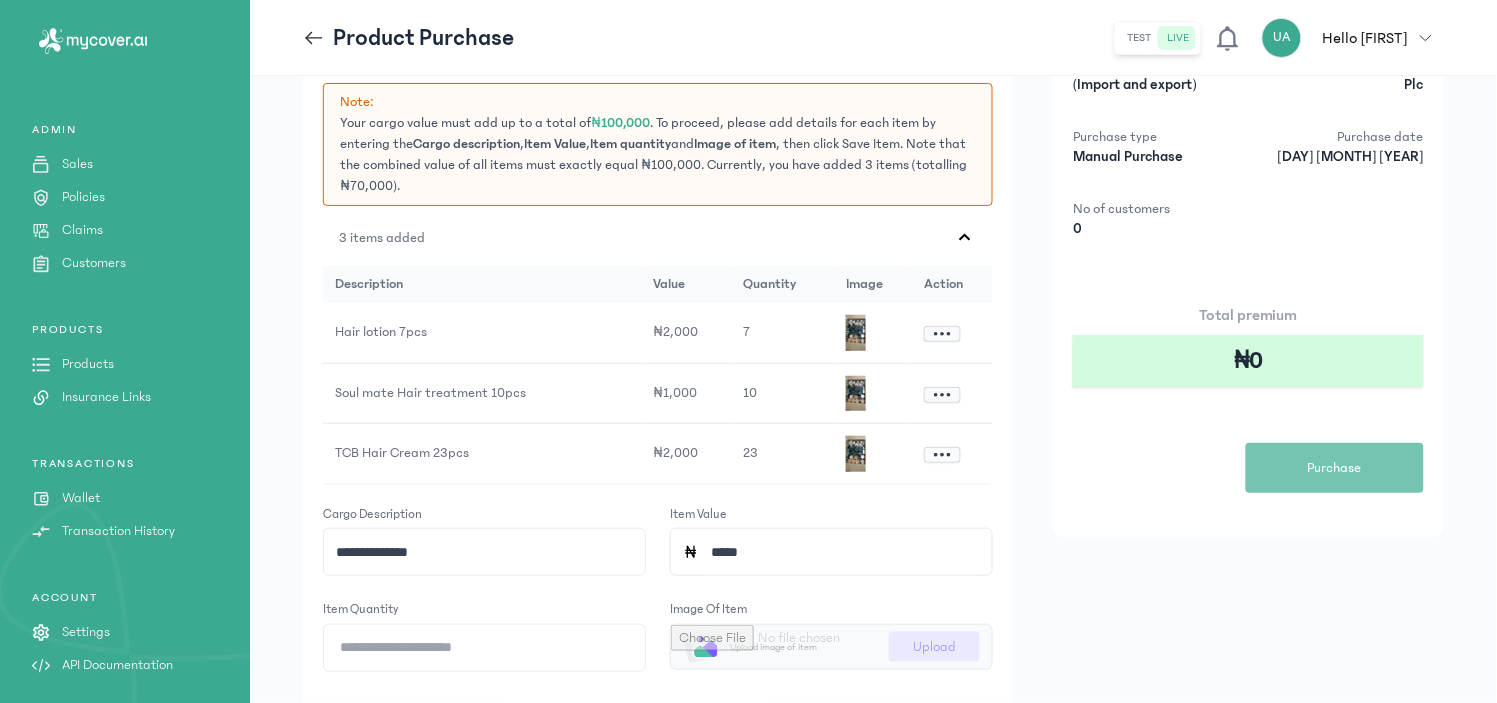 click on "**********" 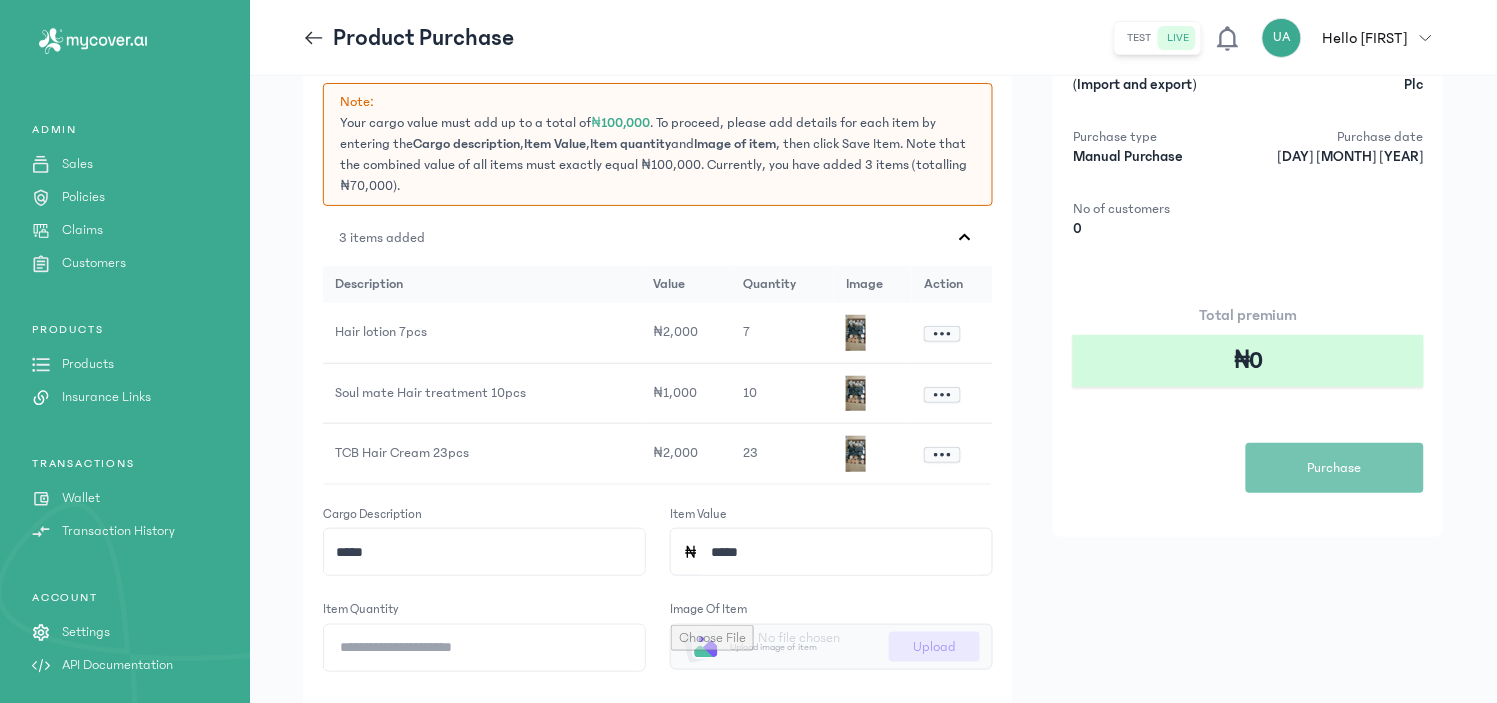 type on "**********" 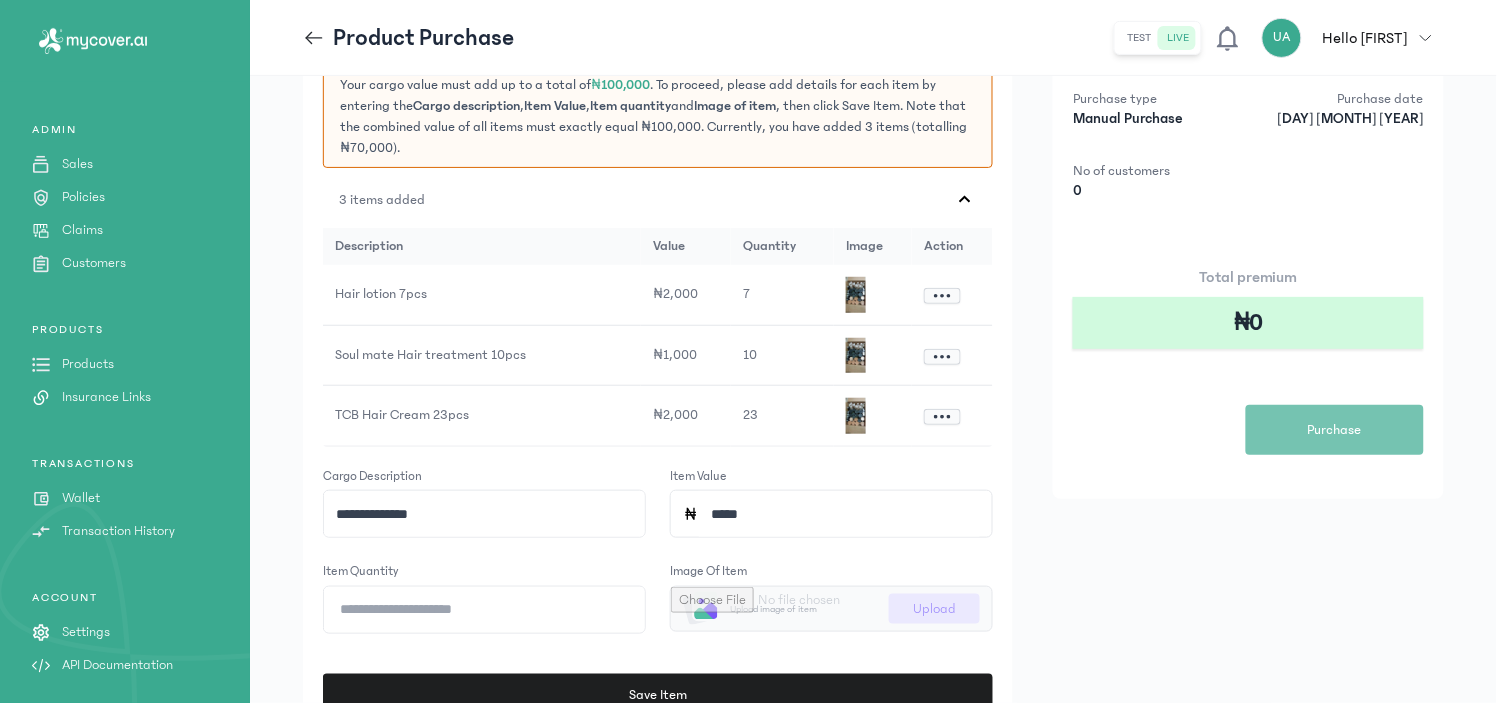 scroll, scrollTop: 190, scrollLeft: 0, axis: vertical 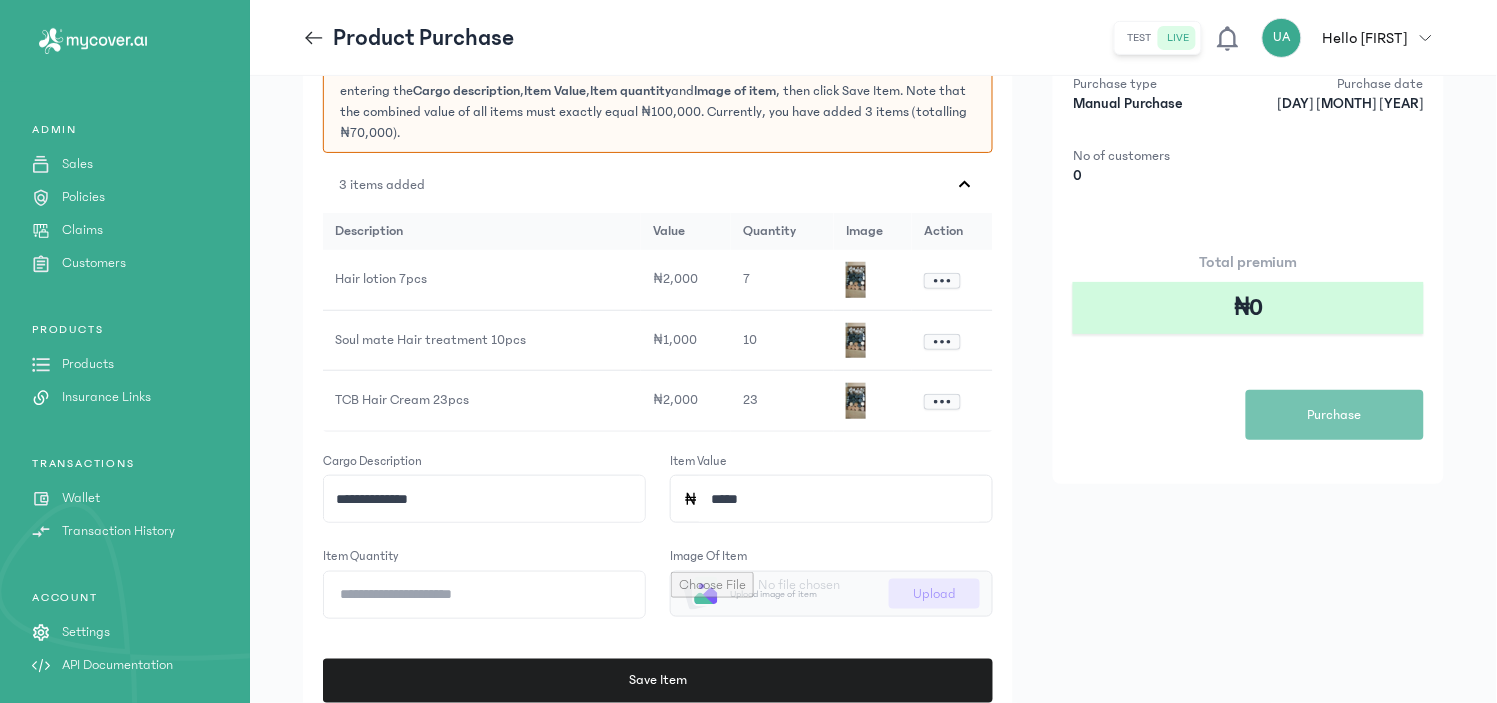 click on "*****" 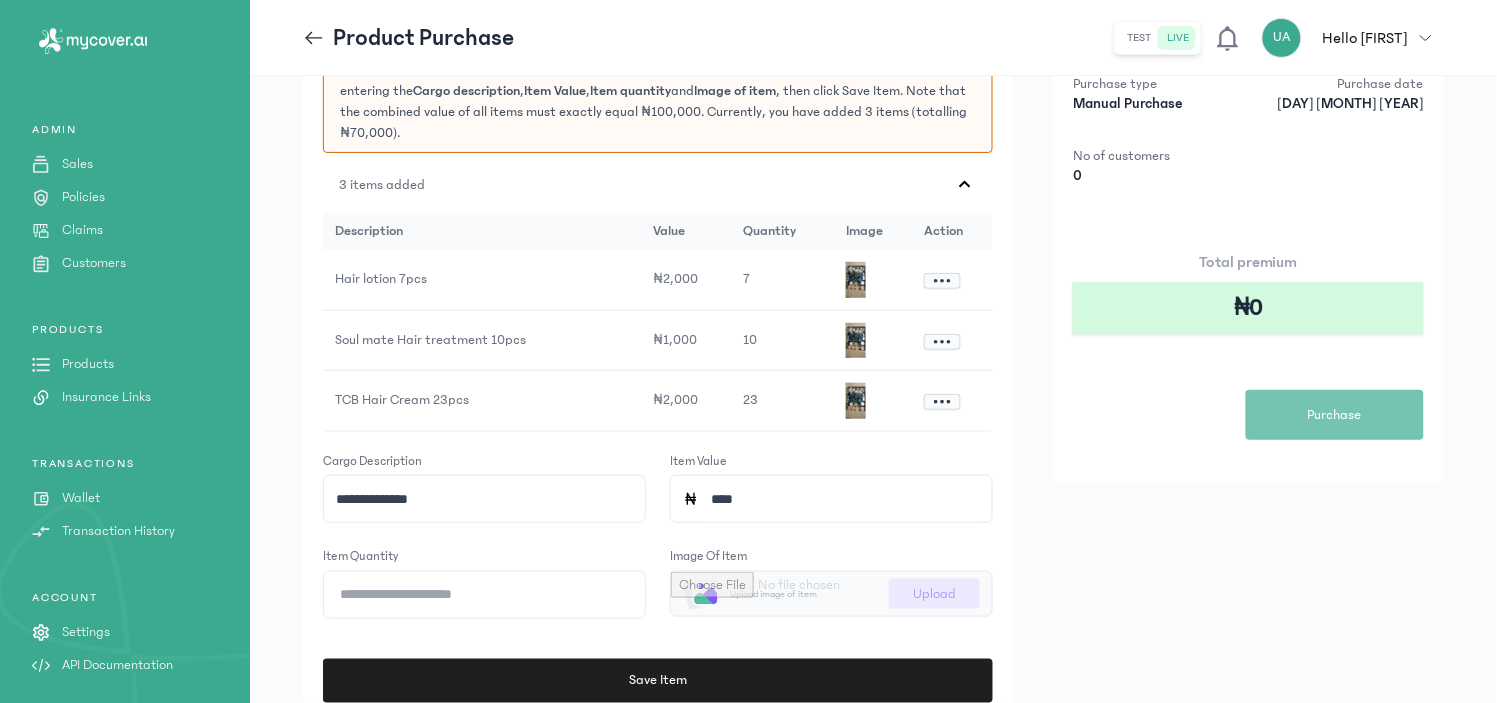 type on "*****" 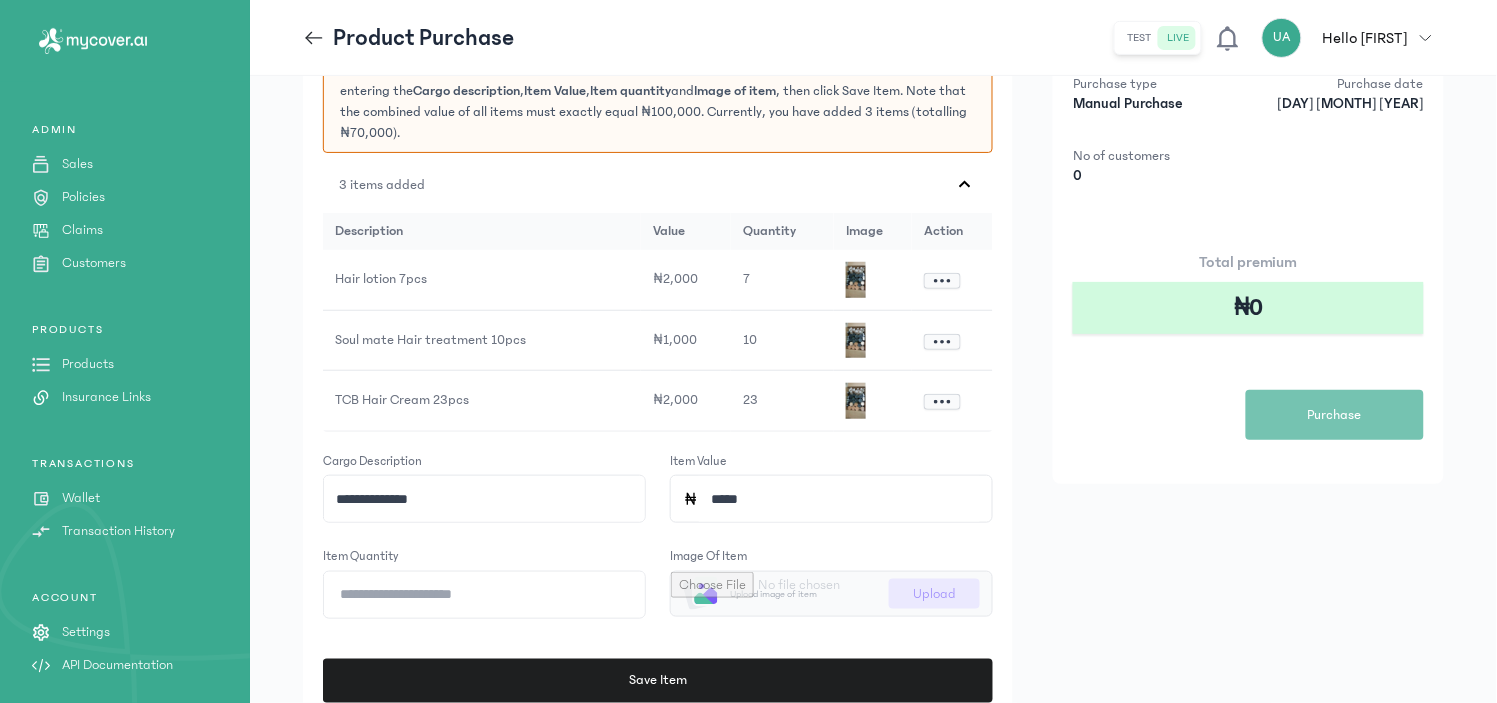 click on "*" 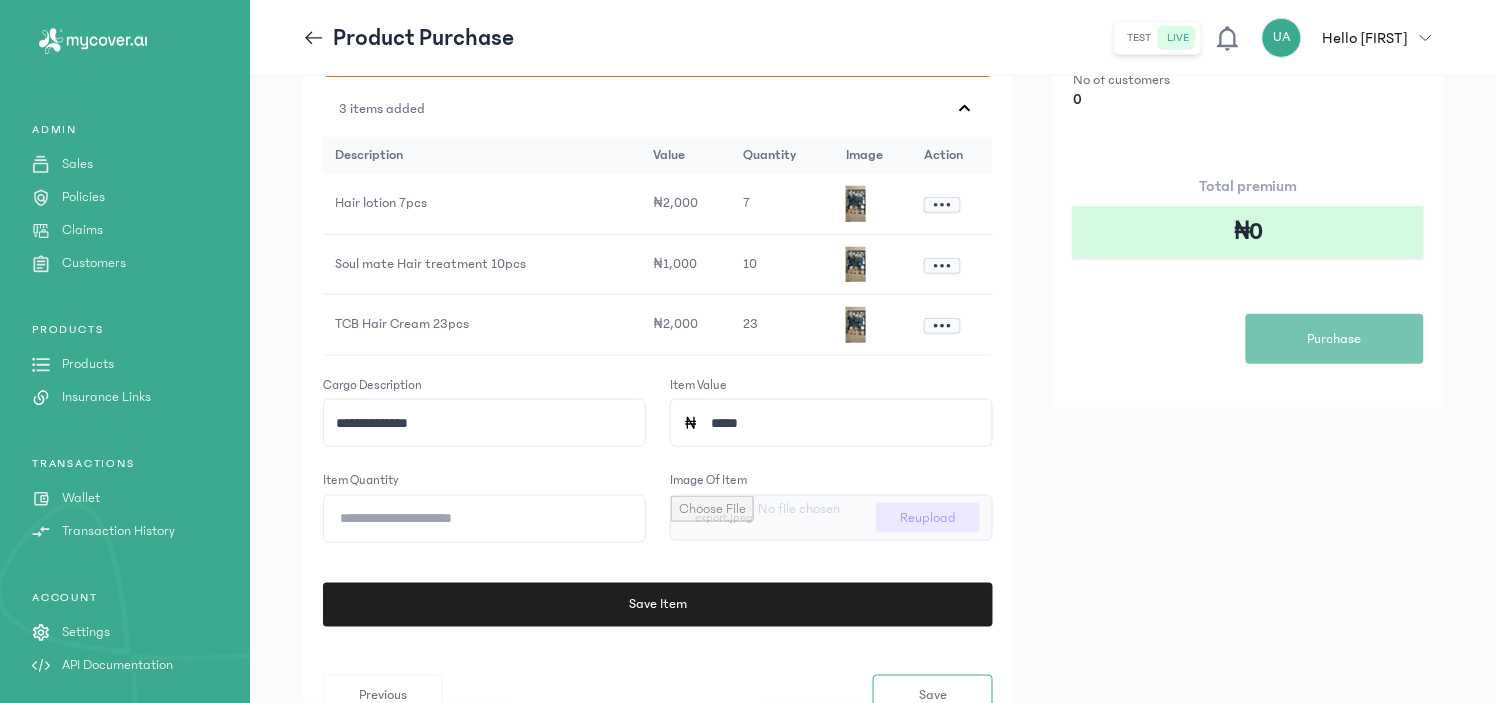 scroll, scrollTop: 320, scrollLeft: 0, axis: vertical 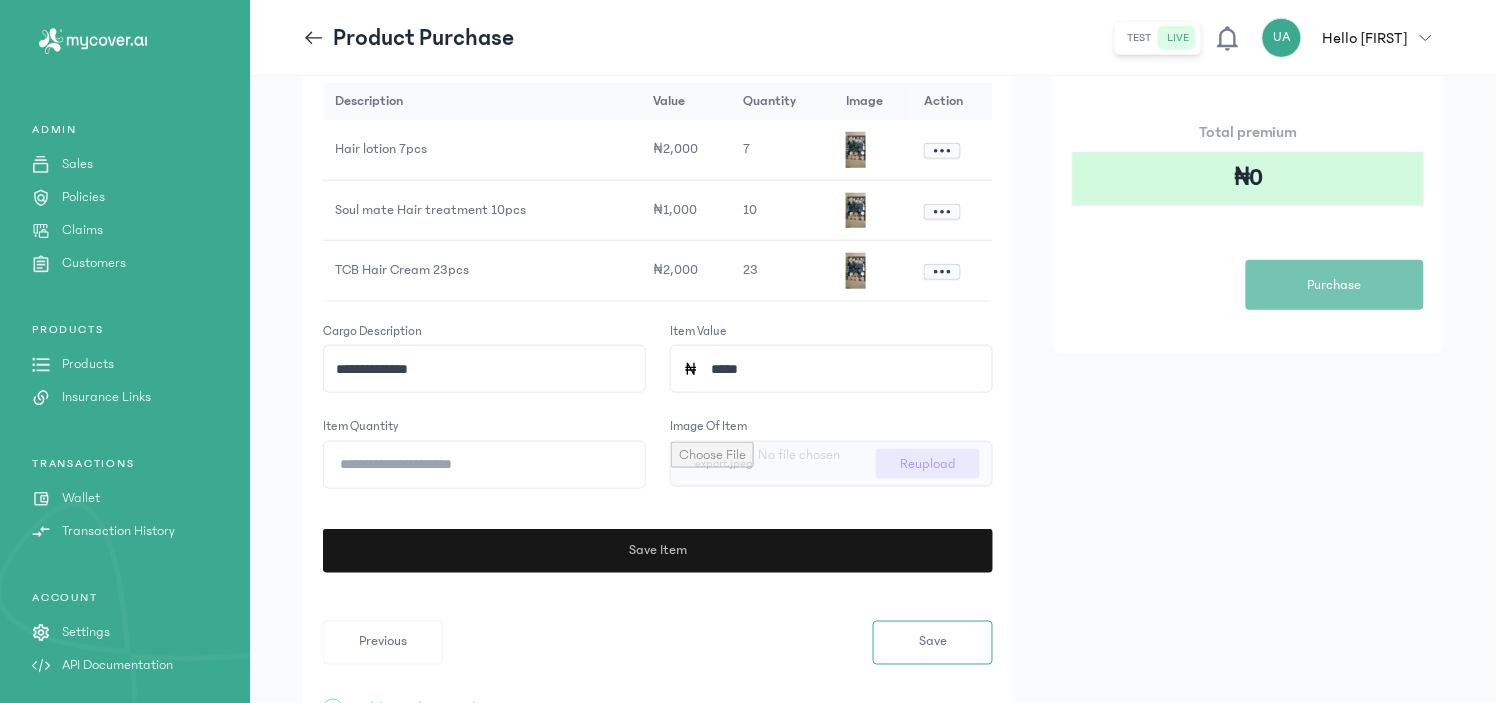 click on "Save Item" at bounding box center [663, 550] 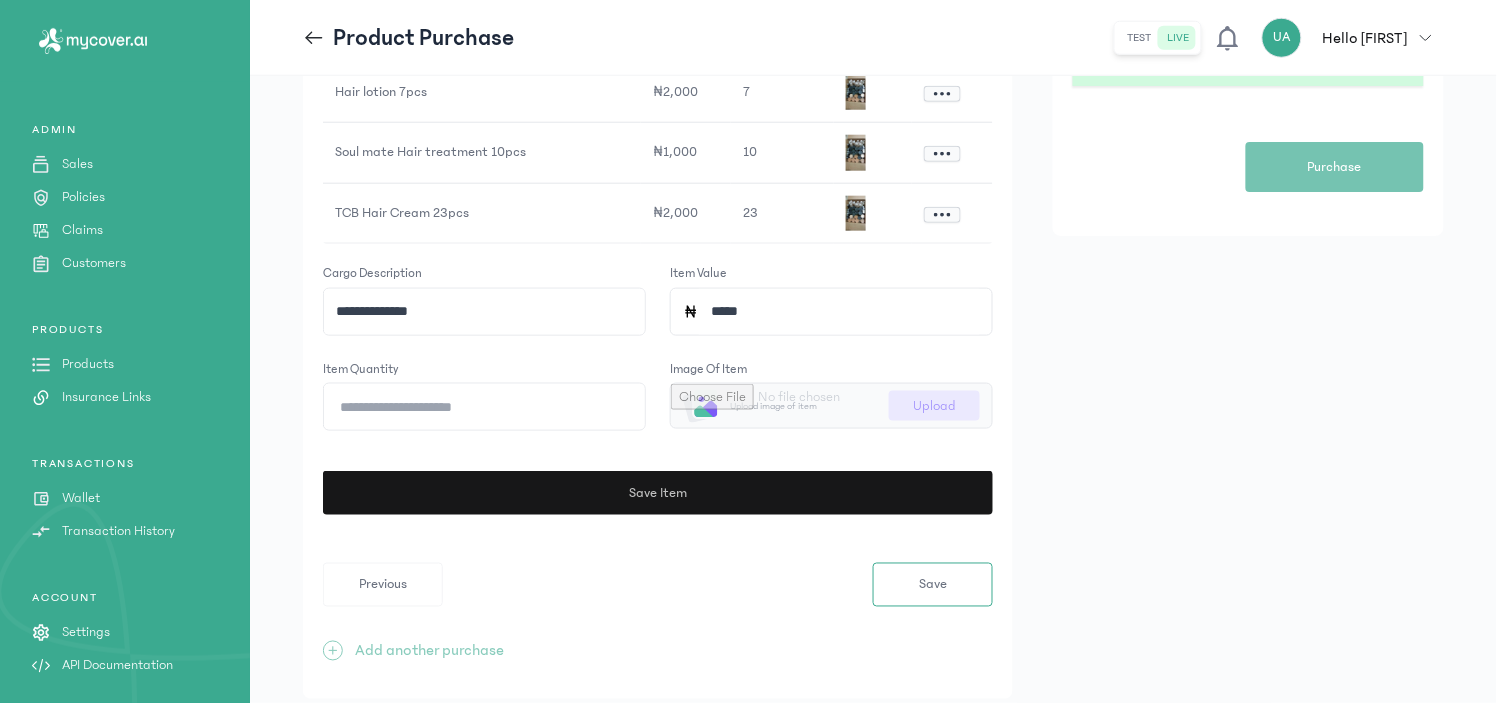 scroll, scrollTop: 441, scrollLeft: 0, axis: vertical 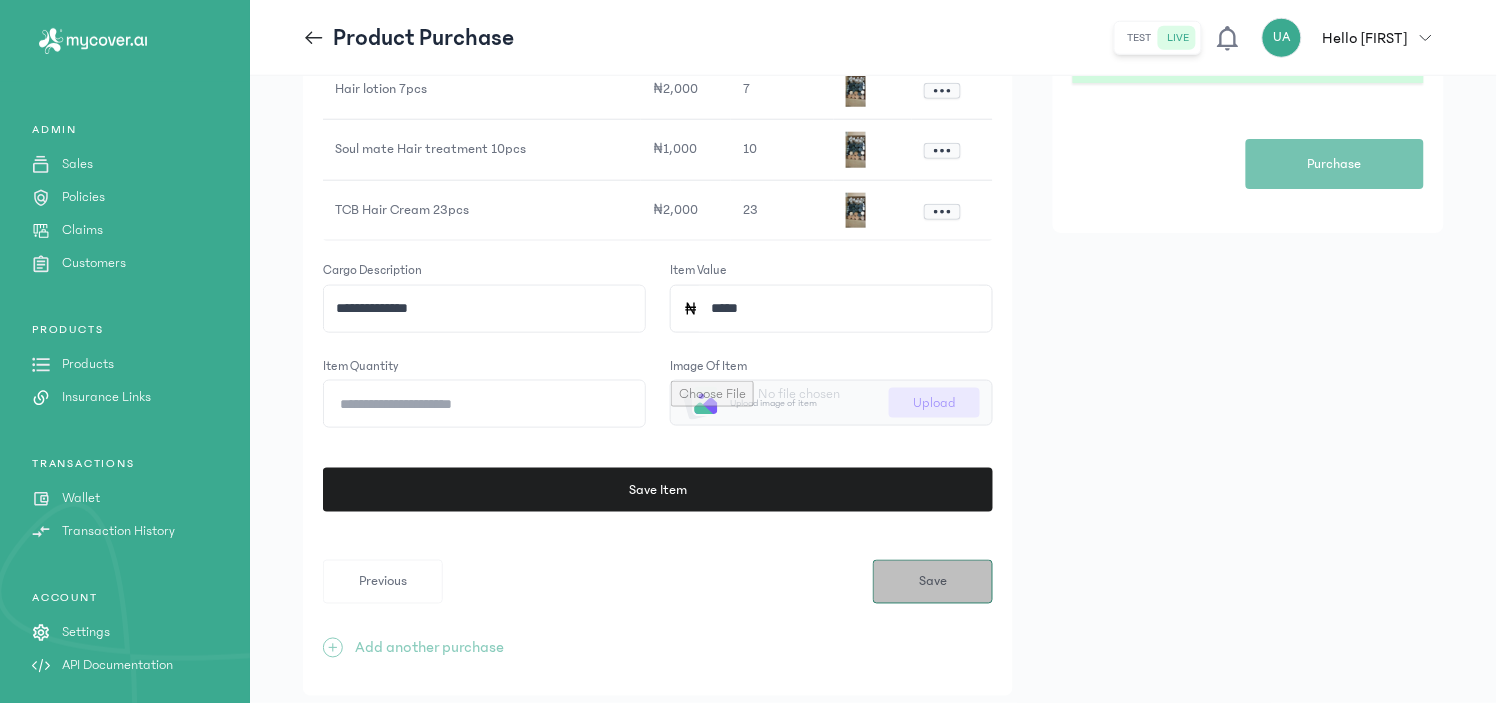 click on "Save" at bounding box center (933, 582) 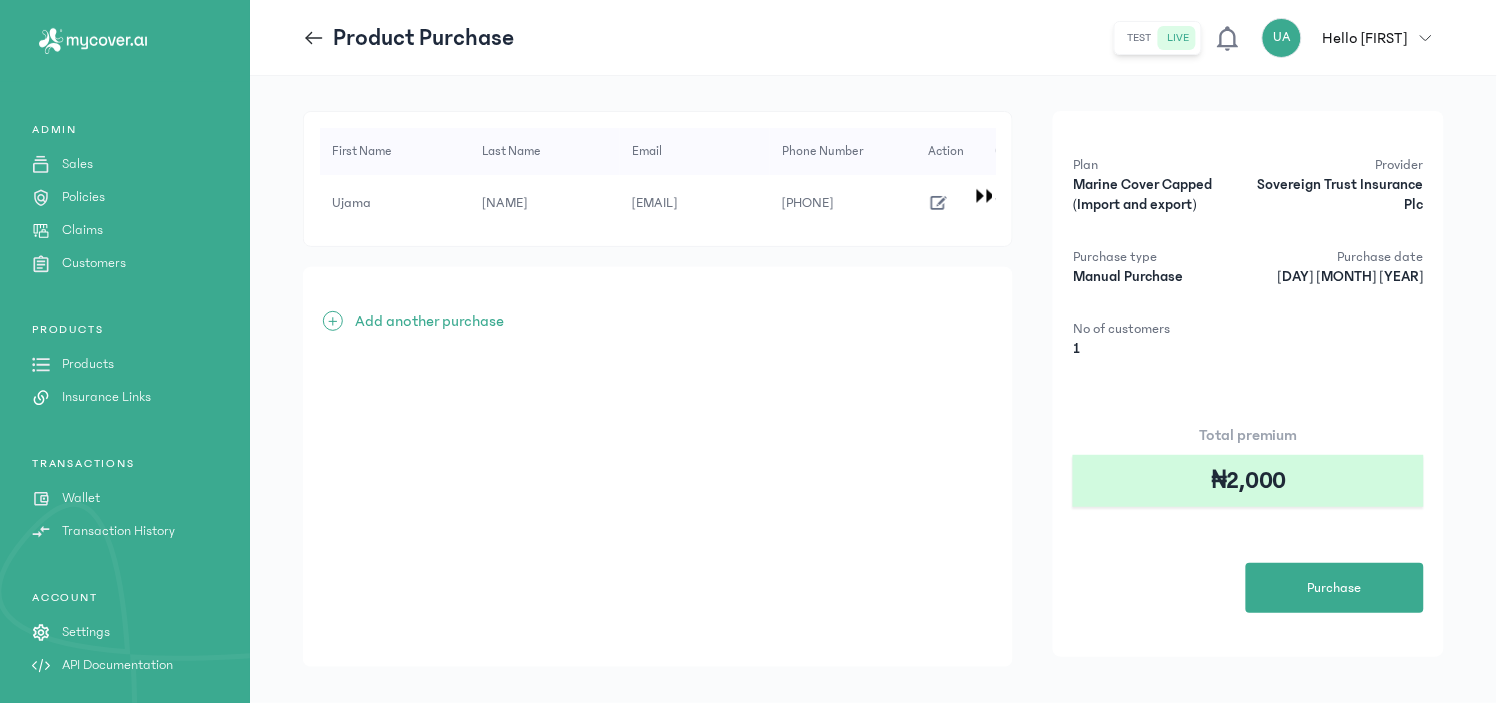 scroll, scrollTop: 0, scrollLeft: 0, axis: both 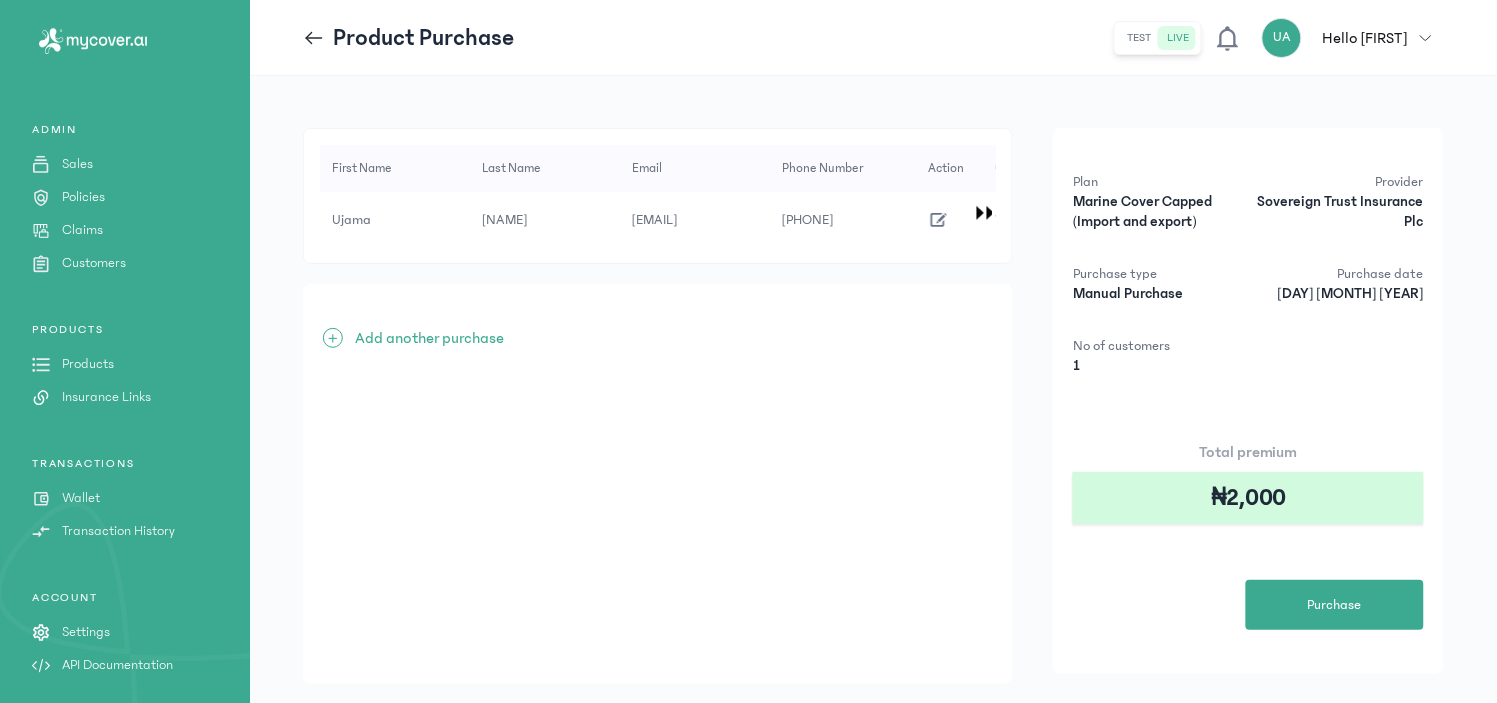 click on "Total premium ₦2,000 Purchase" at bounding box center (1248, 535) 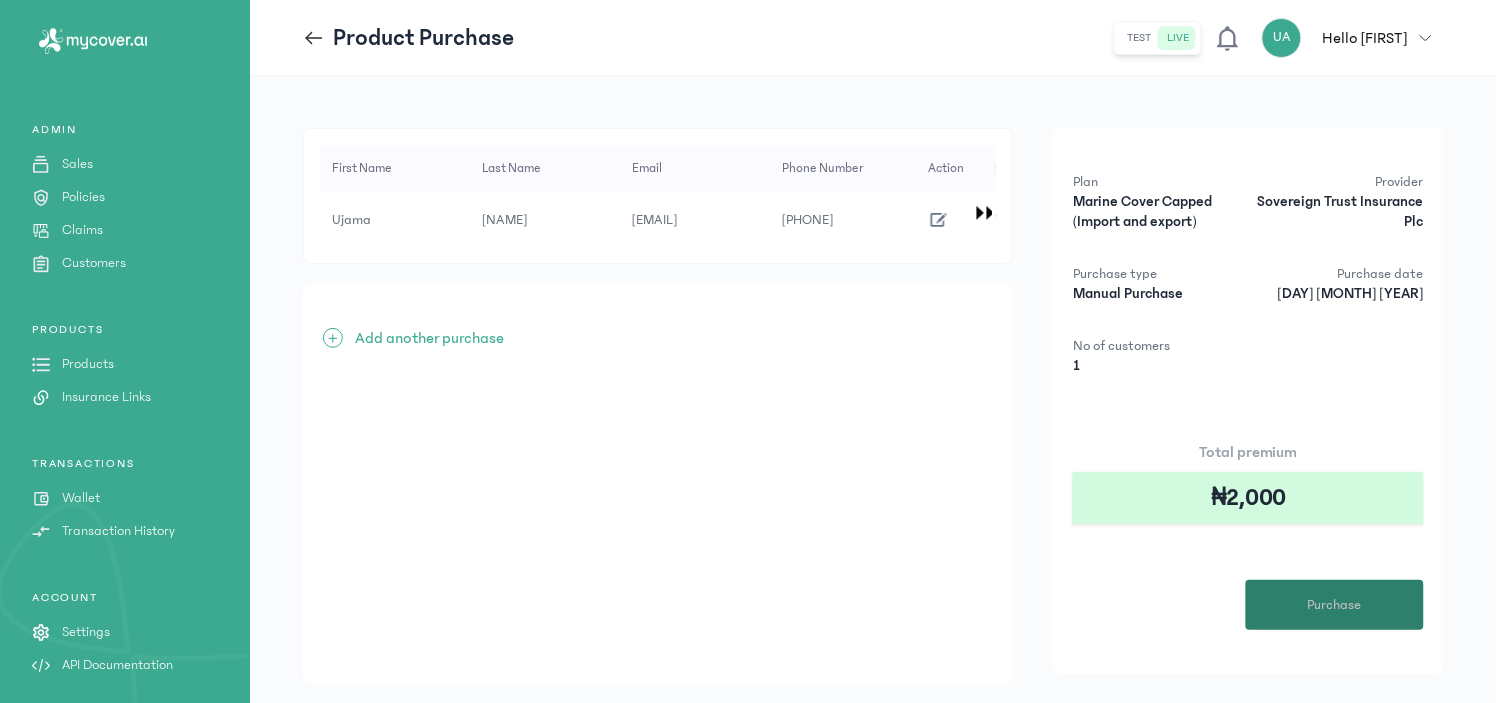 click on "Purchase" at bounding box center [1335, 605] 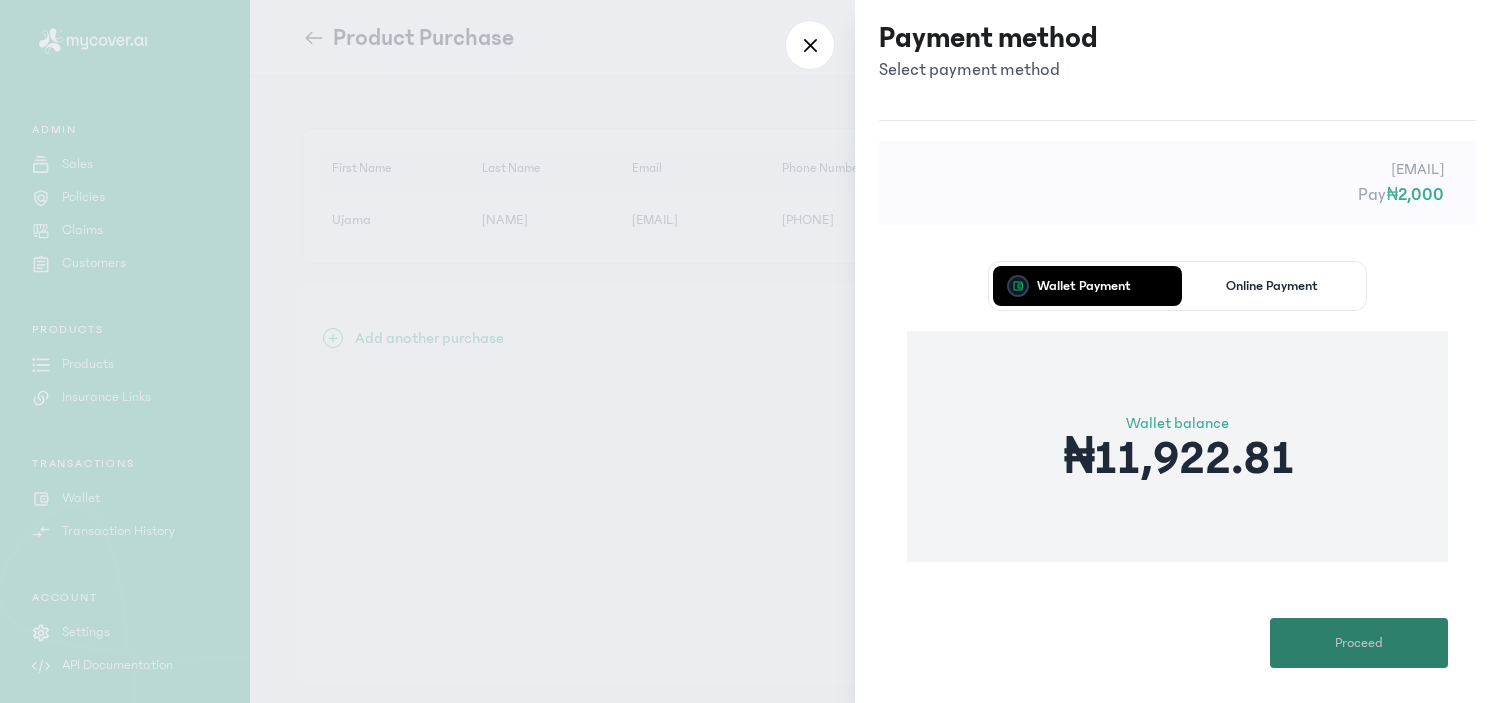 click on "Proceed" at bounding box center [1359, 643] 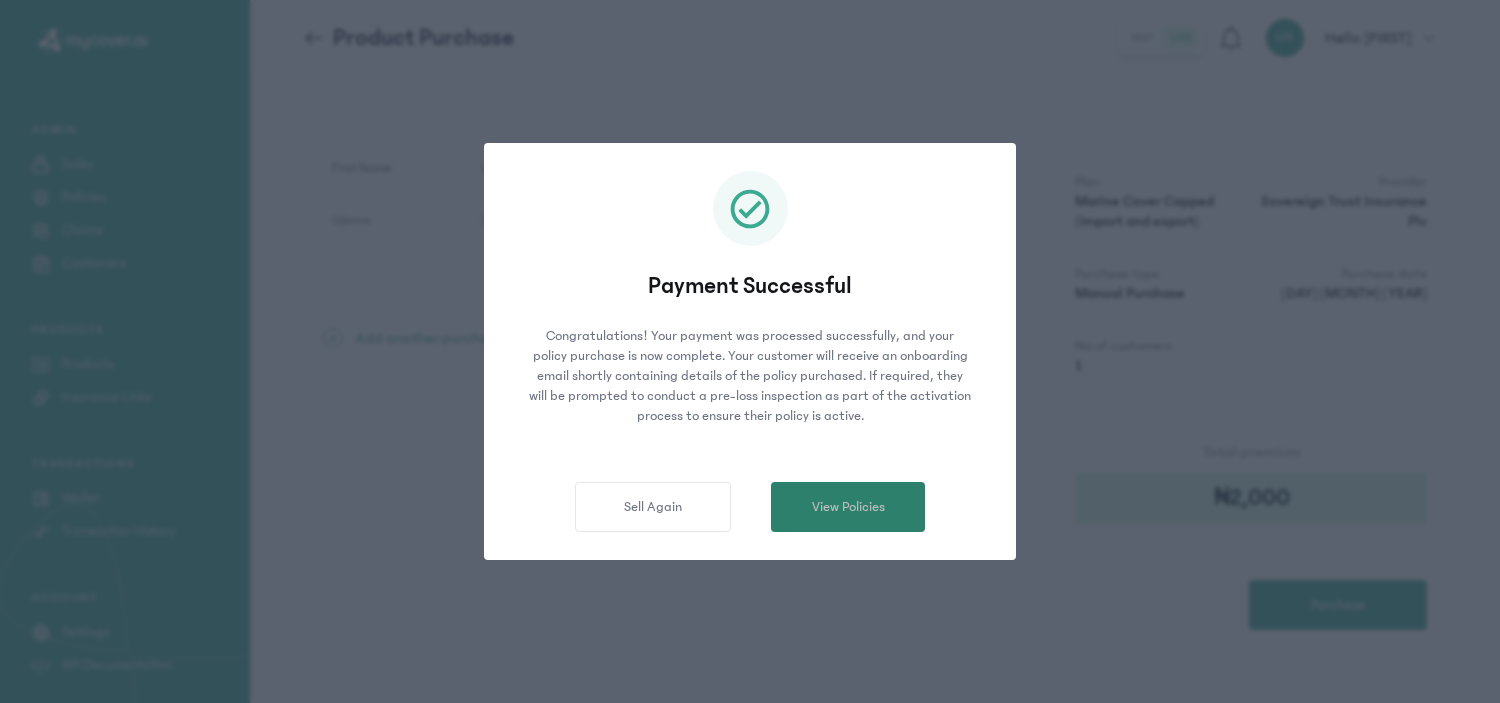 click on "View Policies" at bounding box center (848, 507) 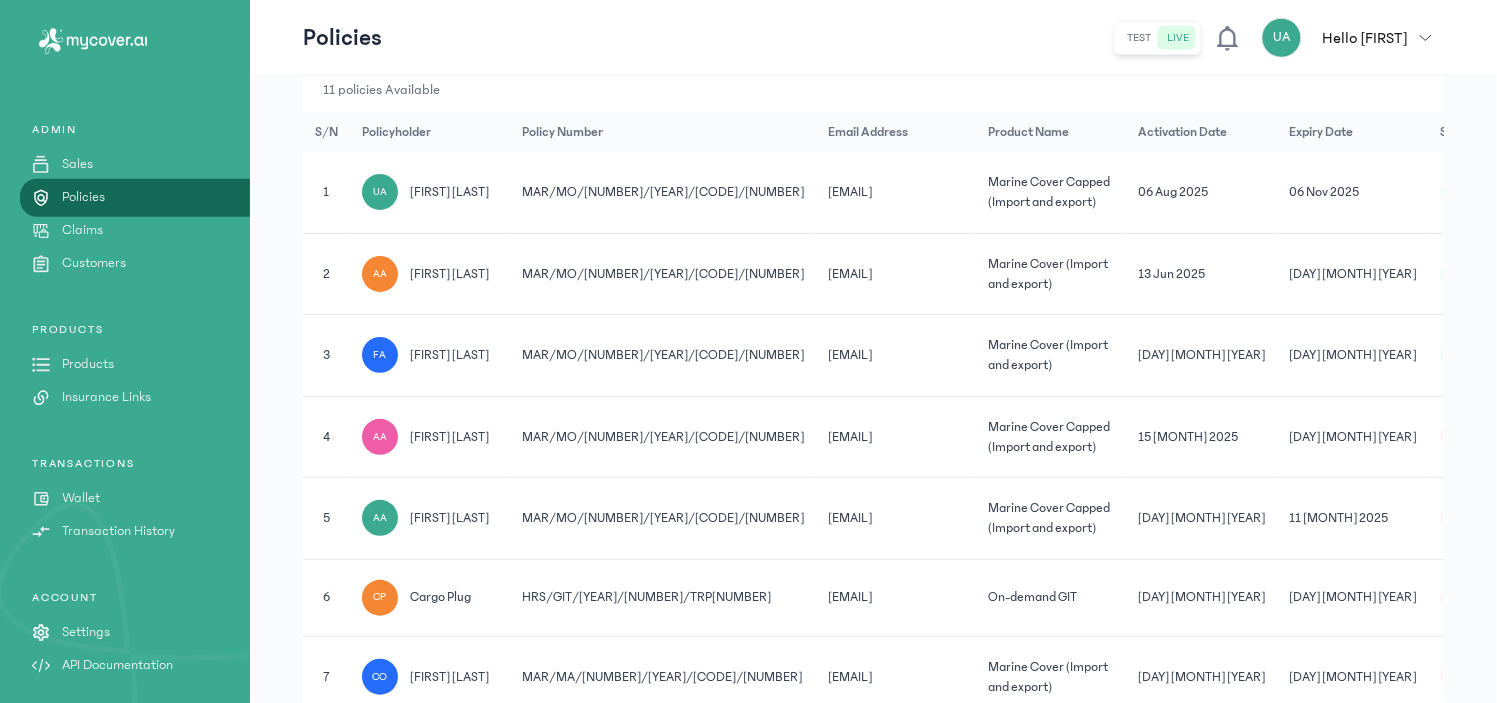 scroll, scrollTop: 408, scrollLeft: 0, axis: vertical 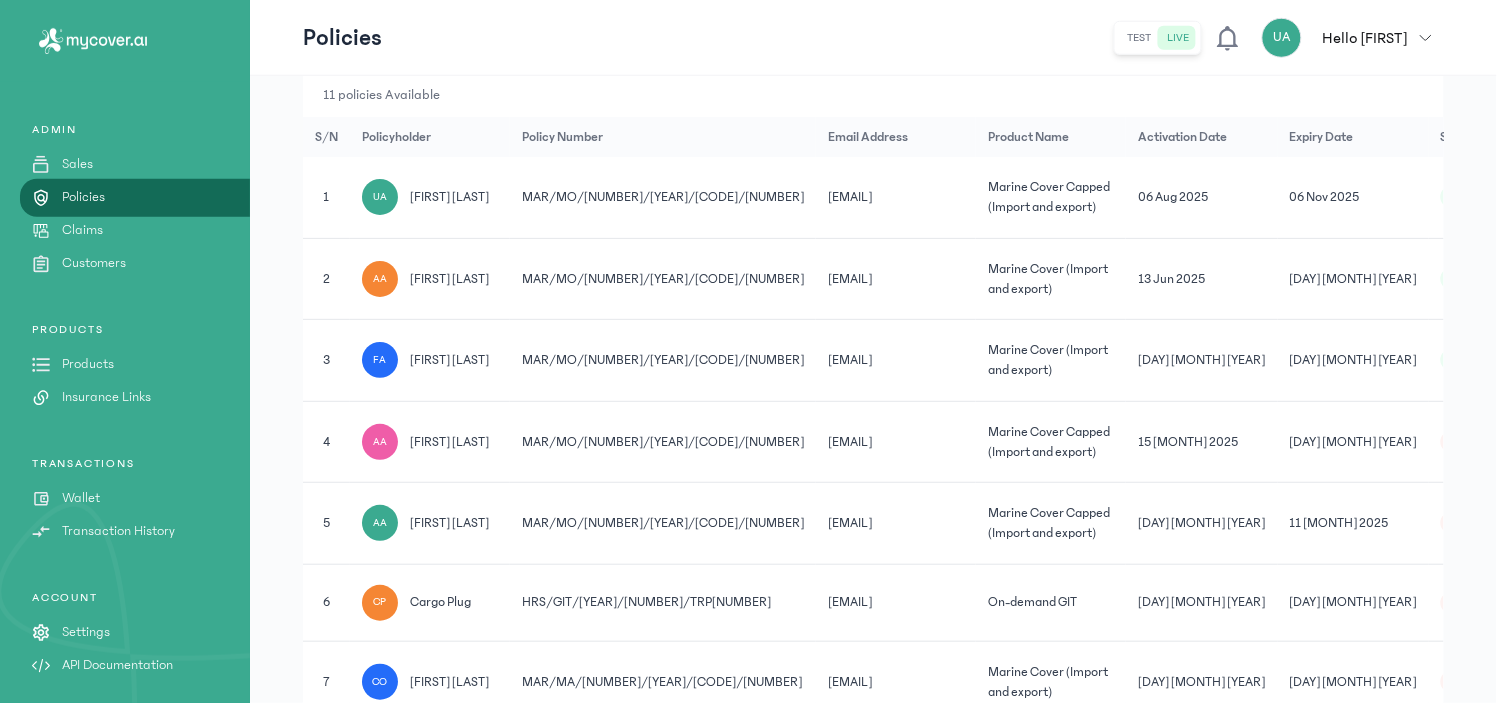 click on "11 policies Available" at bounding box center [873, 95] 